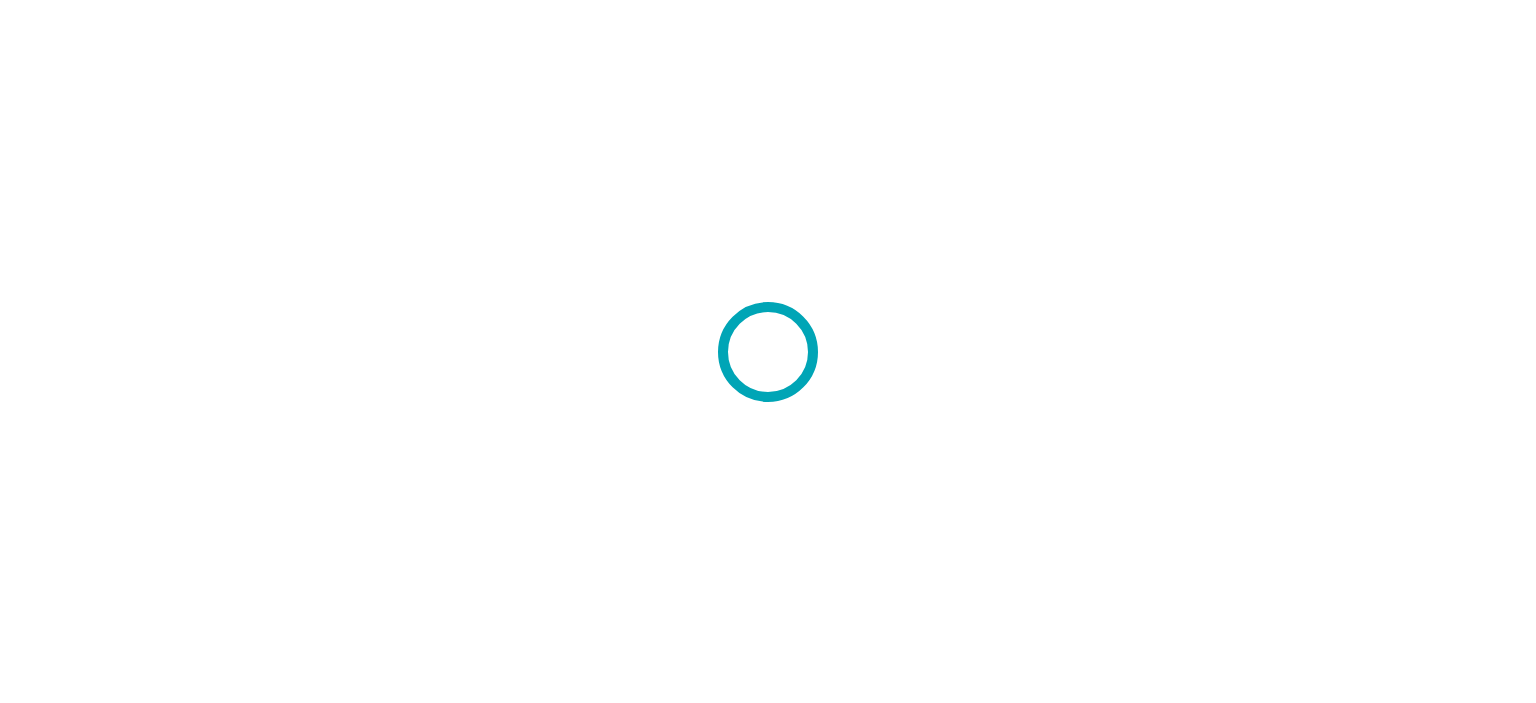 scroll, scrollTop: 0, scrollLeft: 0, axis: both 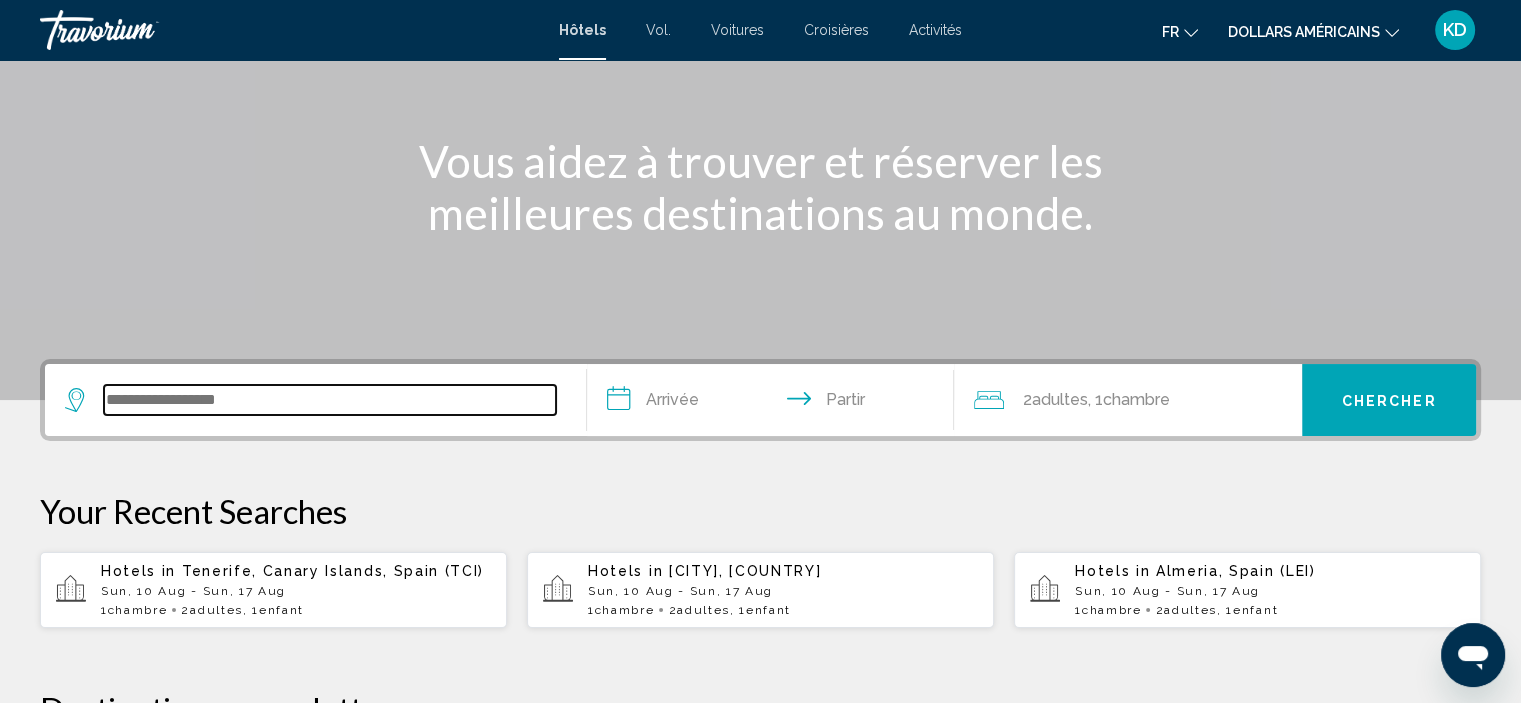 click at bounding box center [330, 400] 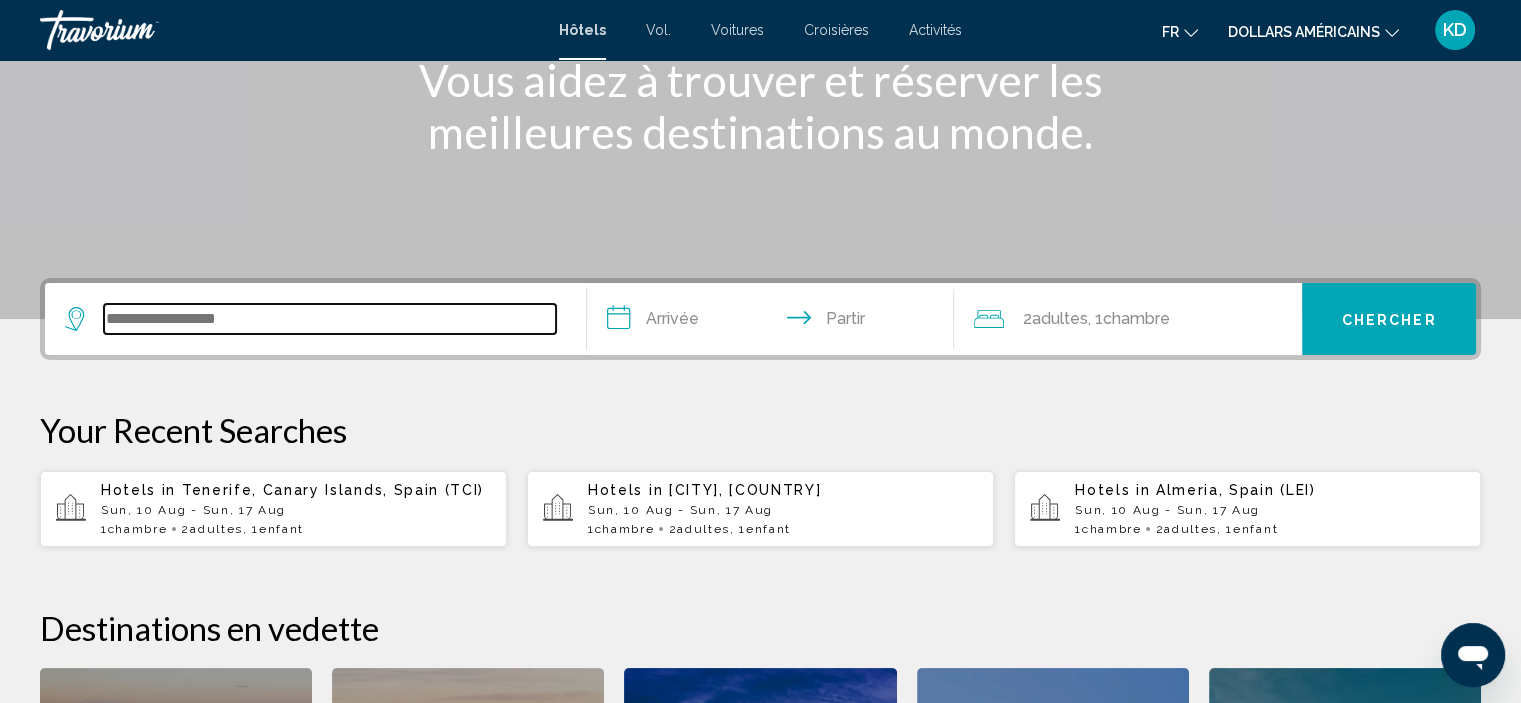 scroll, scrollTop: 493, scrollLeft: 0, axis: vertical 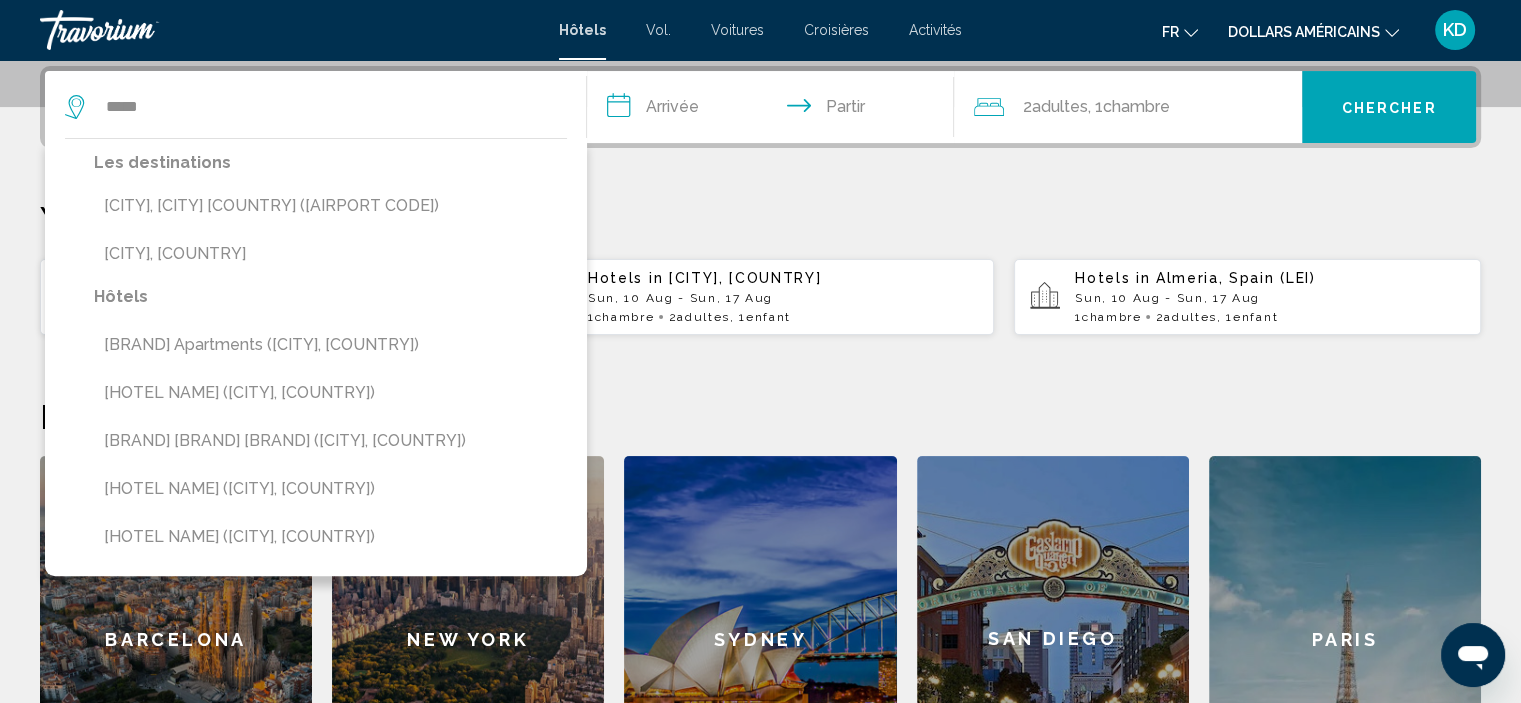 click on "[CITY], [CITY] [COUNTRY] ([AIRPORT CODE])" at bounding box center [330, 206] 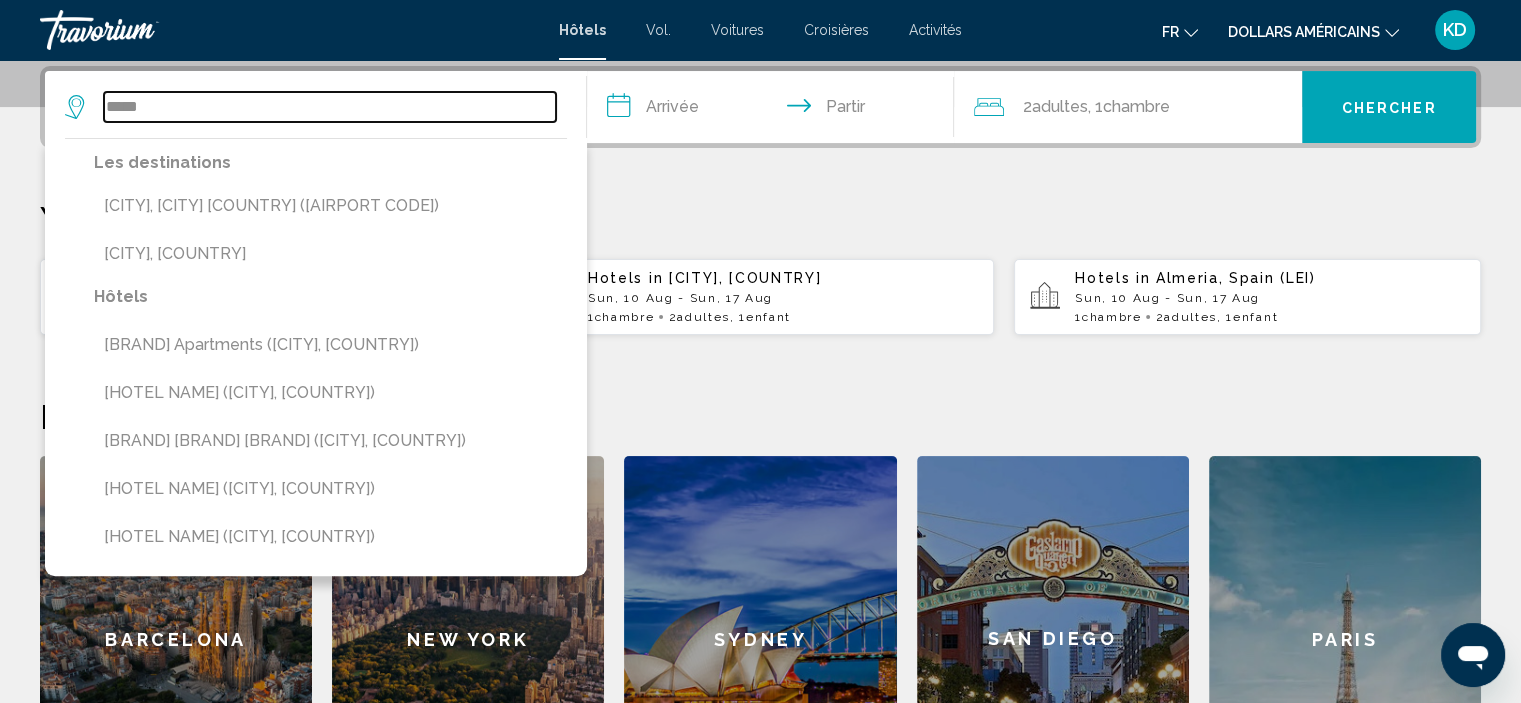 type on "**********" 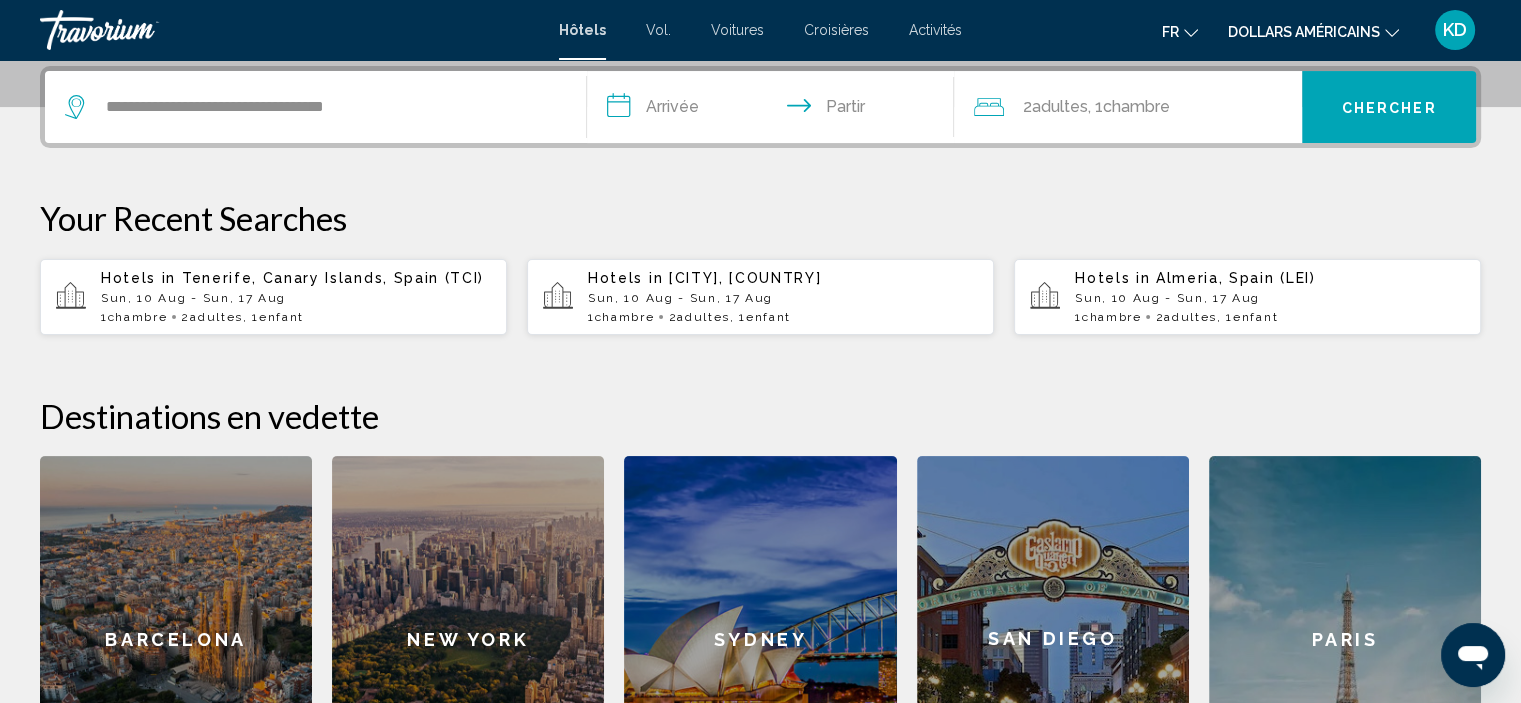 click on "**********" at bounding box center (775, 110) 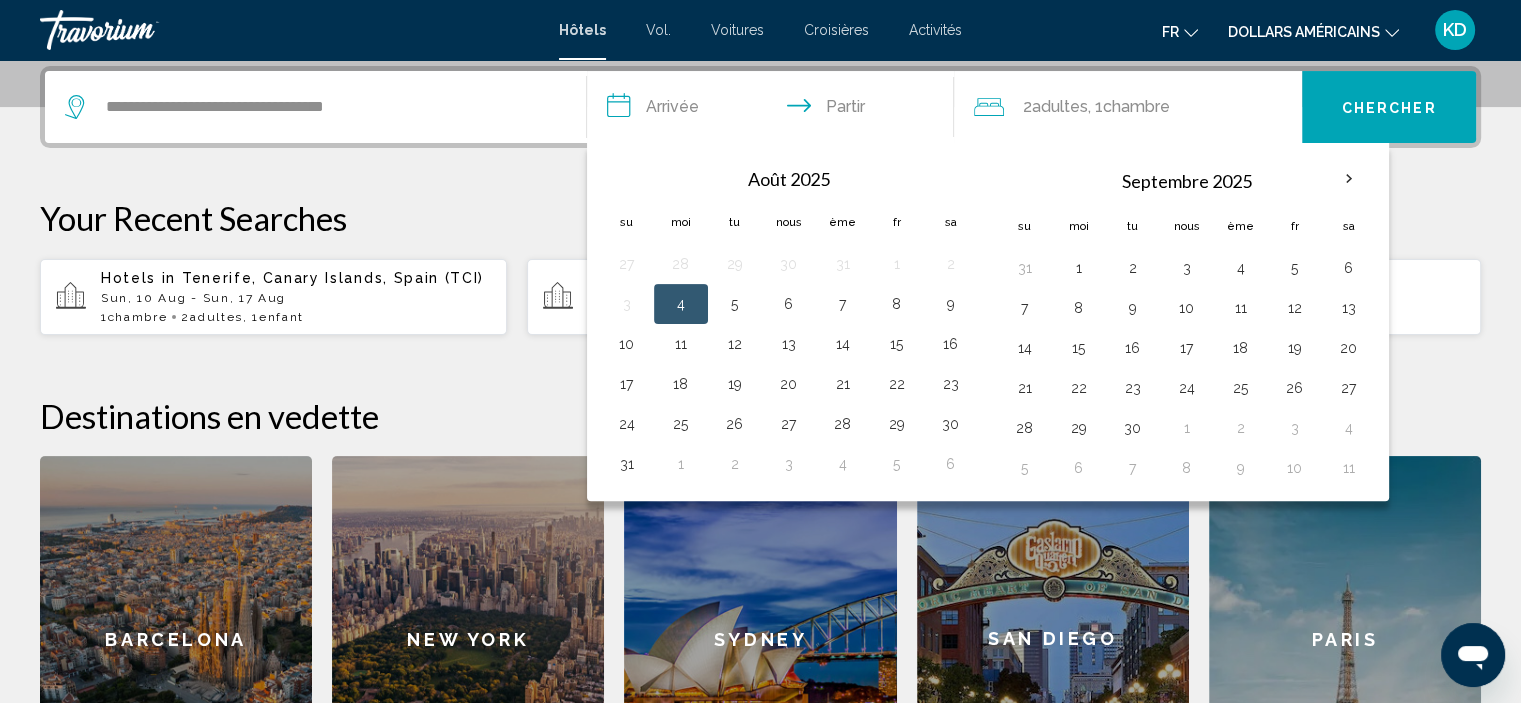 drag, startPoint x: 623, startPoint y: 339, endPoint x: 666, endPoint y: 309, distance: 52.43091 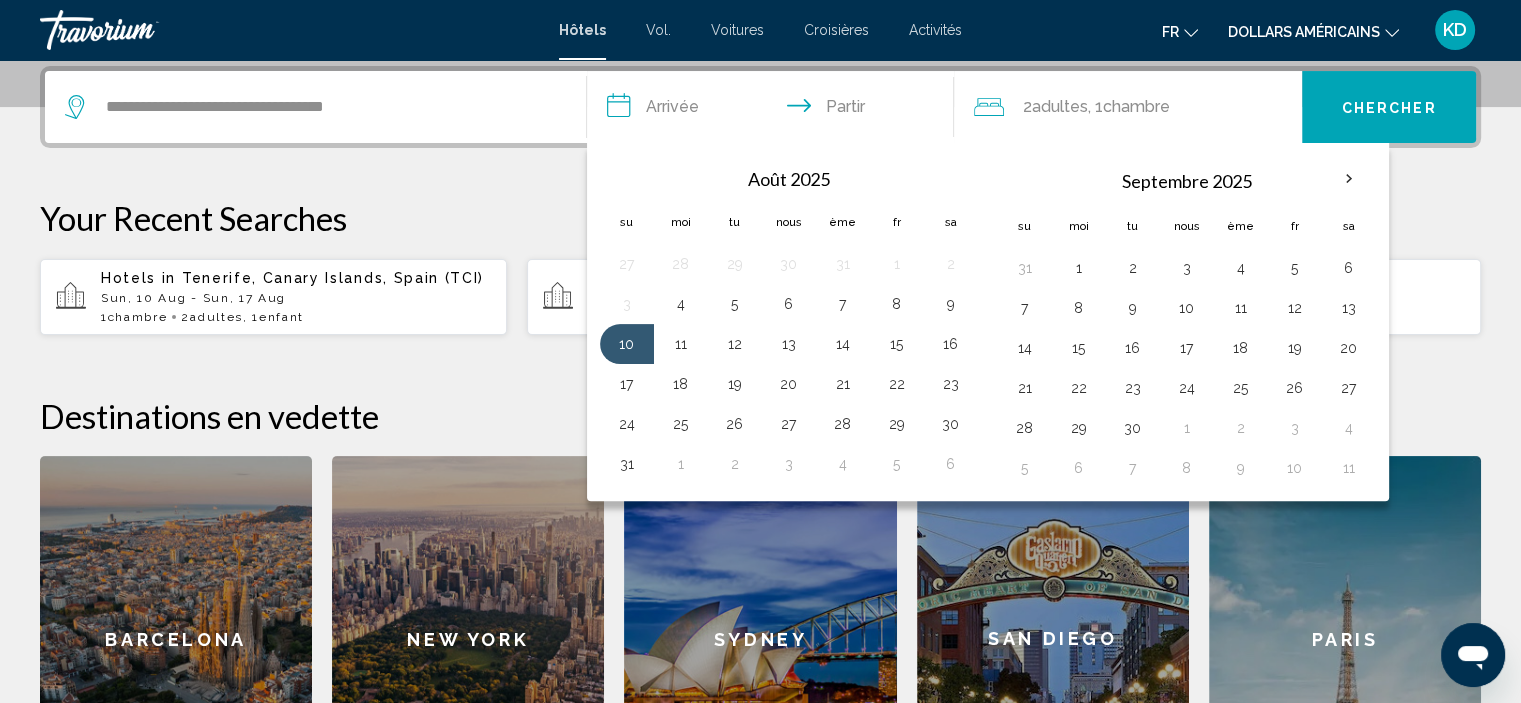 click on "**********" at bounding box center [775, 110] 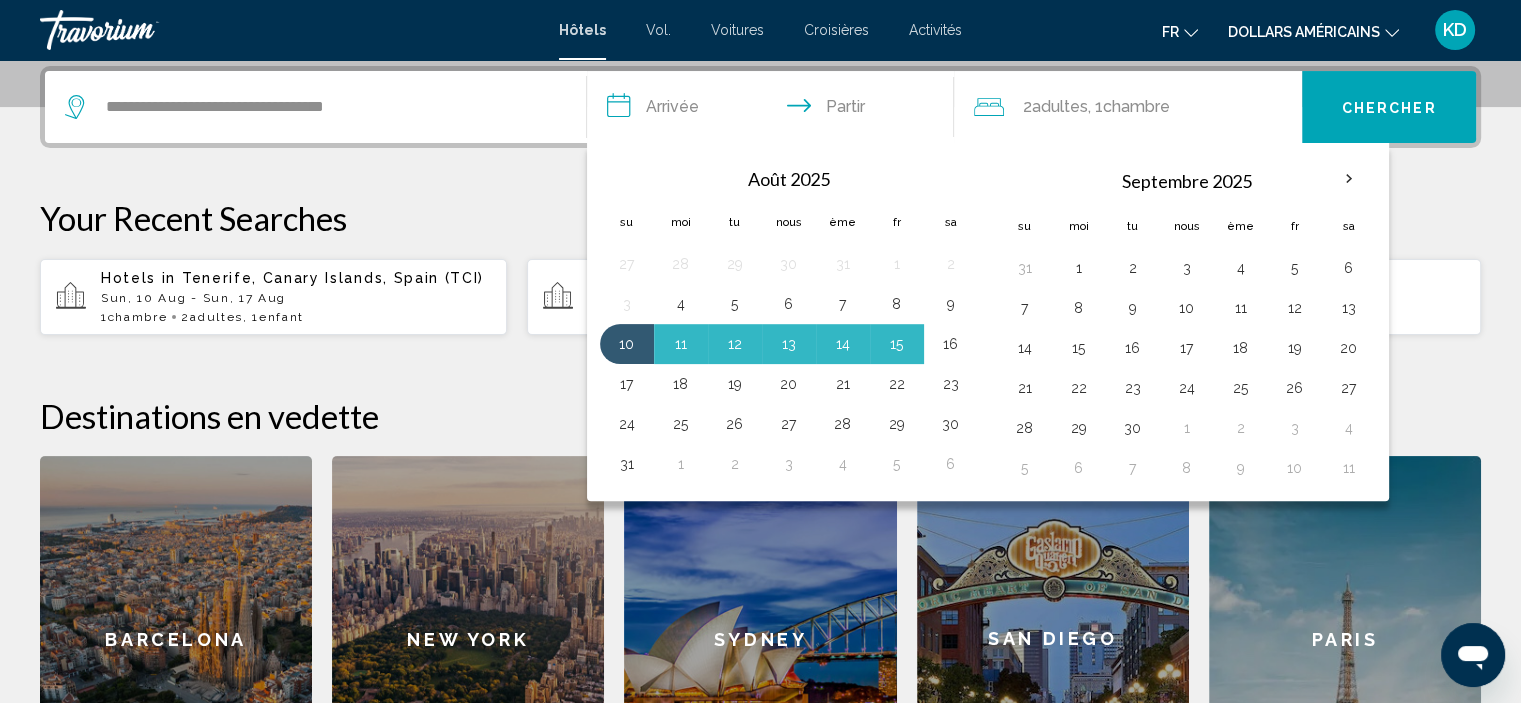 click on "16" at bounding box center [951, 344] 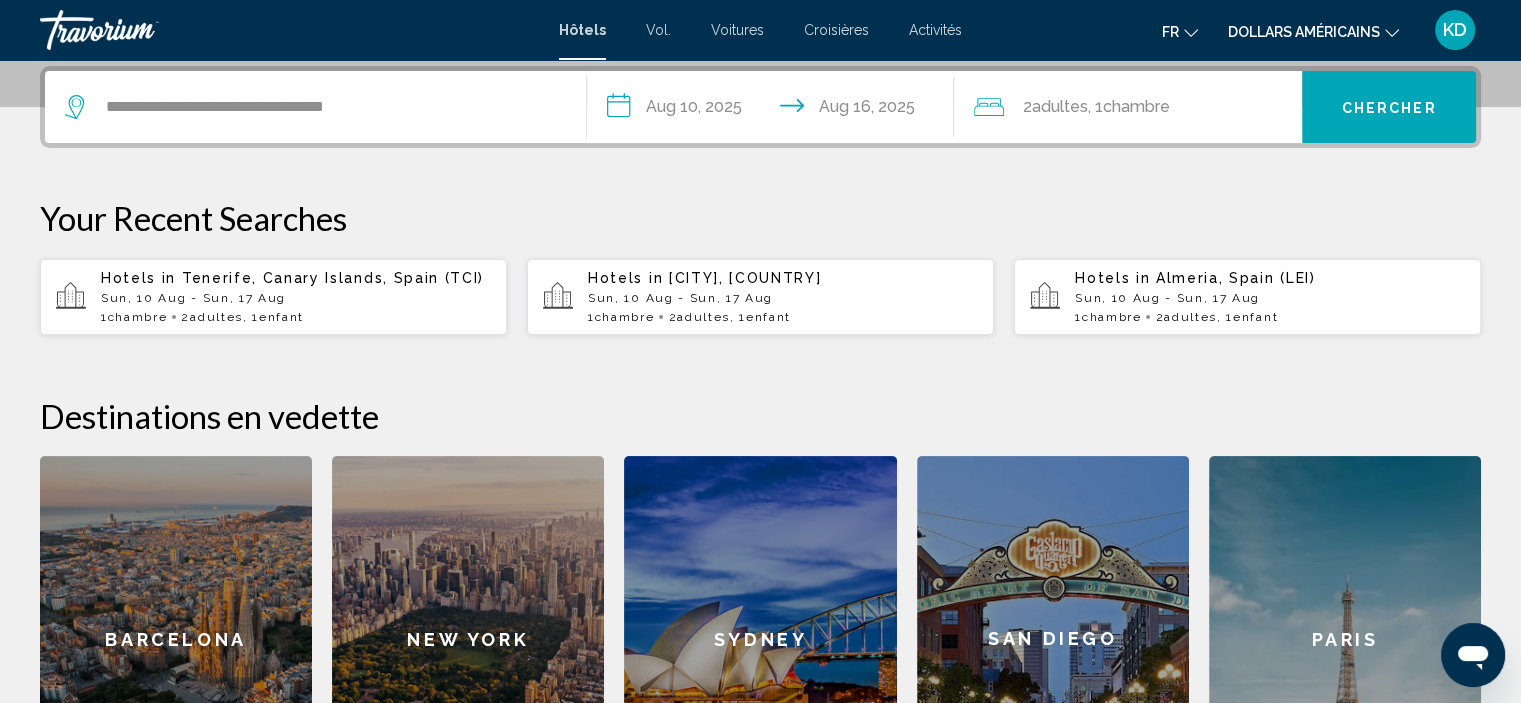 click on "Chambre" 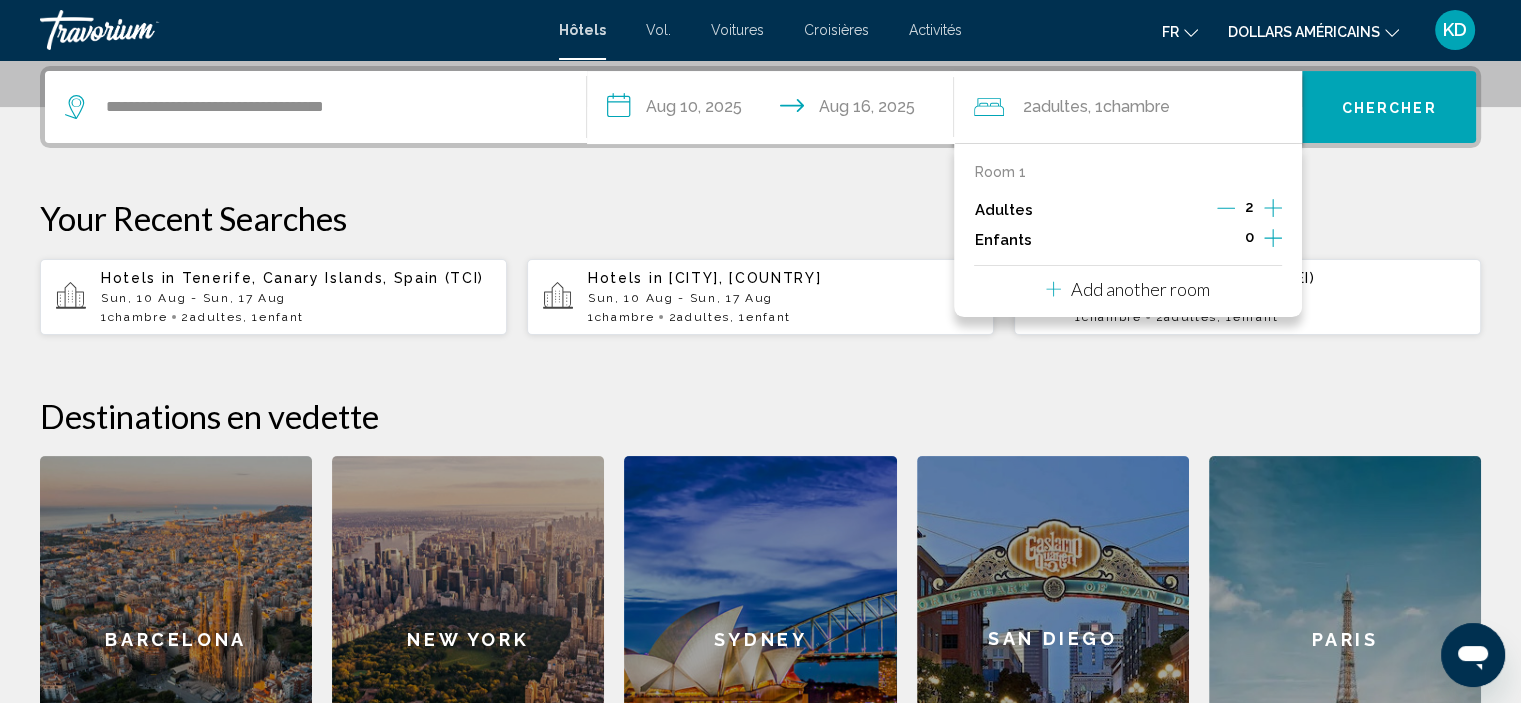 click 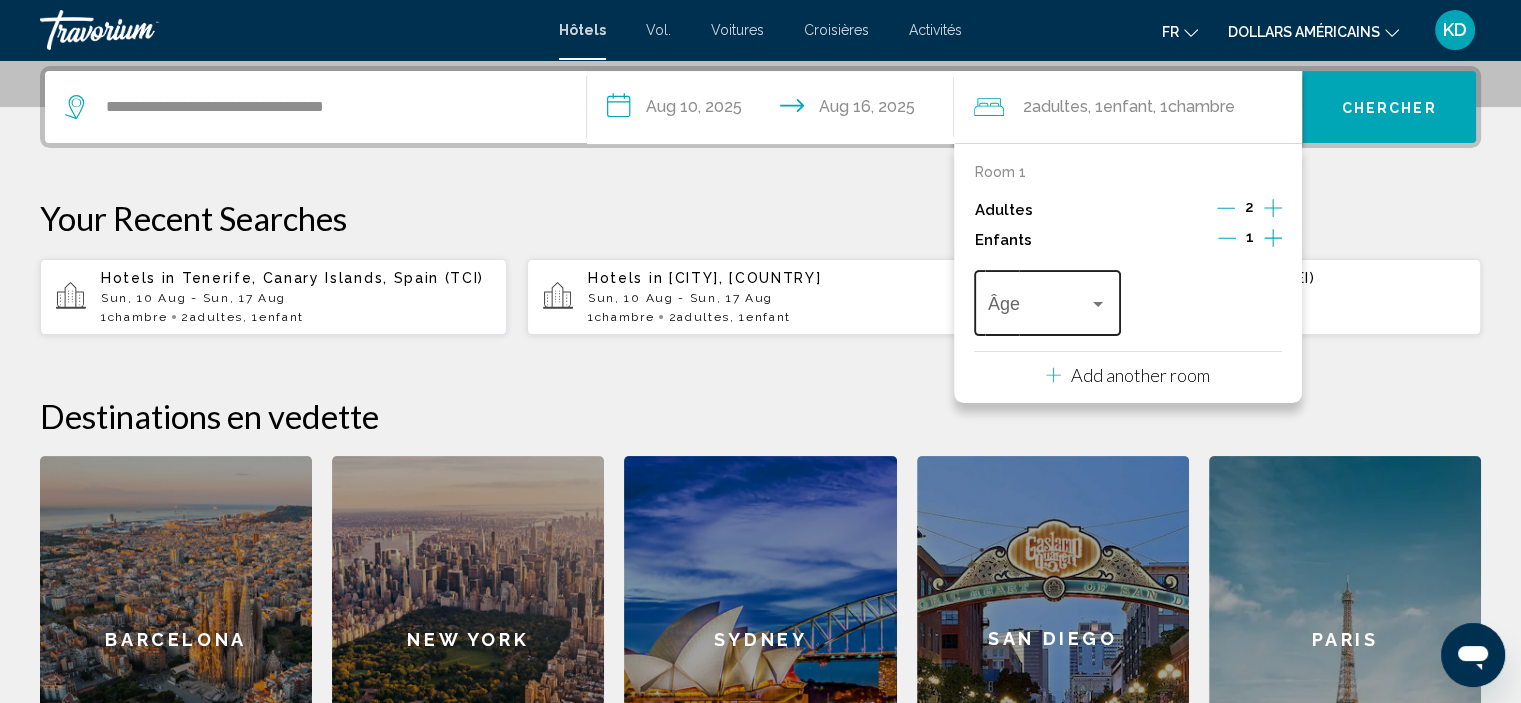 click on "Âge" at bounding box center (1047, 300) 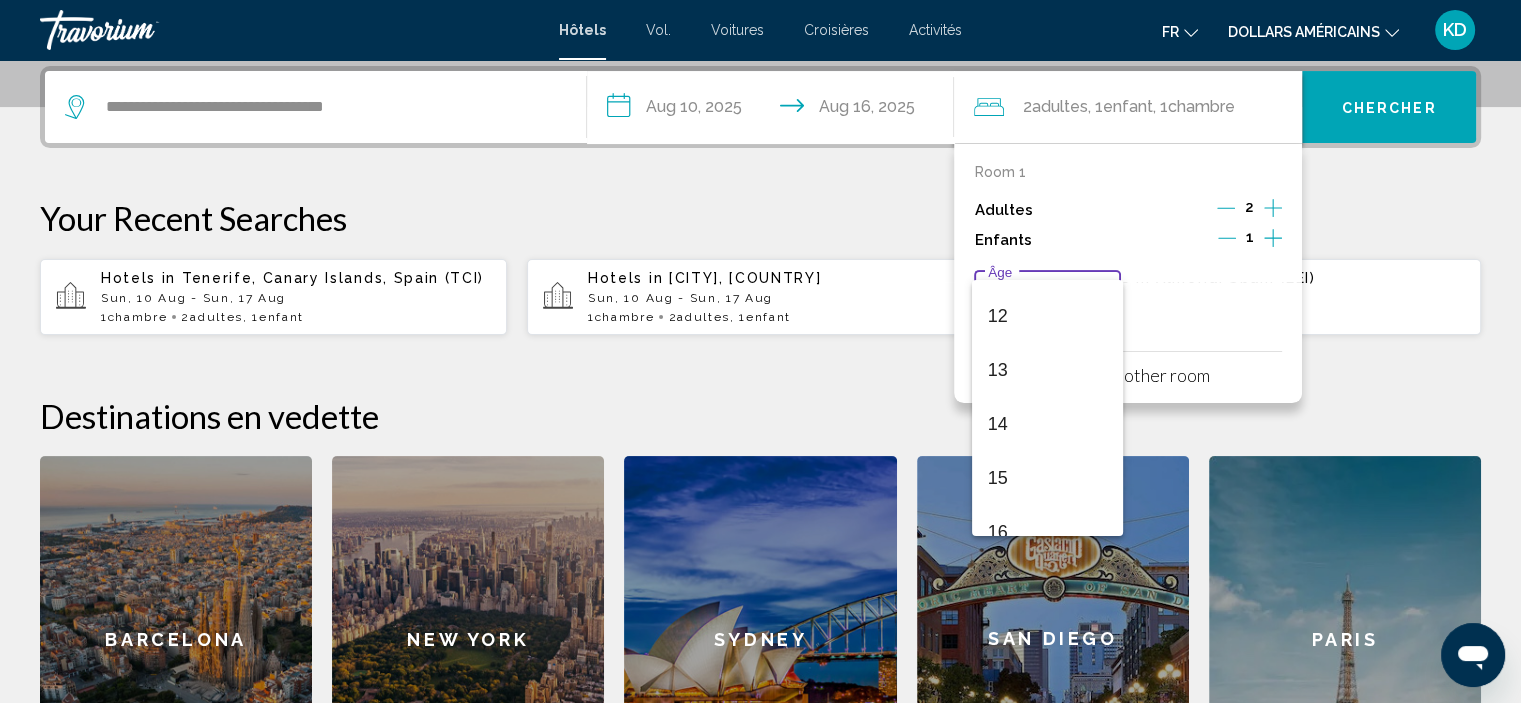 scroll, scrollTop: 620, scrollLeft: 0, axis: vertical 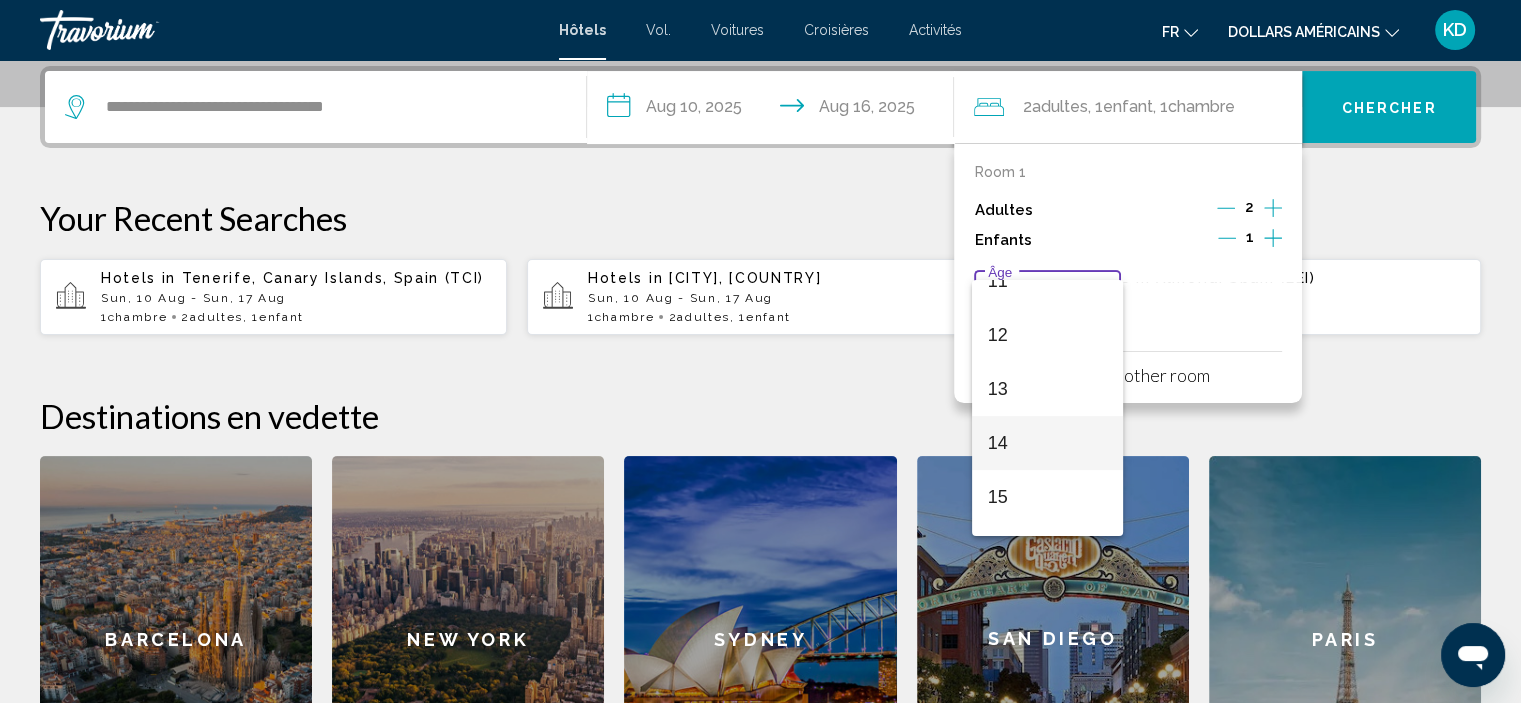 click on "14" at bounding box center (998, 443) 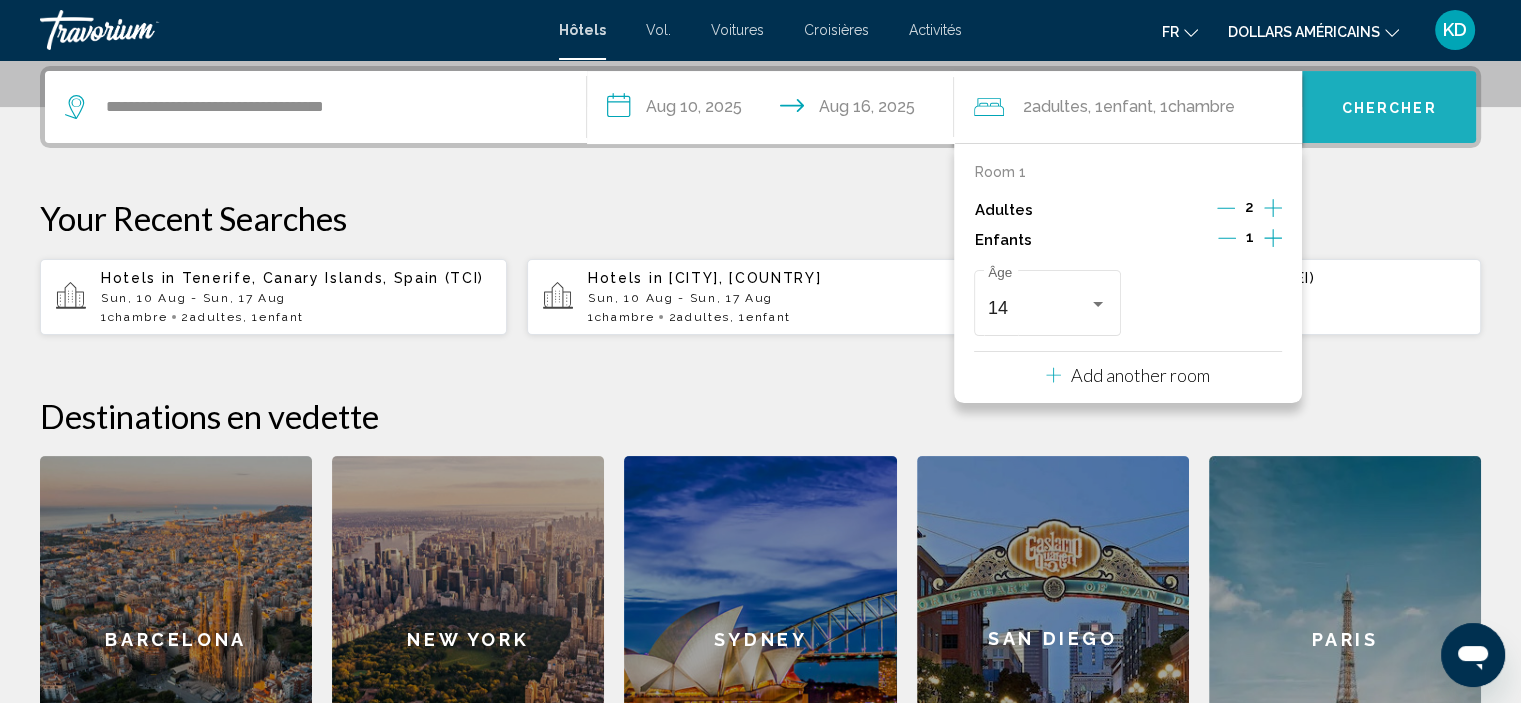 click on "Chercher" at bounding box center (1389, 107) 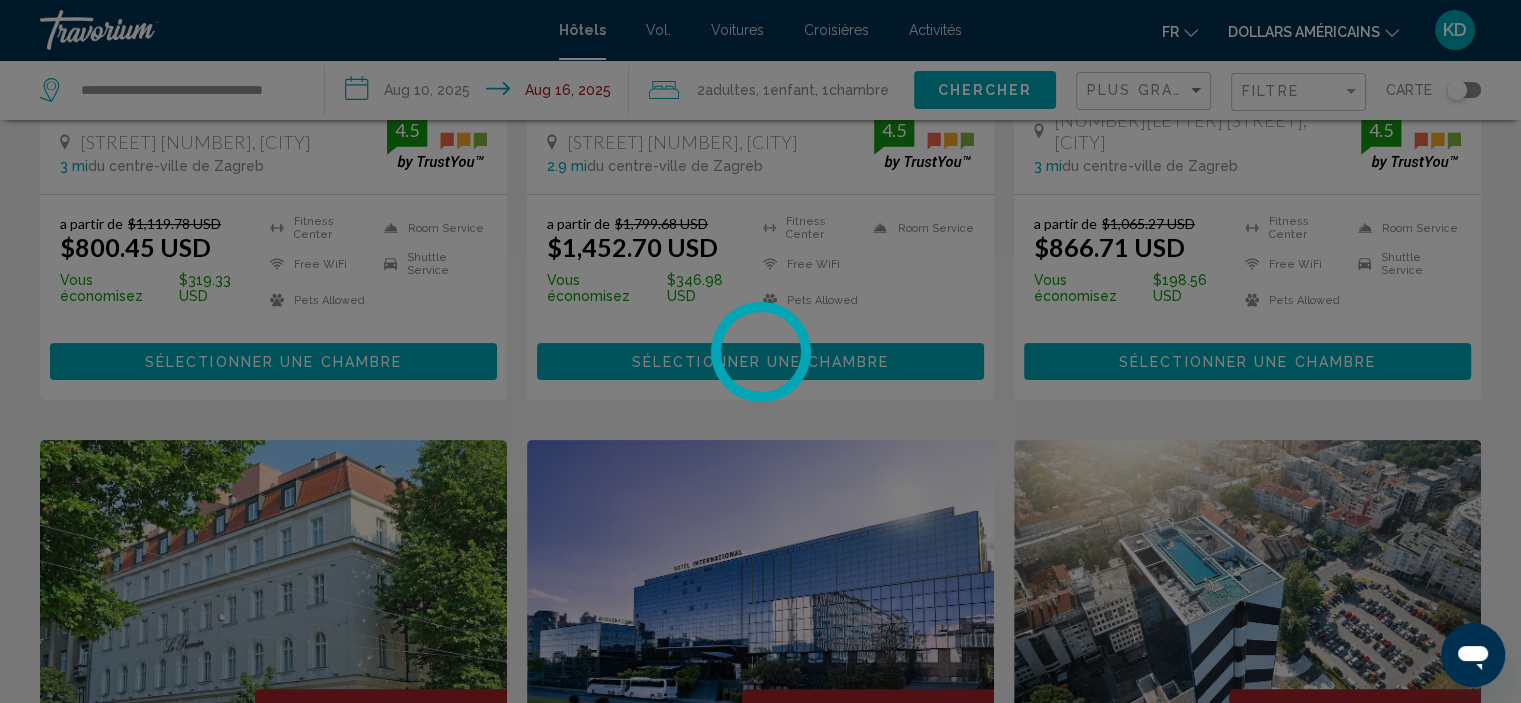 scroll, scrollTop: 0, scrollLeft: 0, axis: both 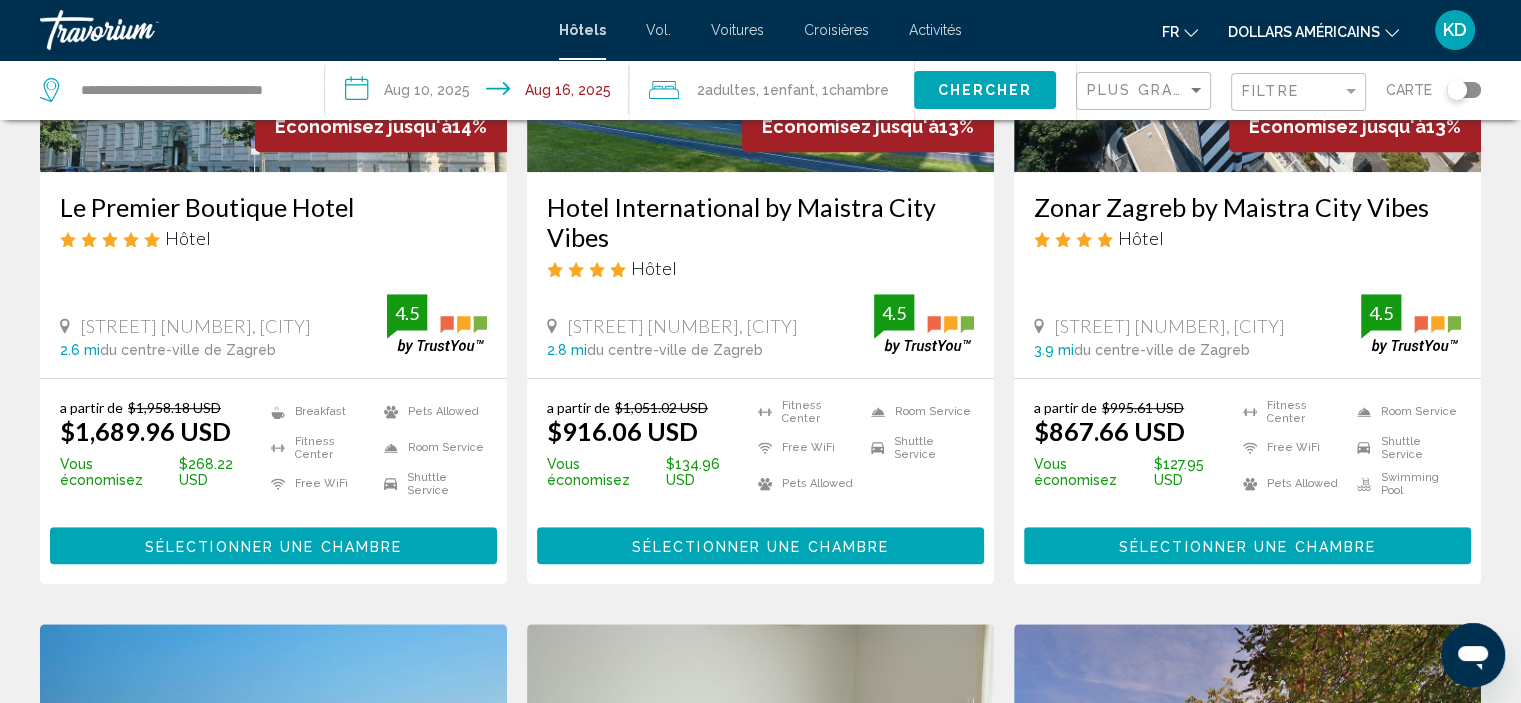 click on "Sélectionner une chambre" at bounding box center [1247, 546] 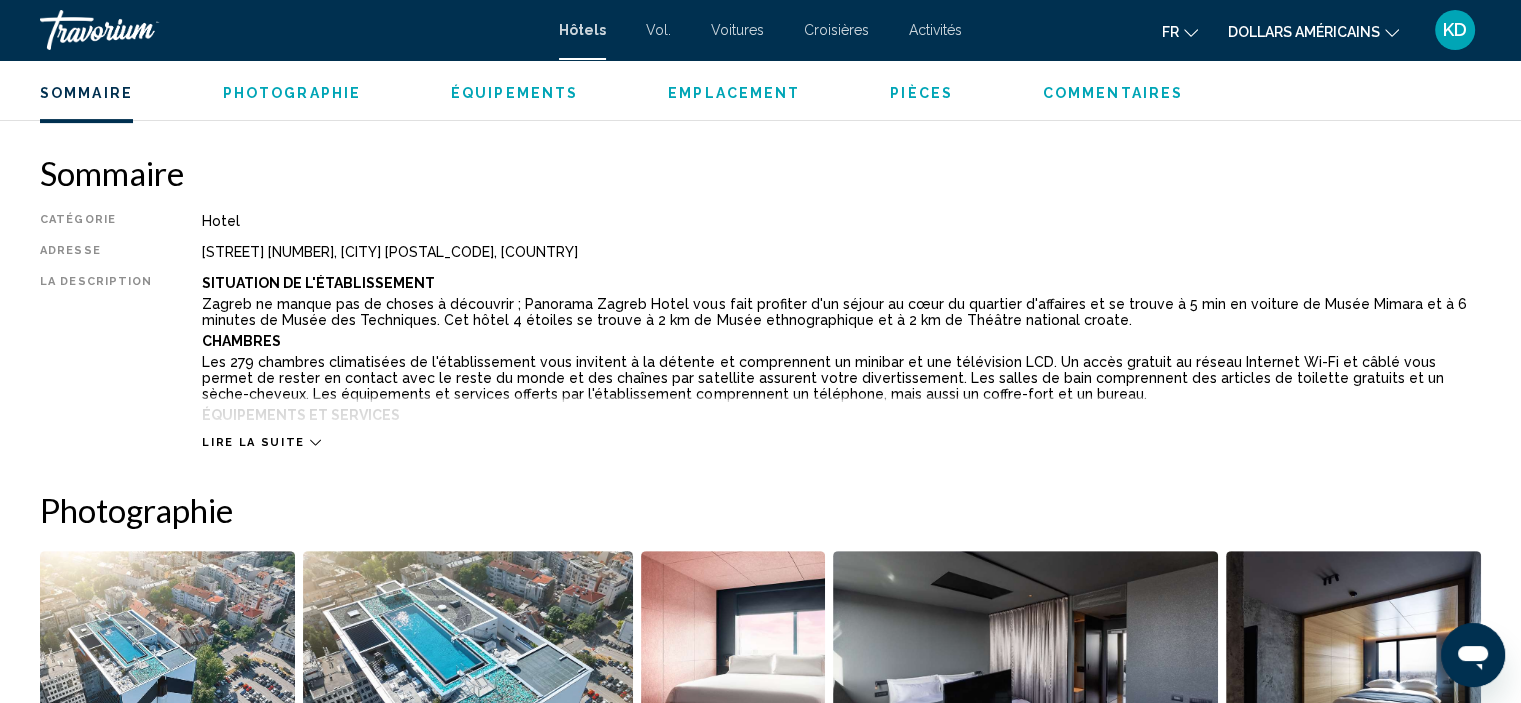 scroll, scrollTop: 708, scrollLeft: 0, axis: vertical 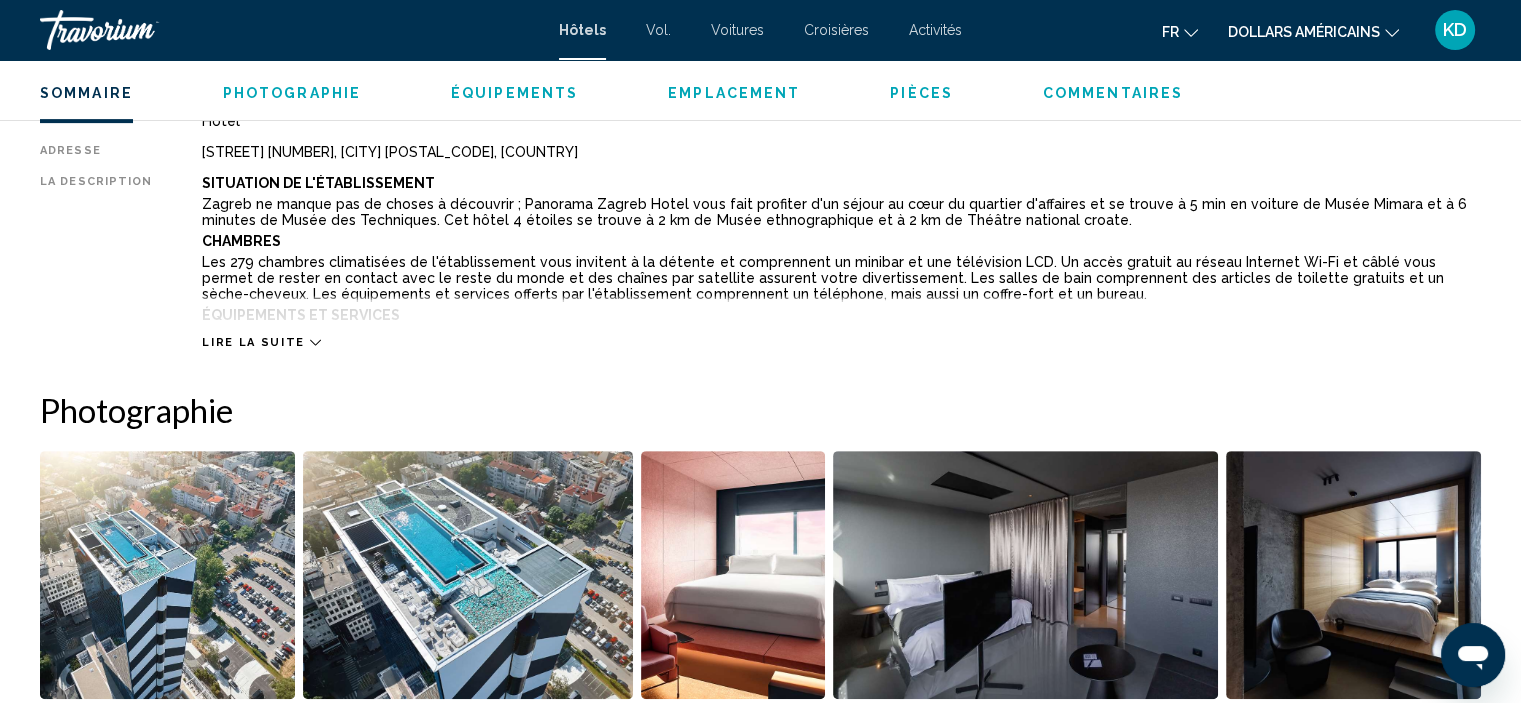 click 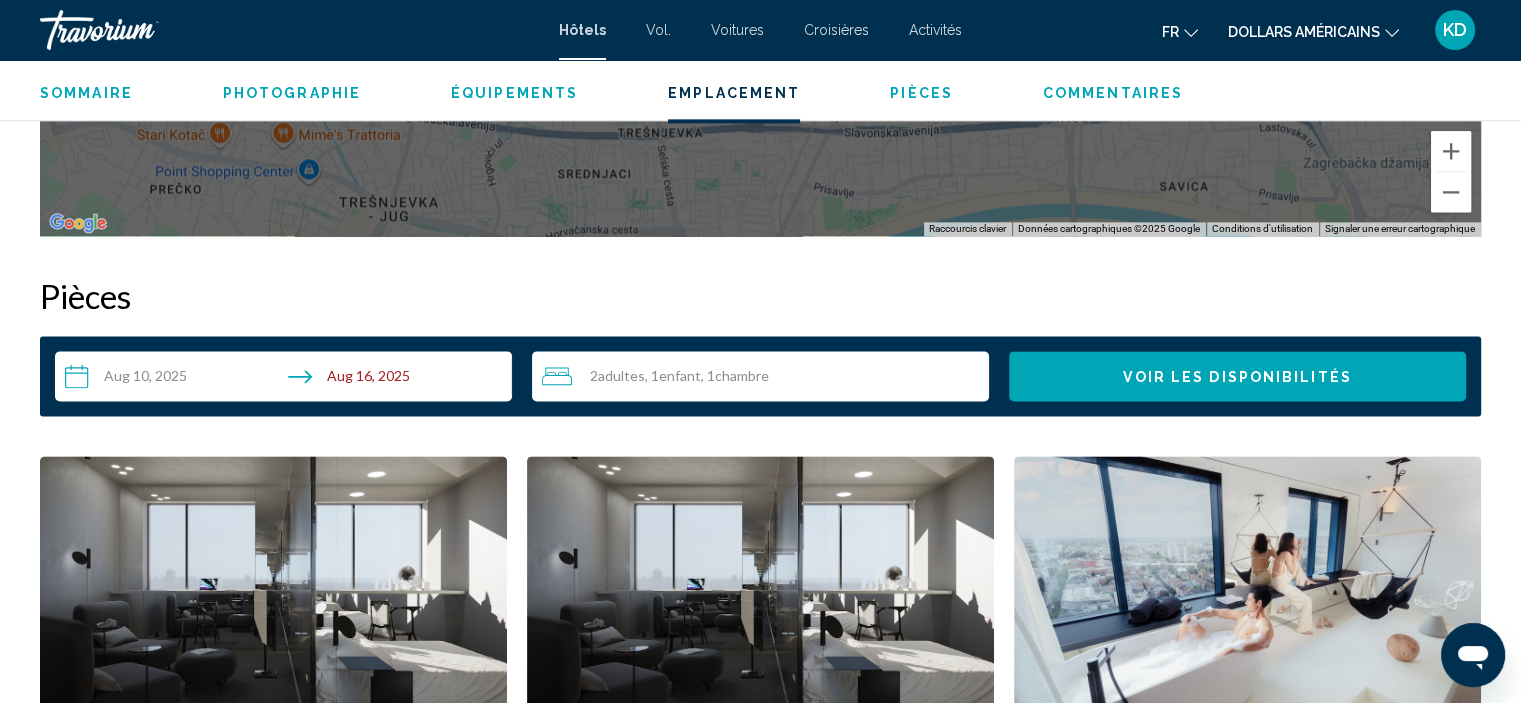 scroll, scrollTop: 2608, scrollLeft: 0, axis: vertical 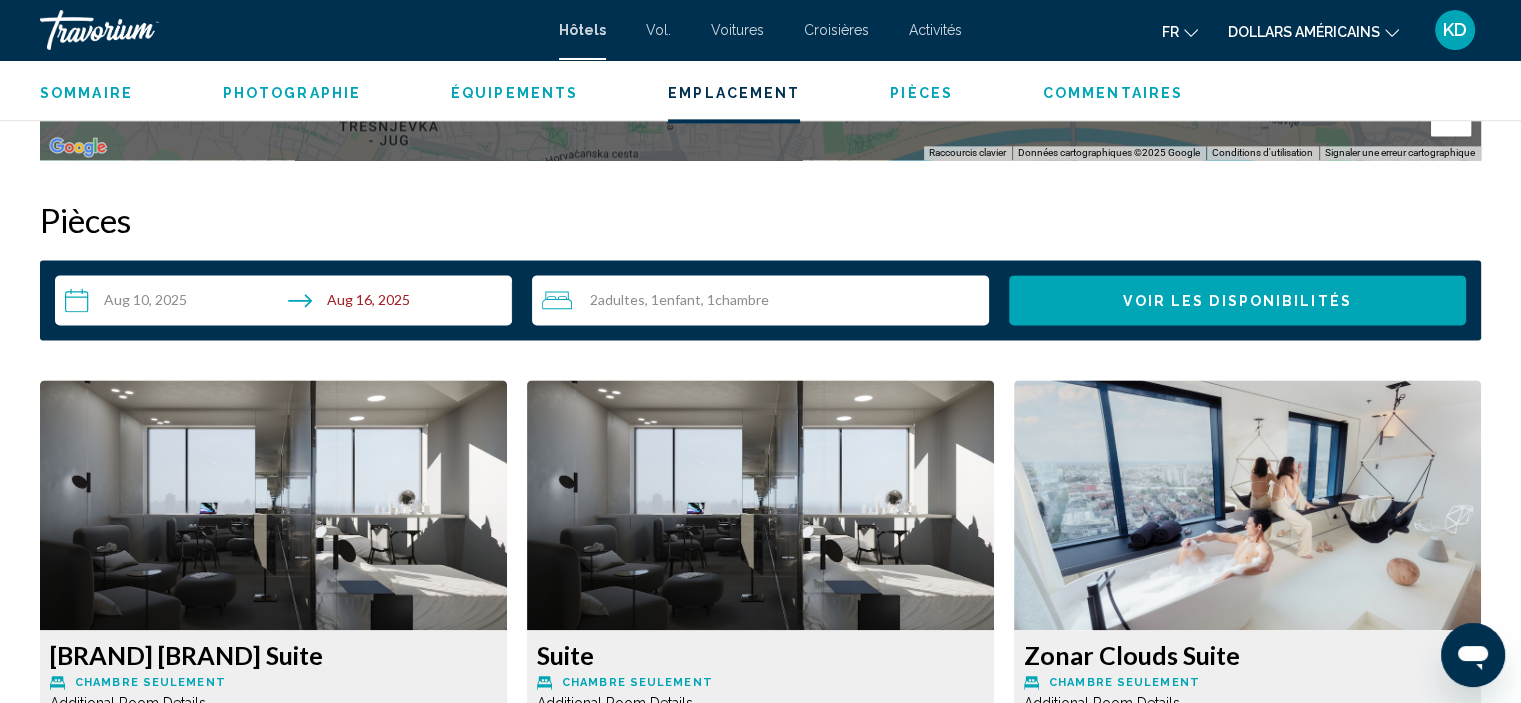 click on "Voir les disponibilités" at bounding box center [1237, 301] 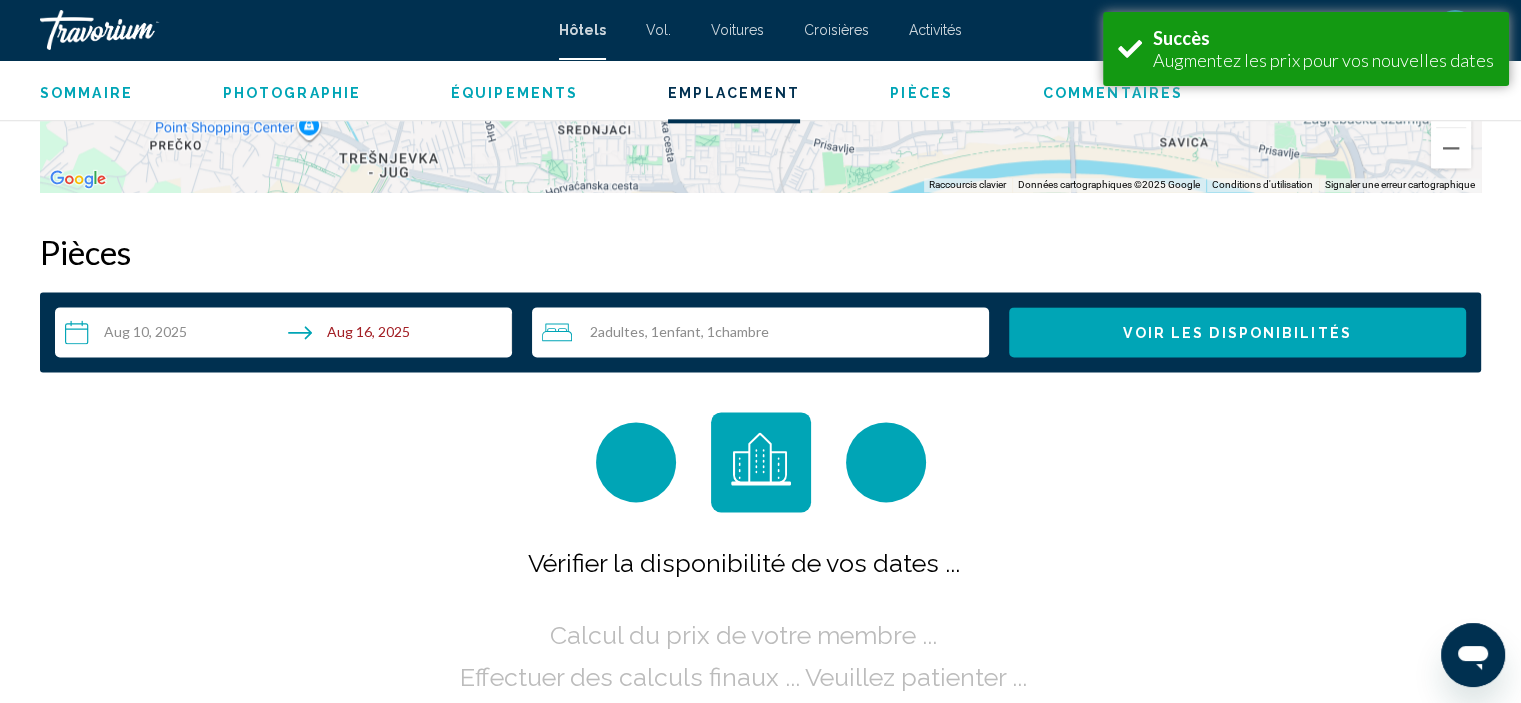 scroll, scrollTop: 2687, scrollLeft: 0, axis: vertical 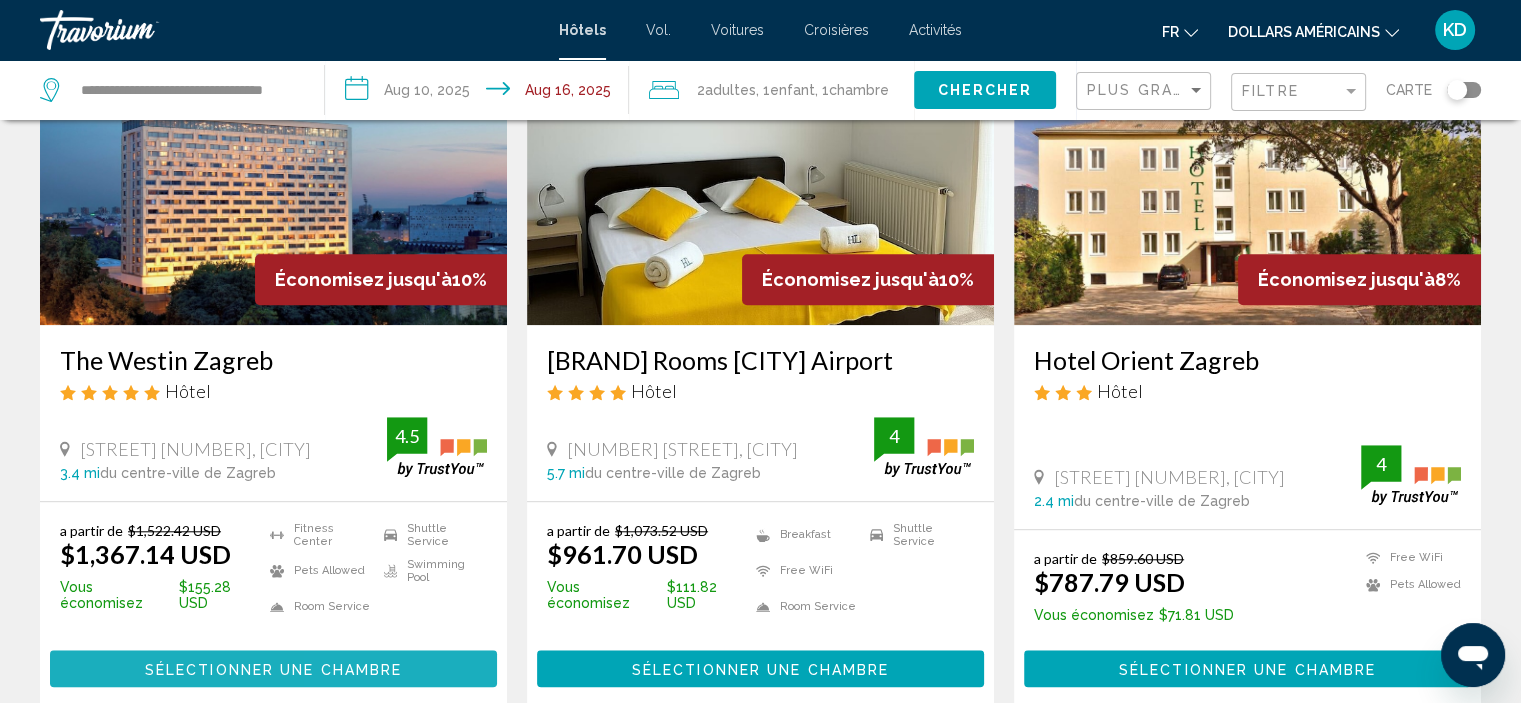 click on "Sélectionner une chambre" at bounding box center [273, 669] 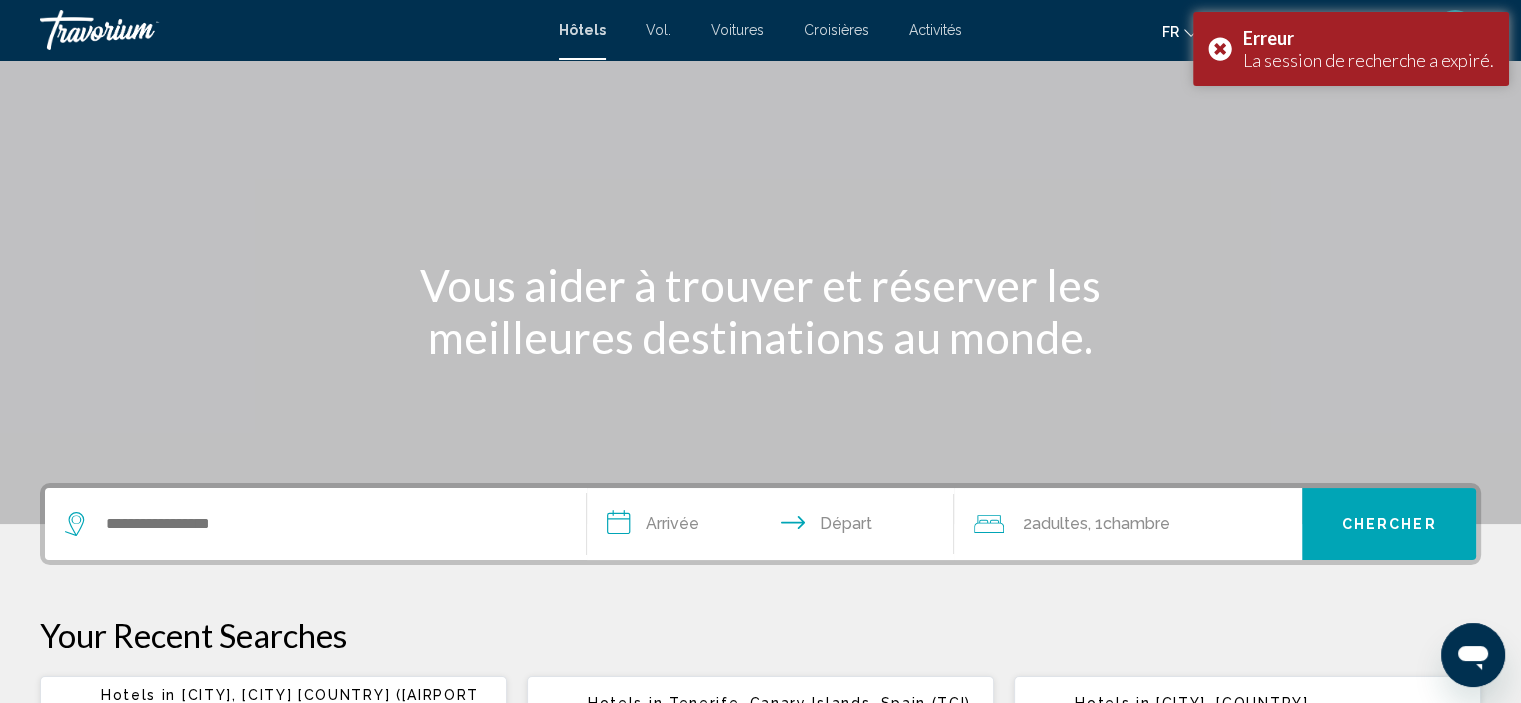 scroll, scrollTop: 200, scrollLeft: 0, axis: vertical 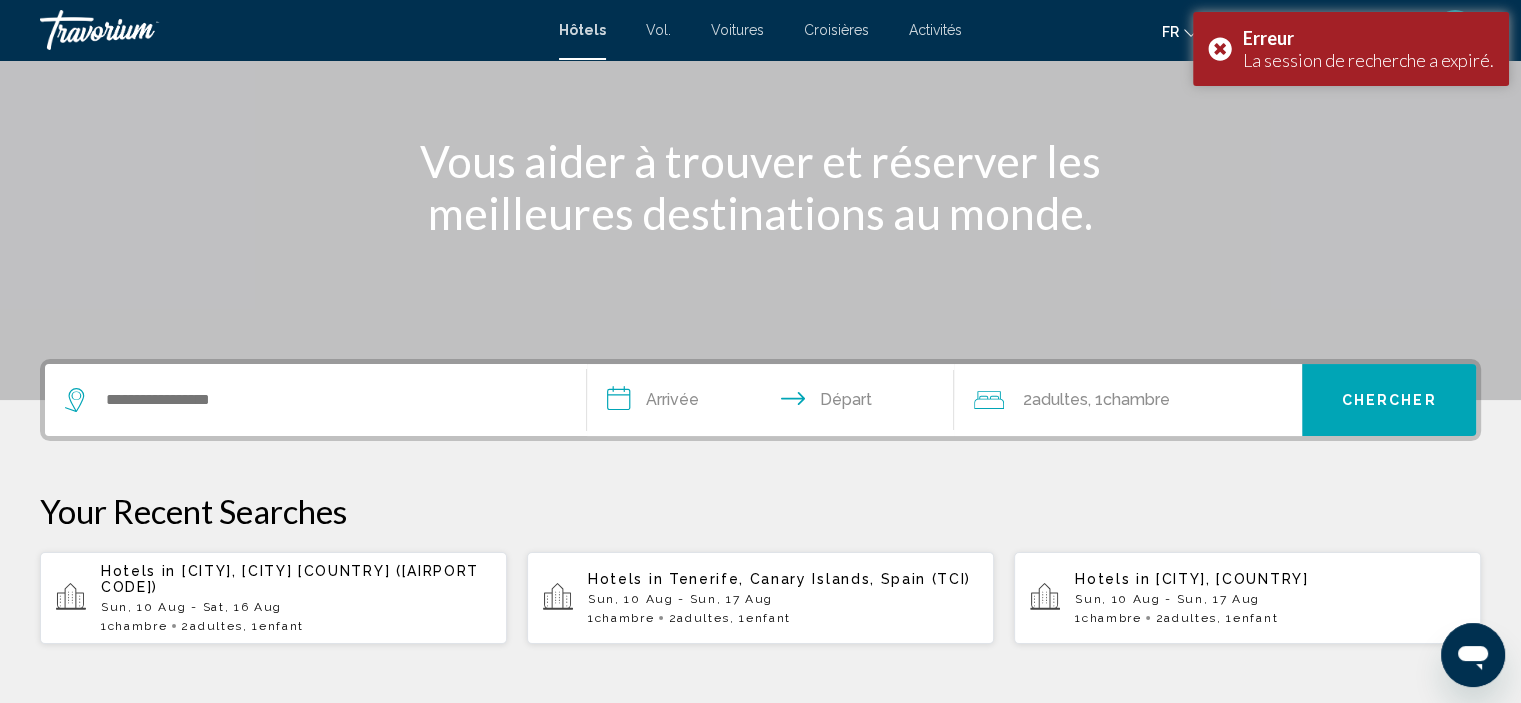 drag, startPoint x: 1228, startPoint y: 42, endPoint x: 1154, endPoint y: 65, distance: 77.491936 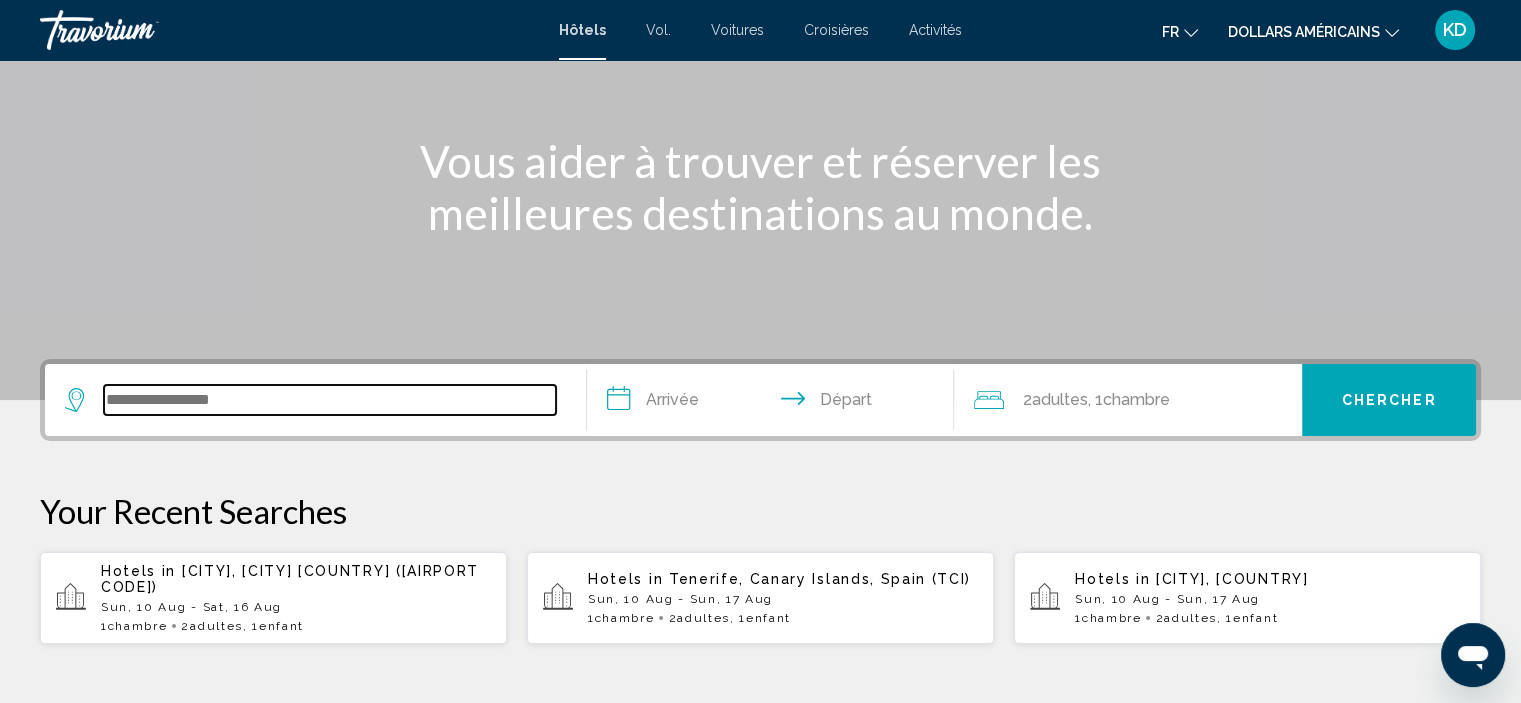 click at bounding box center [330, 400] 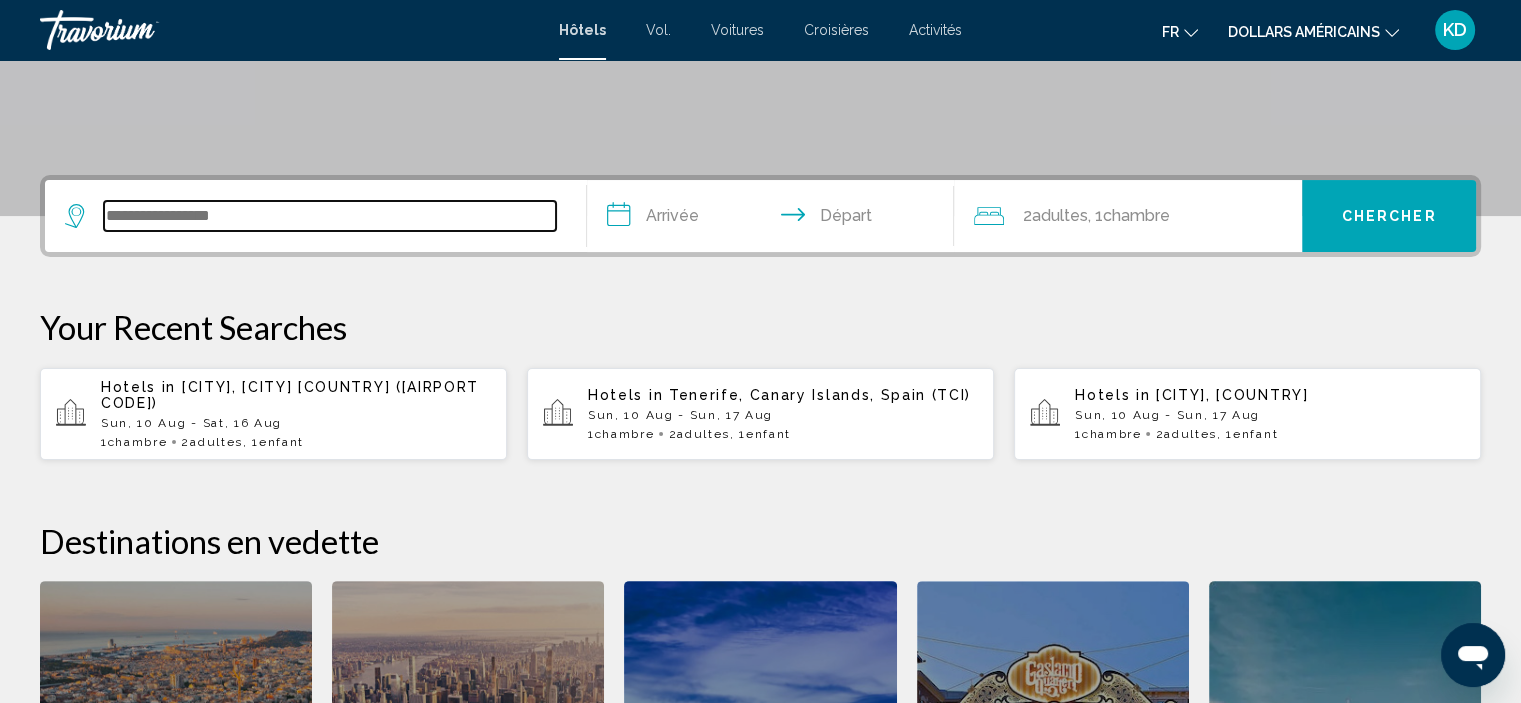 scroll, scrollTop: 493, scrollLeft: 0, axis: vertical 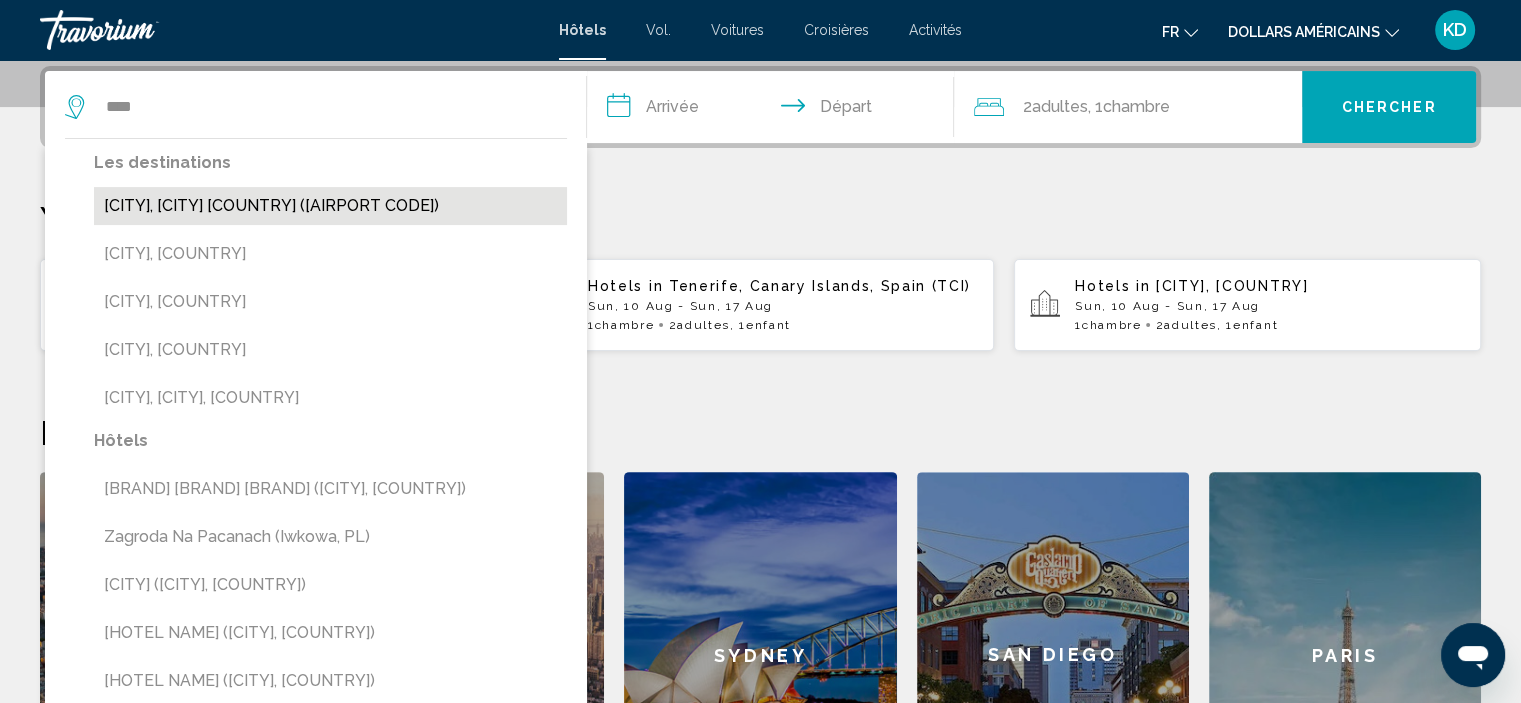 click on "[CITY], [CITY] [COUNTRY] ([AIRPORT CODE])" at bounding box center (330, 206) 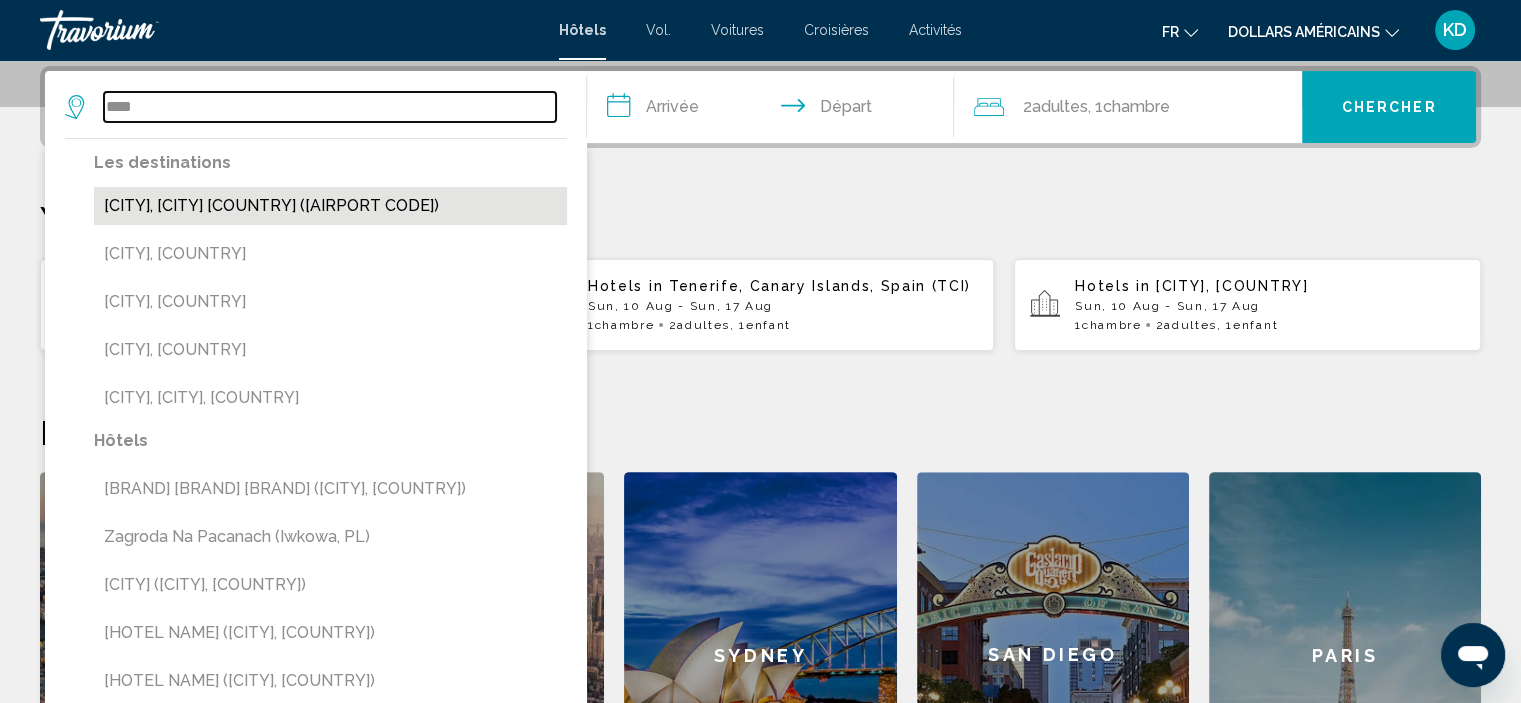 type on "**********" 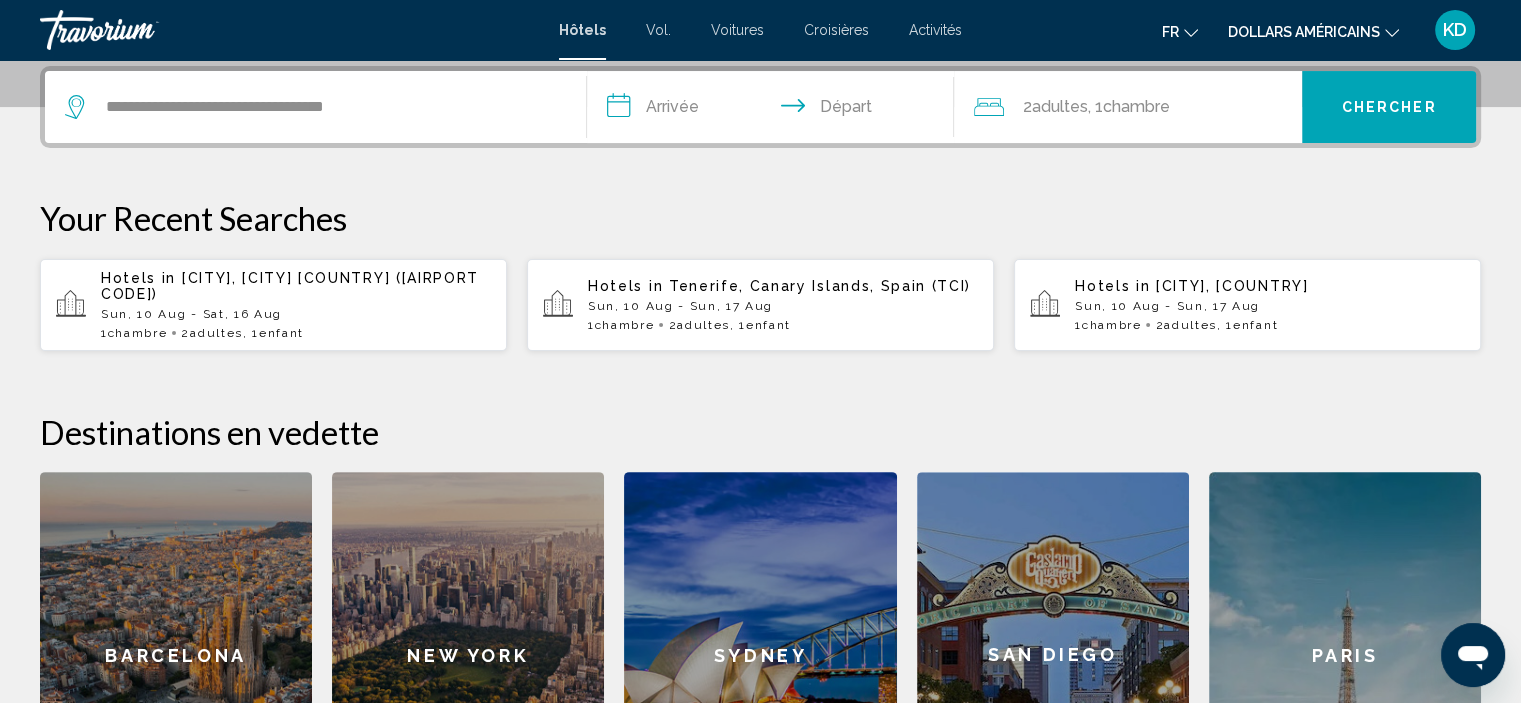 click on "**********" at bounding box center [775, 110] 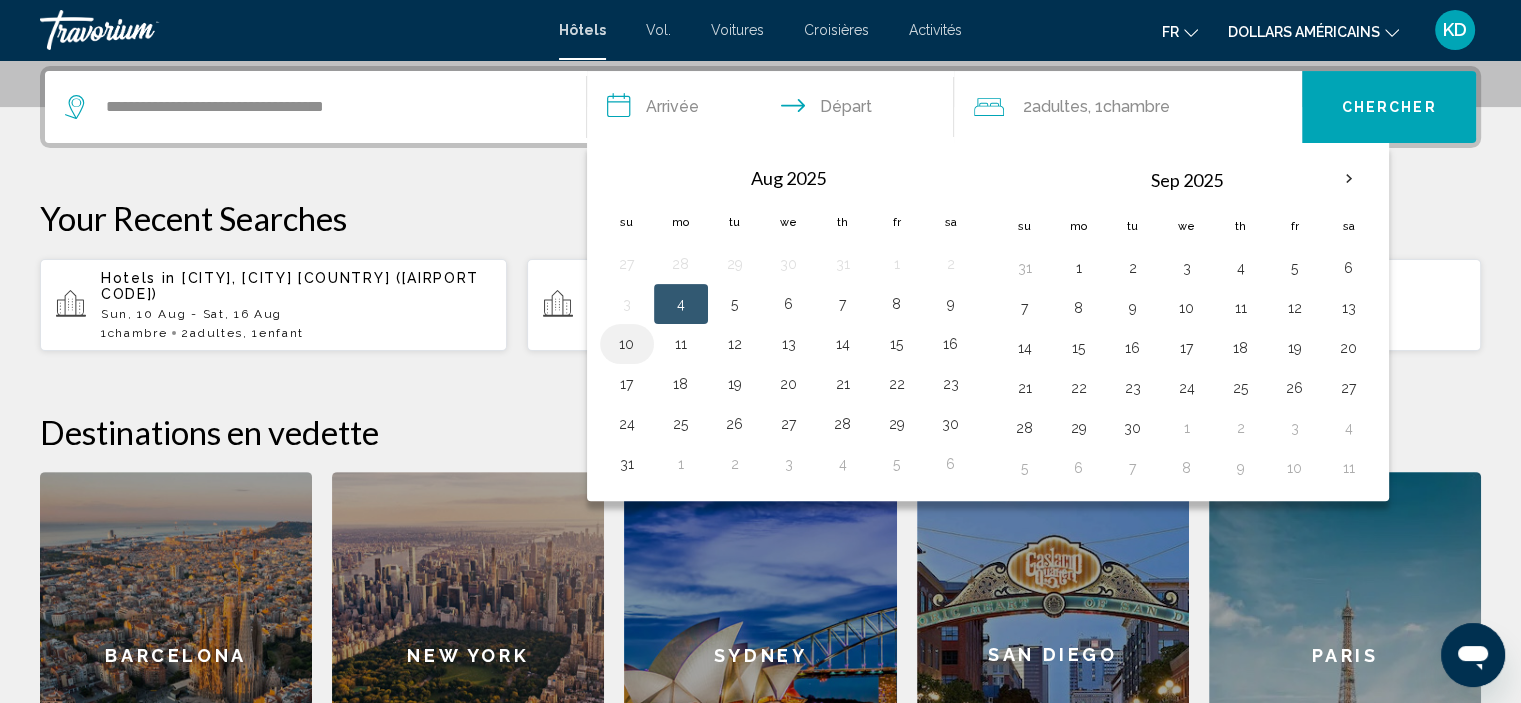 click on "10" at bounding box center [627, 344] 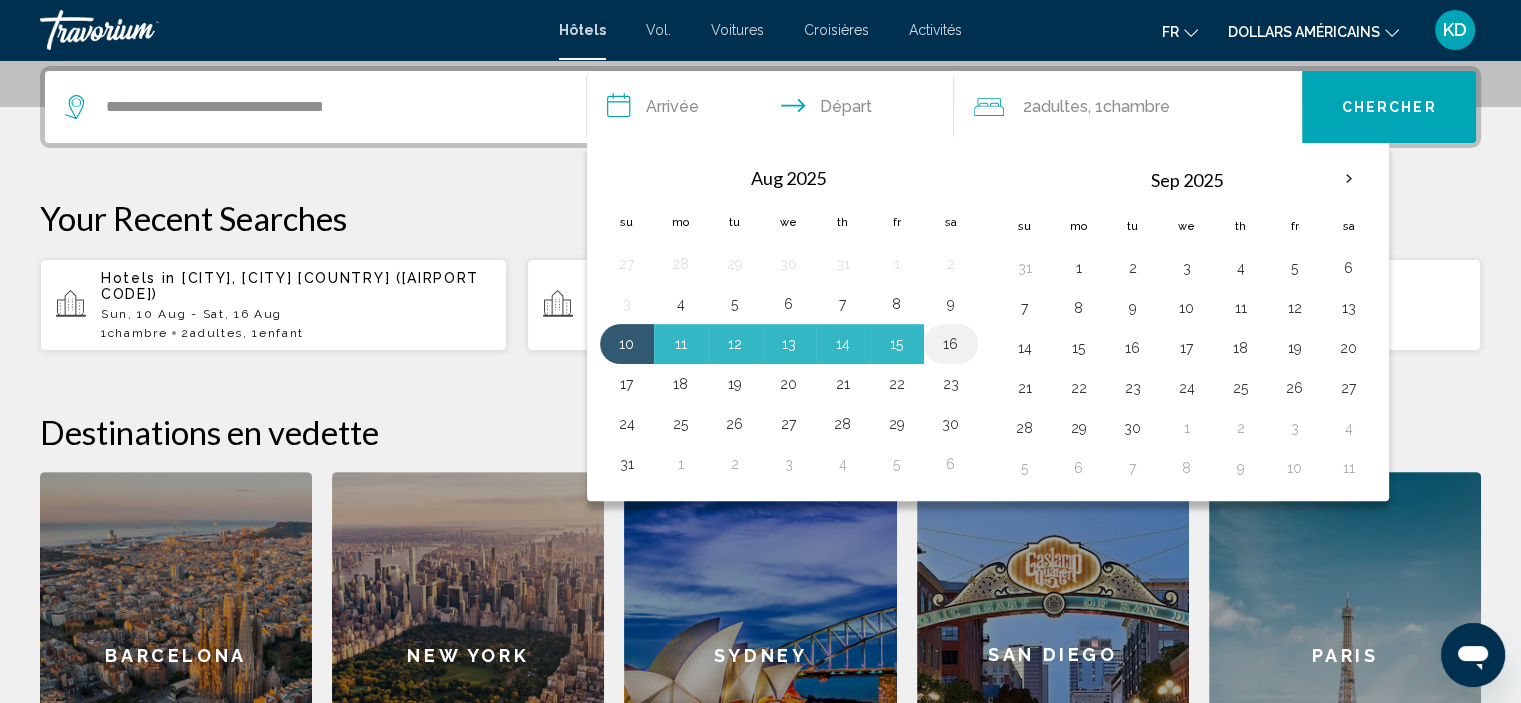 click on "16" at bounding box center (951, 344) 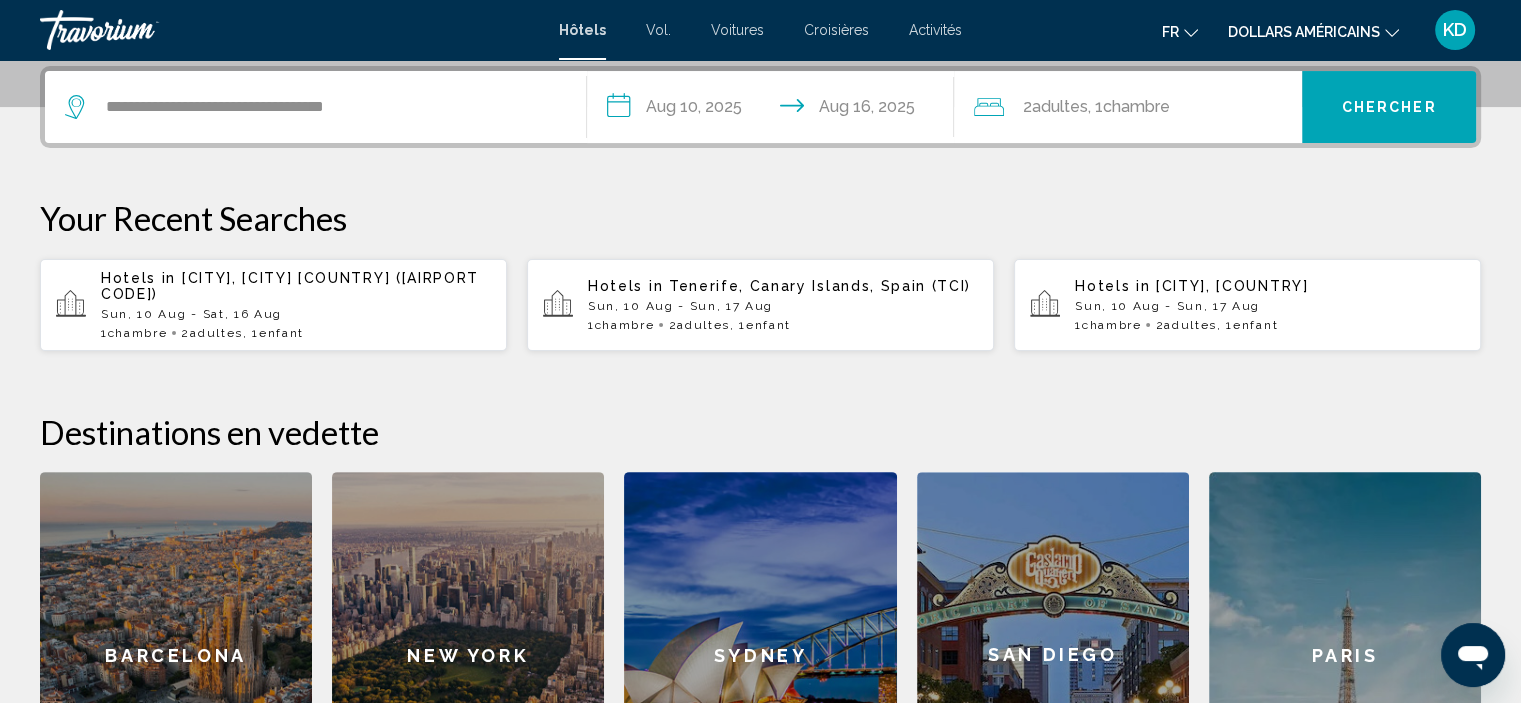 click on "Chambre" 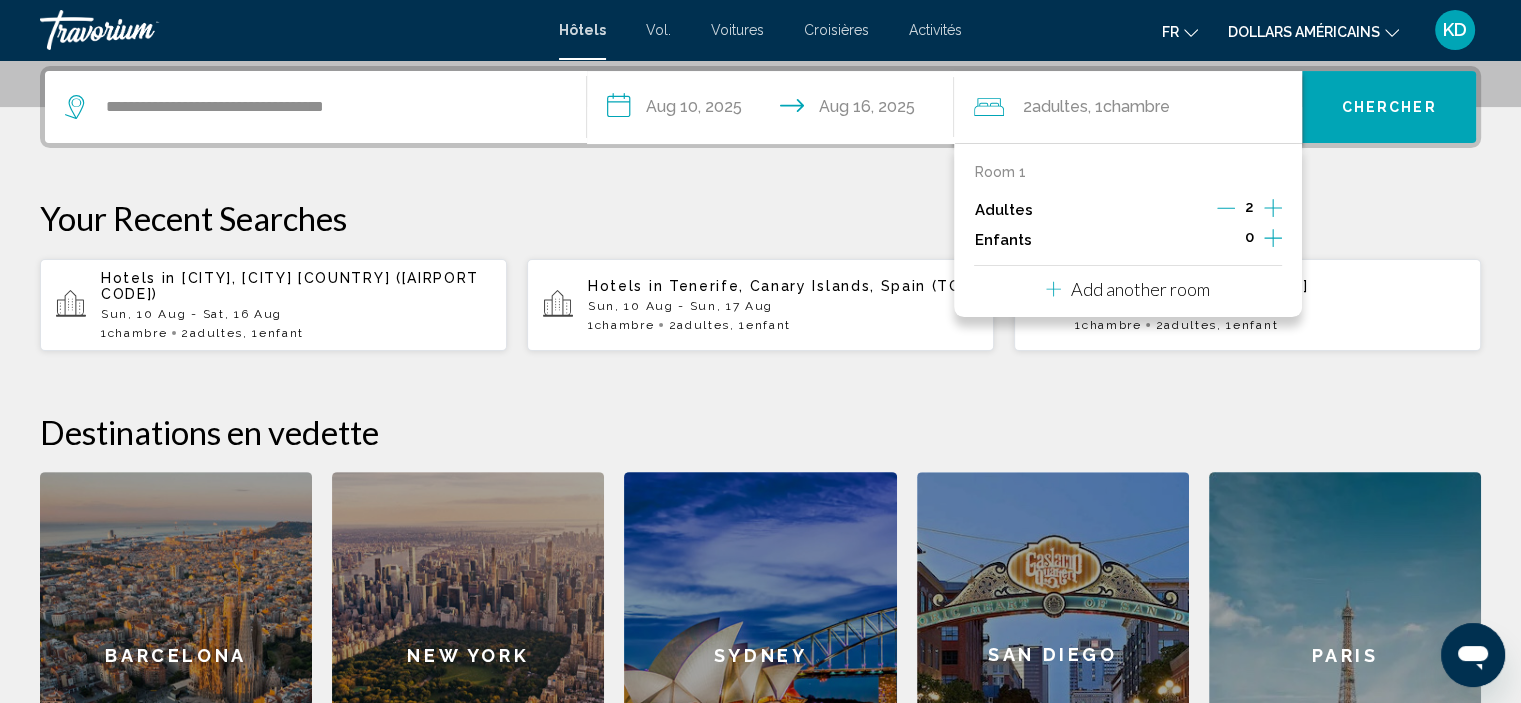 click on "0" at bounding box center [1249, 240] 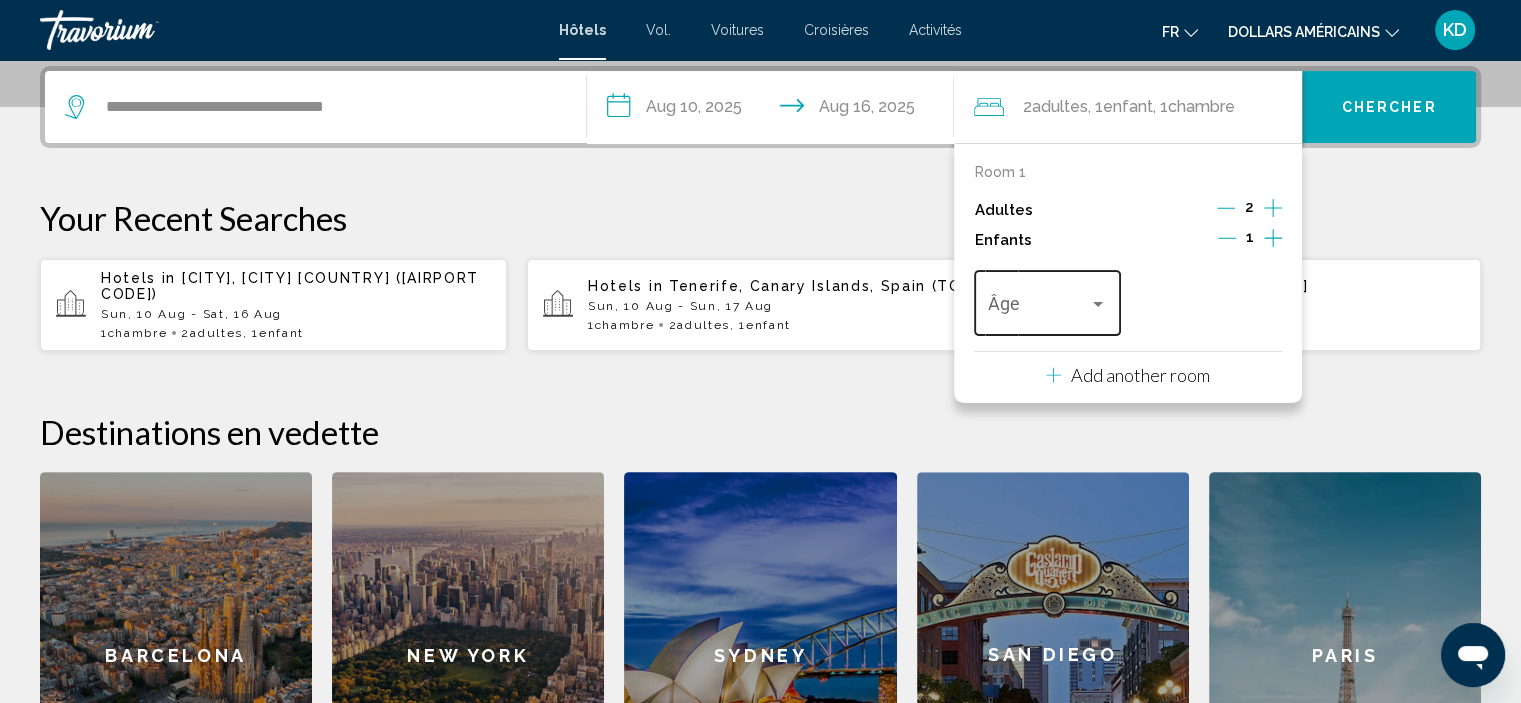 click at bounding box center (1098, 304) 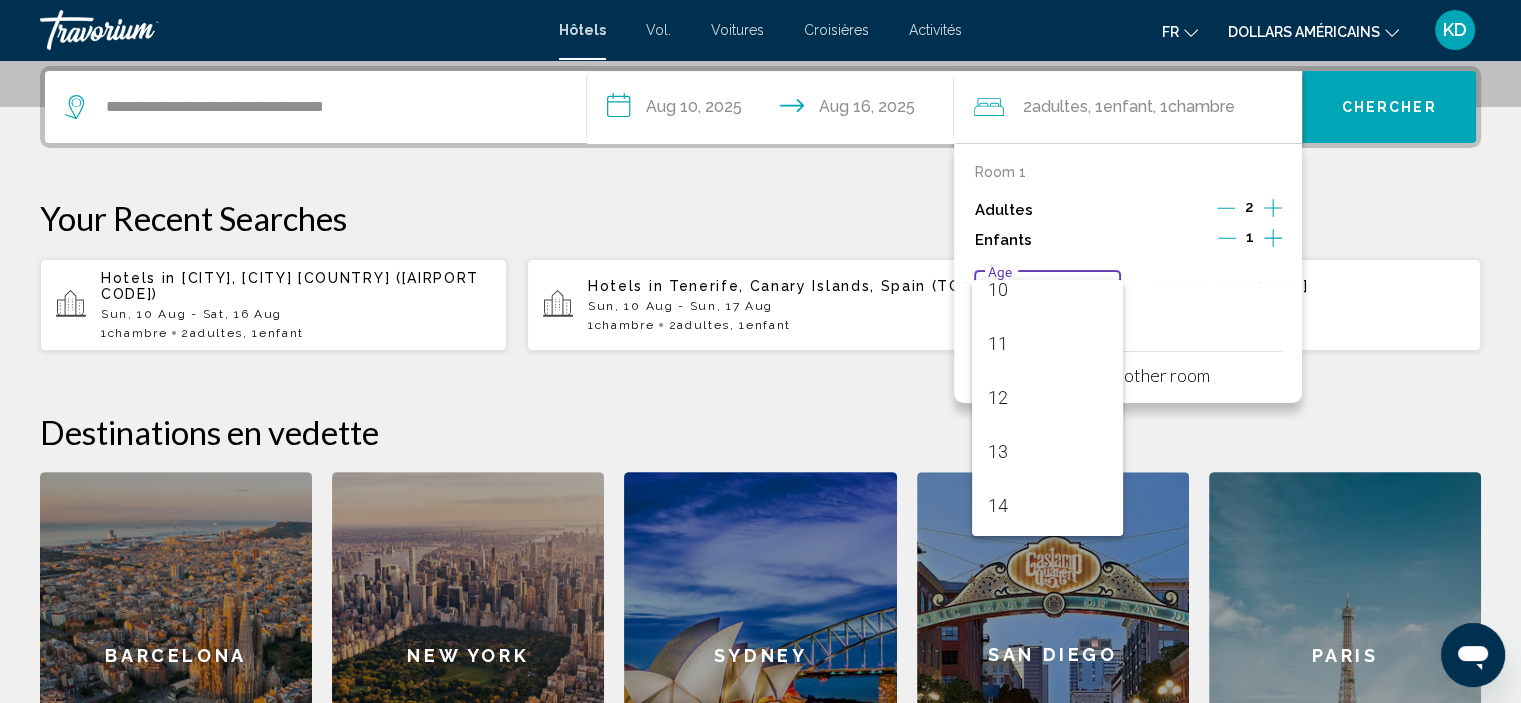 scroll, scrollTop: 716, scrollLeft: 0, axis: vertical 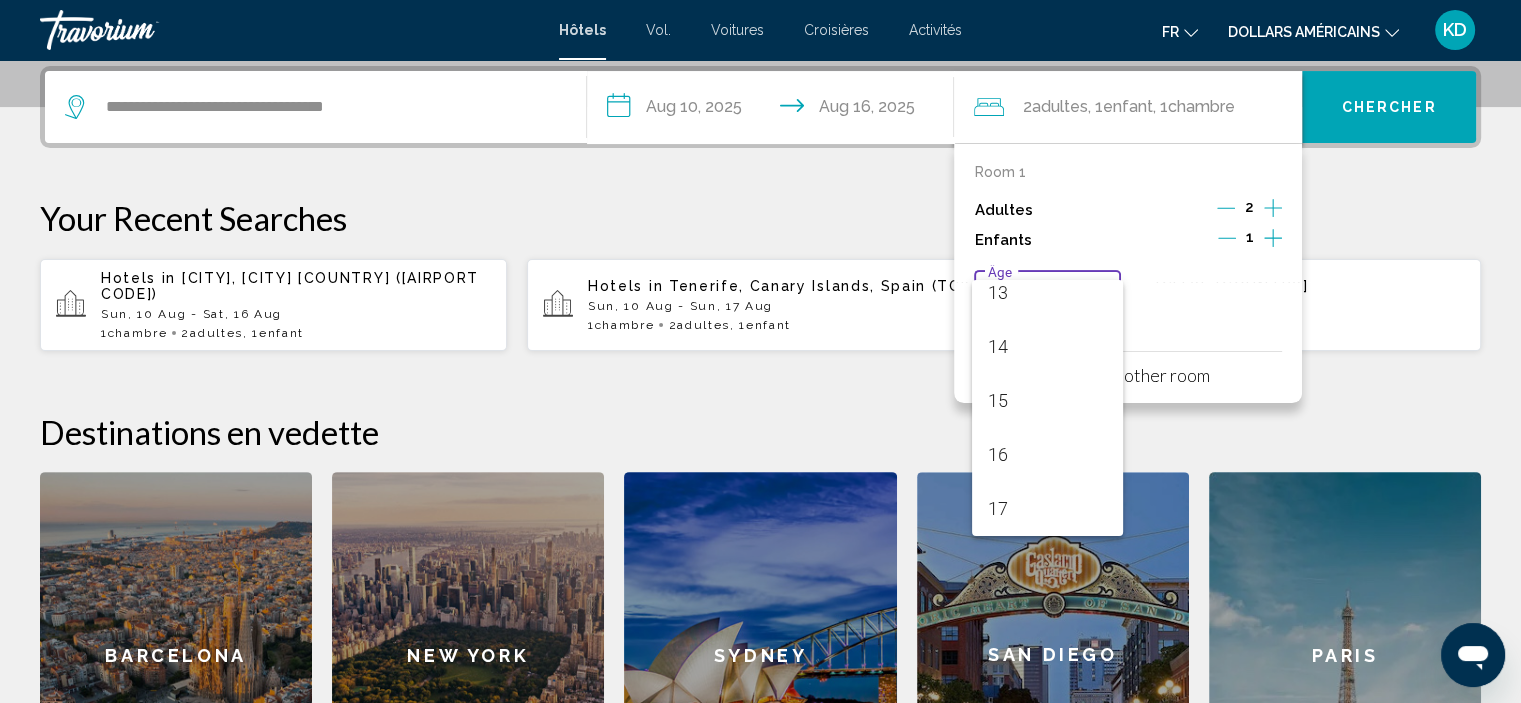 drag, startPoint x: 1124, startPoint y: 345, endPoint x: 1116, endPoint y: 479, distance: 134.23859 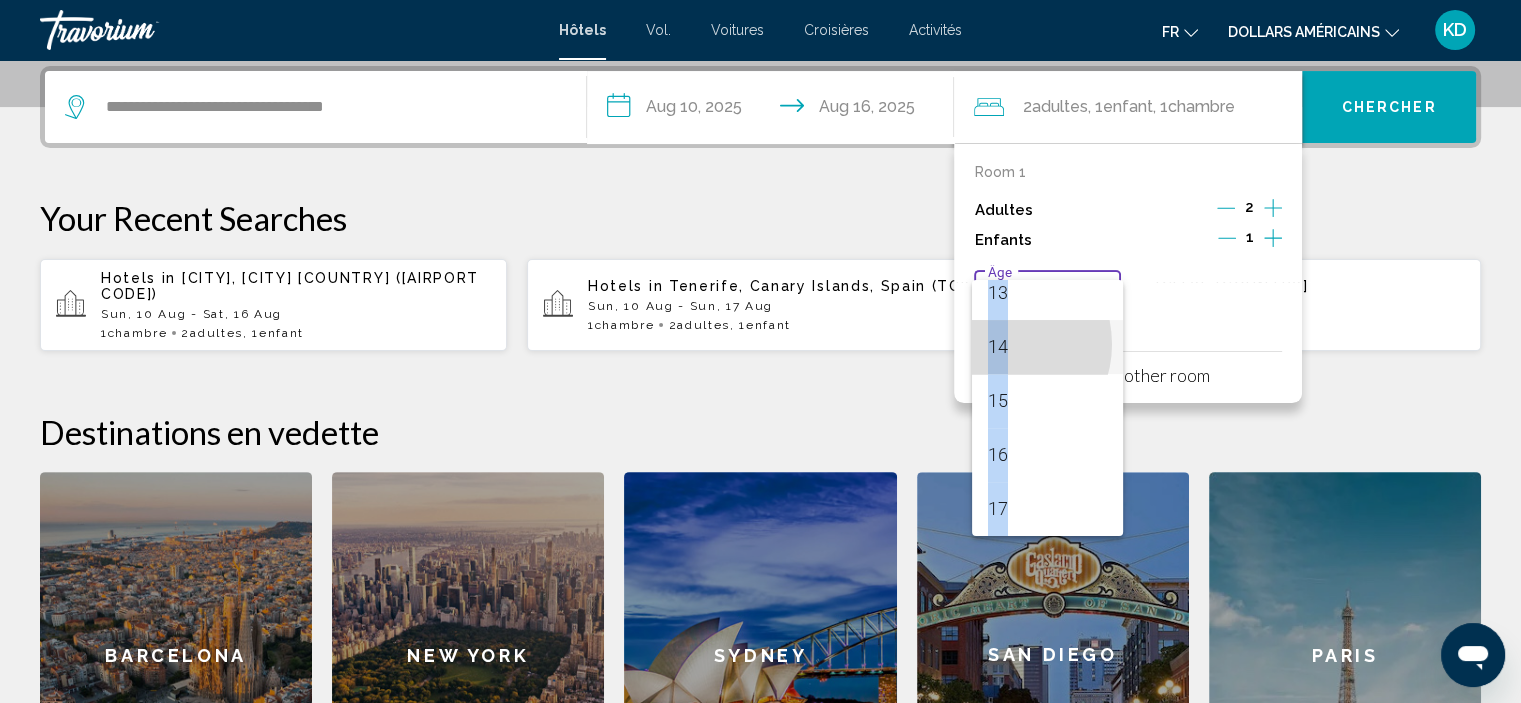click on "14" at bounding box center (998, 346) 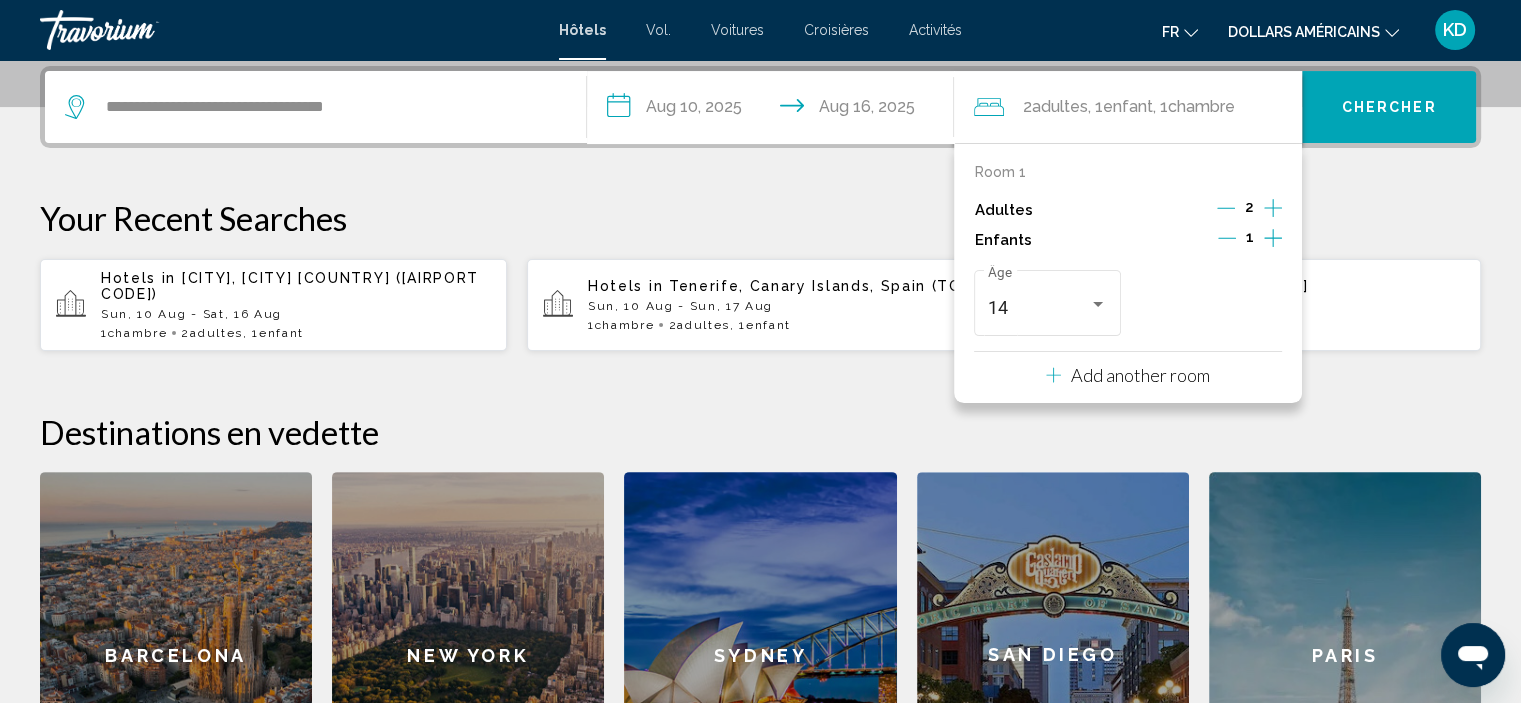 click on "Chercher" at bounding box center [1389, 108] 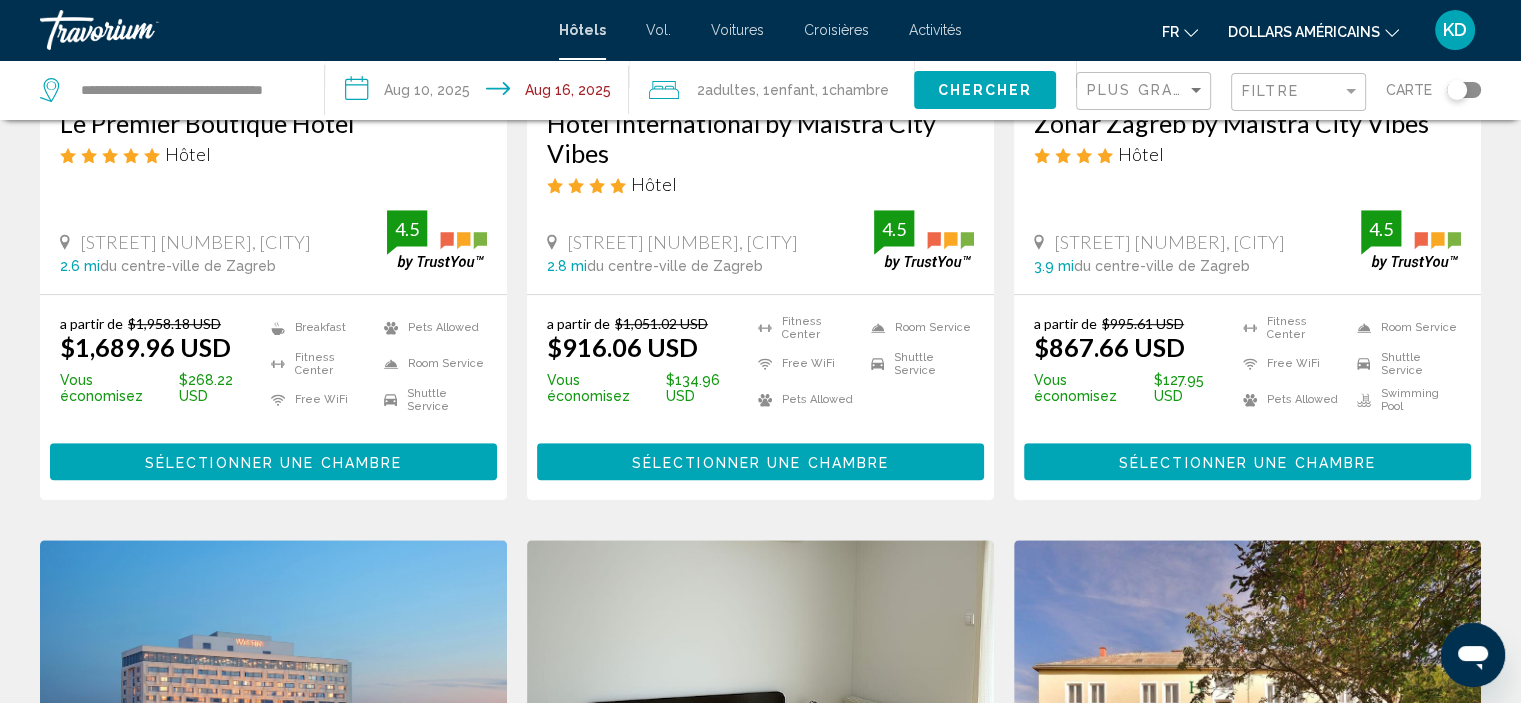 scroll, scrollTop: 1200, scrollLeft: 0, axis: vertical 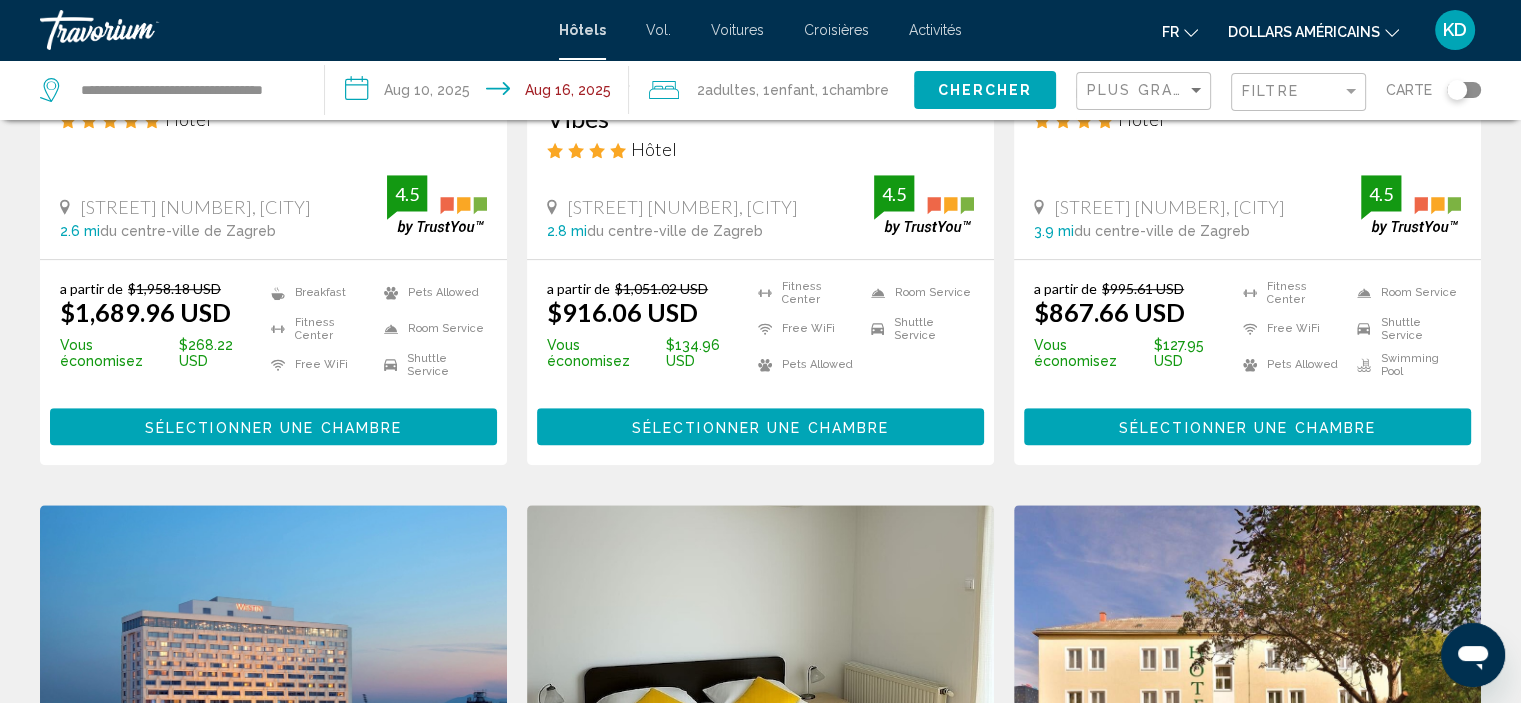 click on "Sélectionner une chambre" at bounding box center [1247, 427] 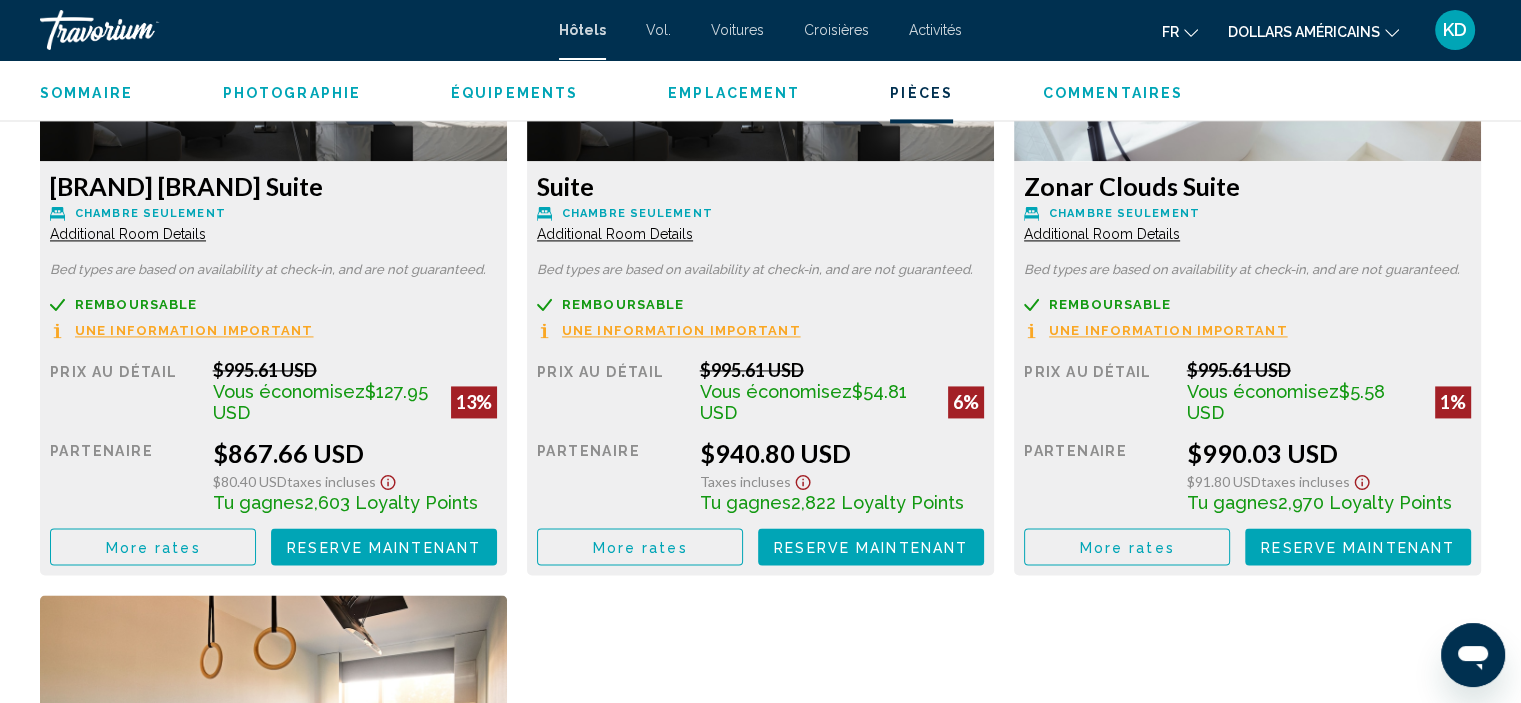 scroll, scrollTop: 2908, scrollLeft: 0, axis: vertical 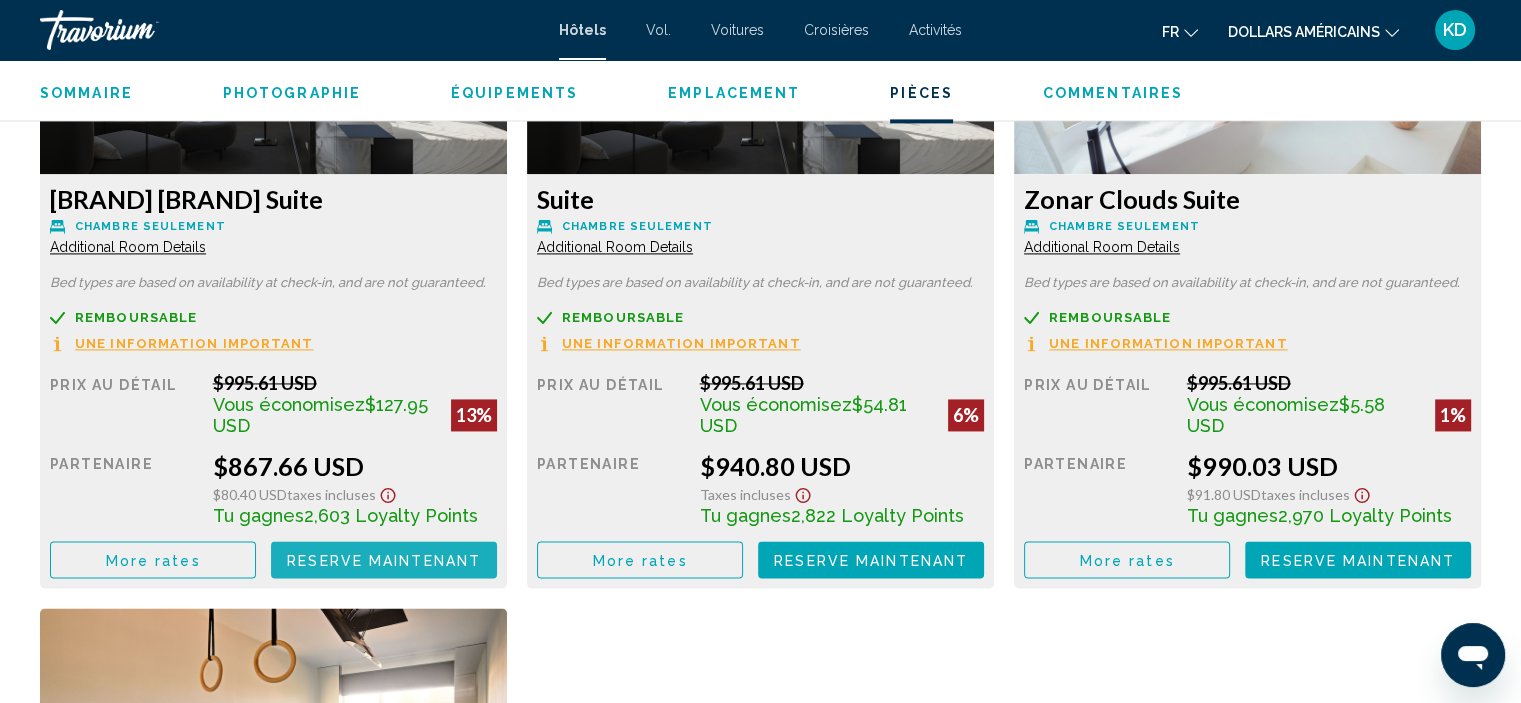 click on "Reserve maintenant" at bounding box center (384, 560) 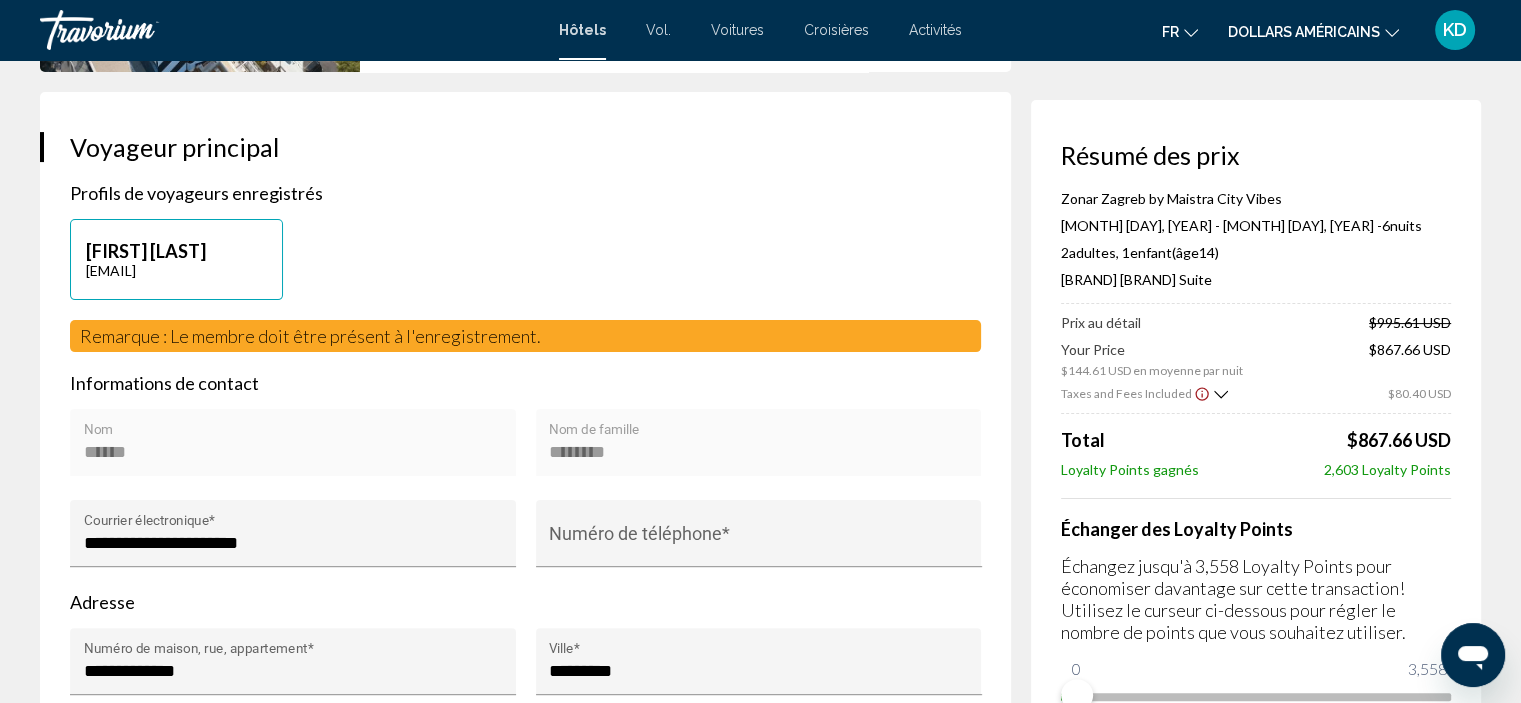 scroll, scrollTop: 400, scrollLeft: 0, axis: vertical 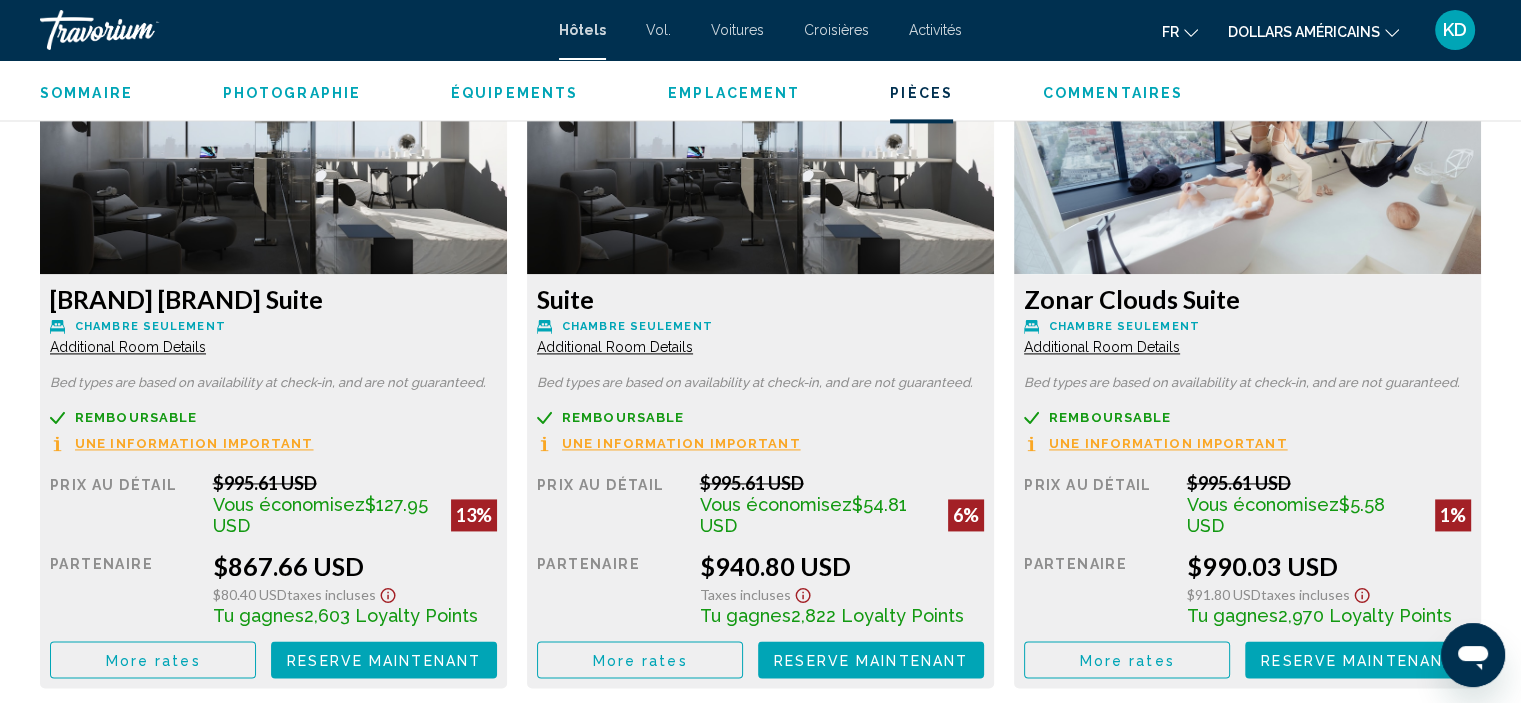 click on "Additional Room Details" at bounding box center (128, 347) 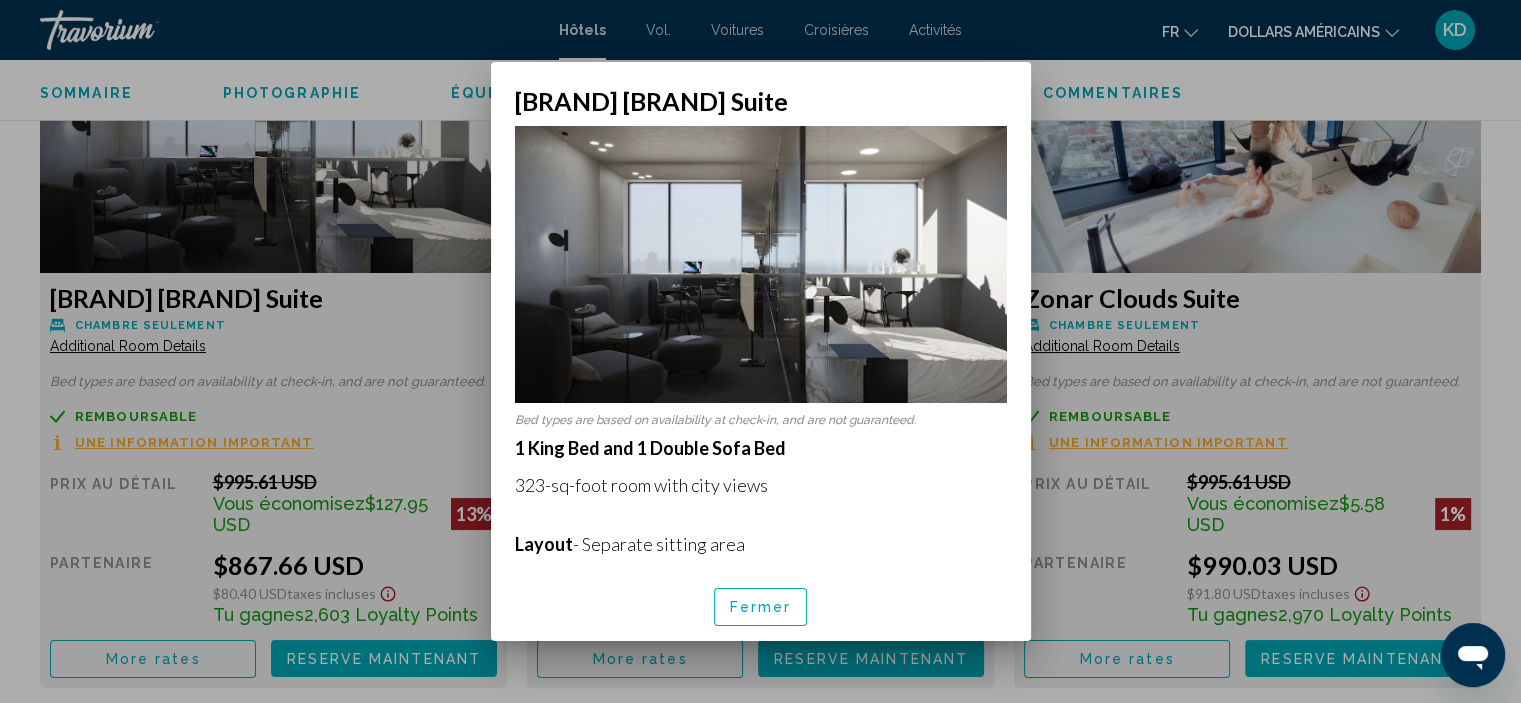 scroll, scrollTop: 0, scrollLeft: 0, axis: both 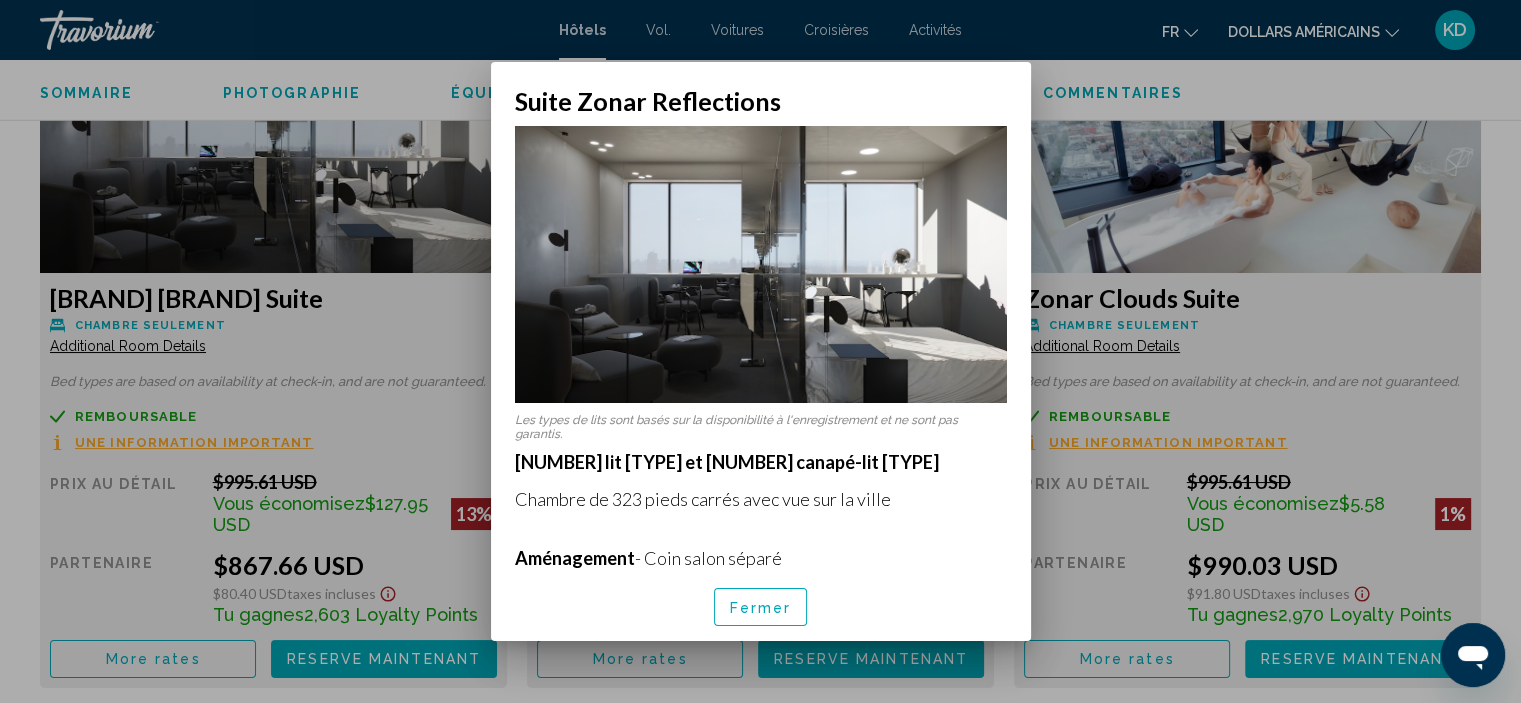 click on "Fermer" at bounding box center (761, 608) 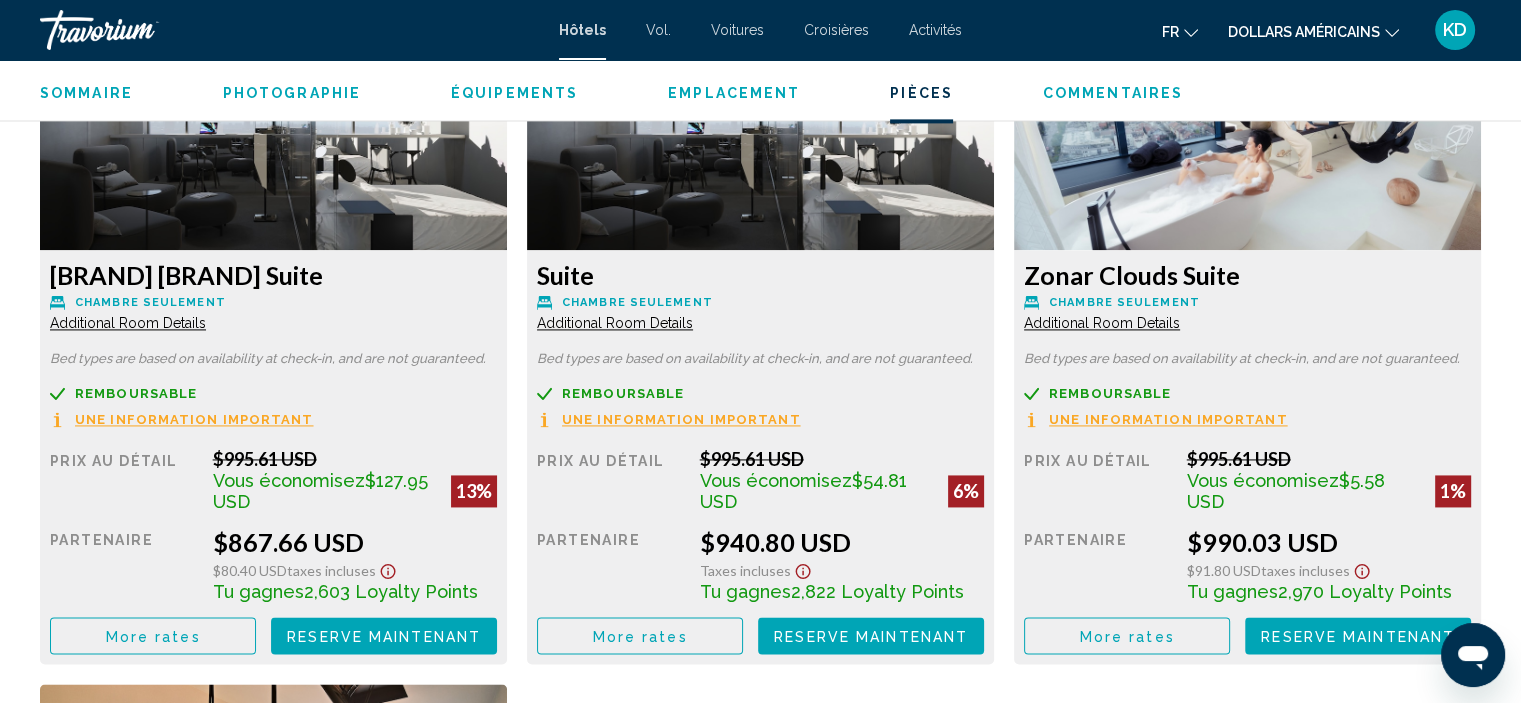 scroll, scrollTop: 2908, scrollLeft: 0, axis: vertical 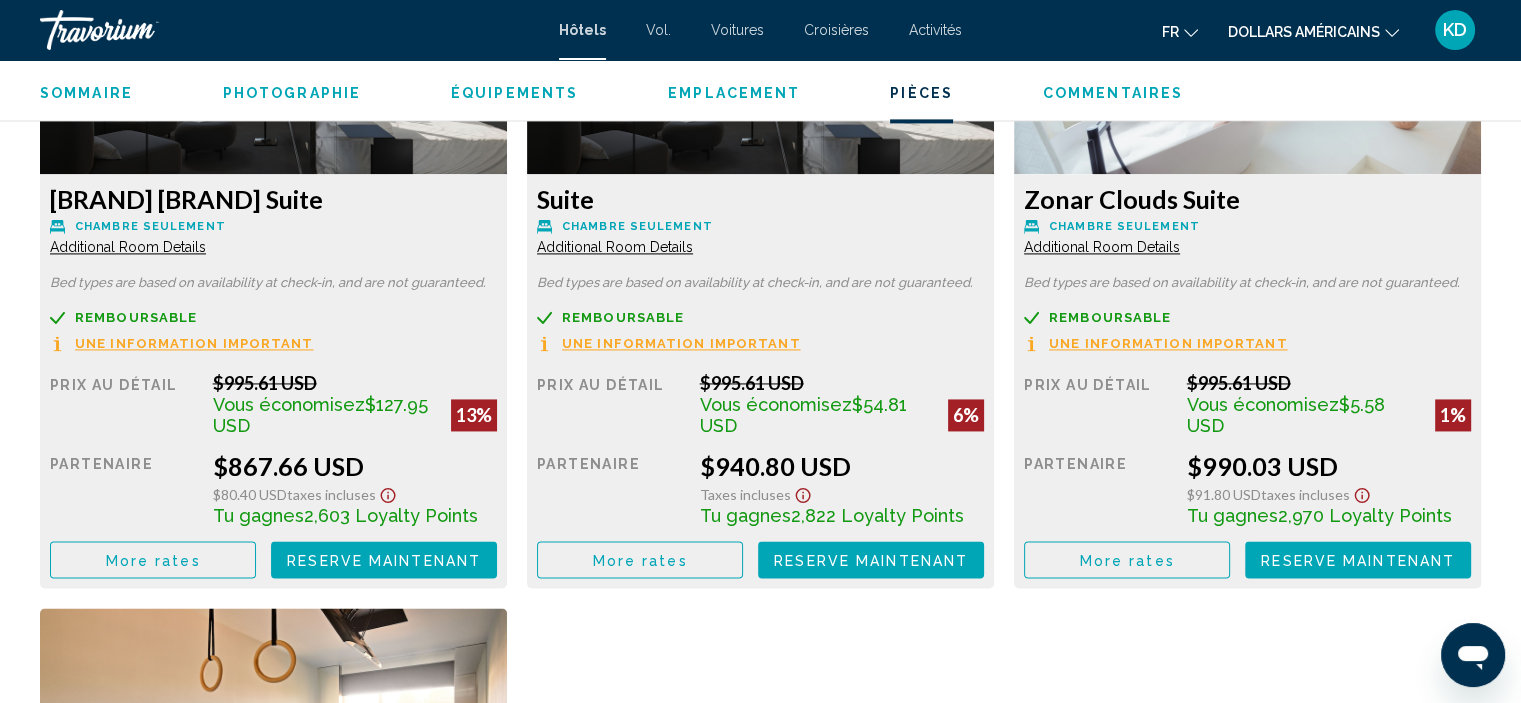 click on "More rates" at bounding box center (153, 560) 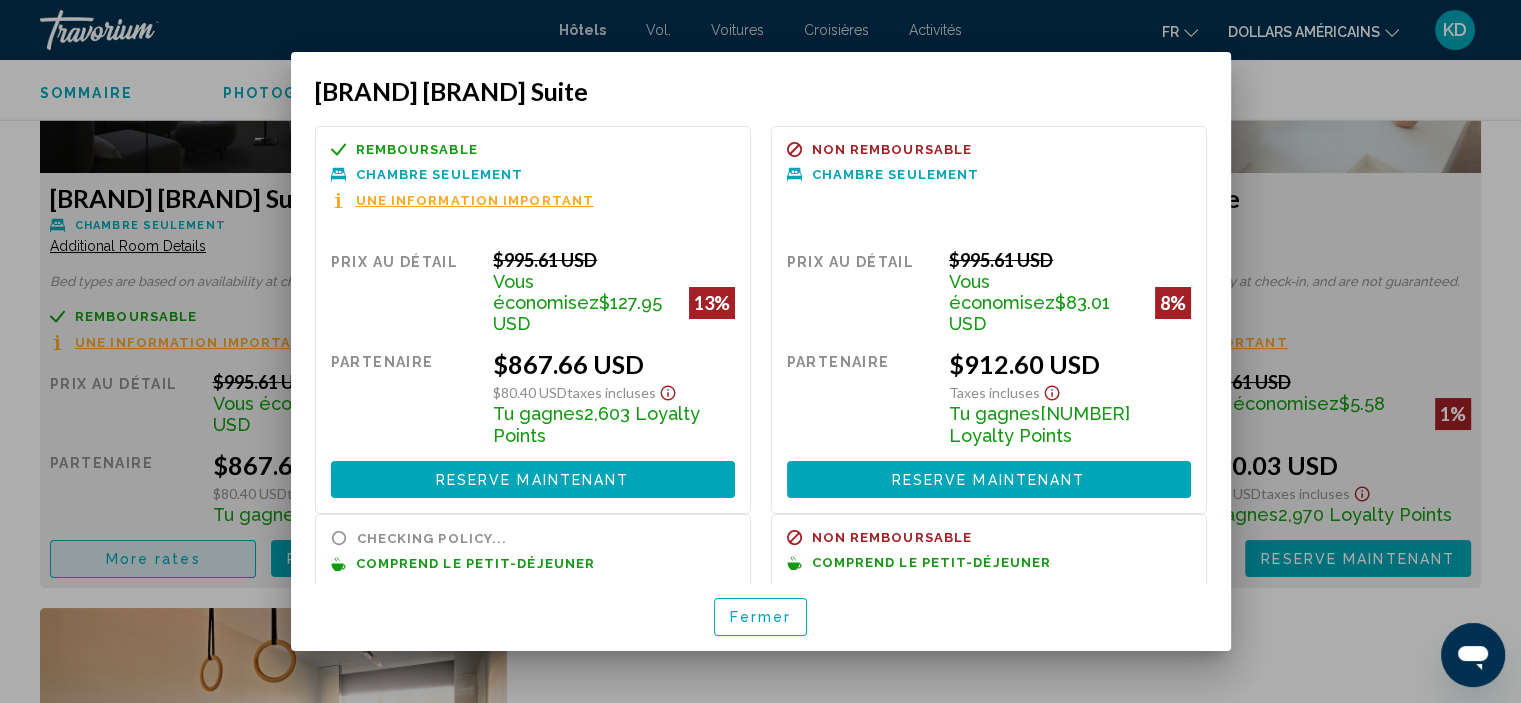 scroll, scrollTop: 0, scrollLeft: 0, axis: both 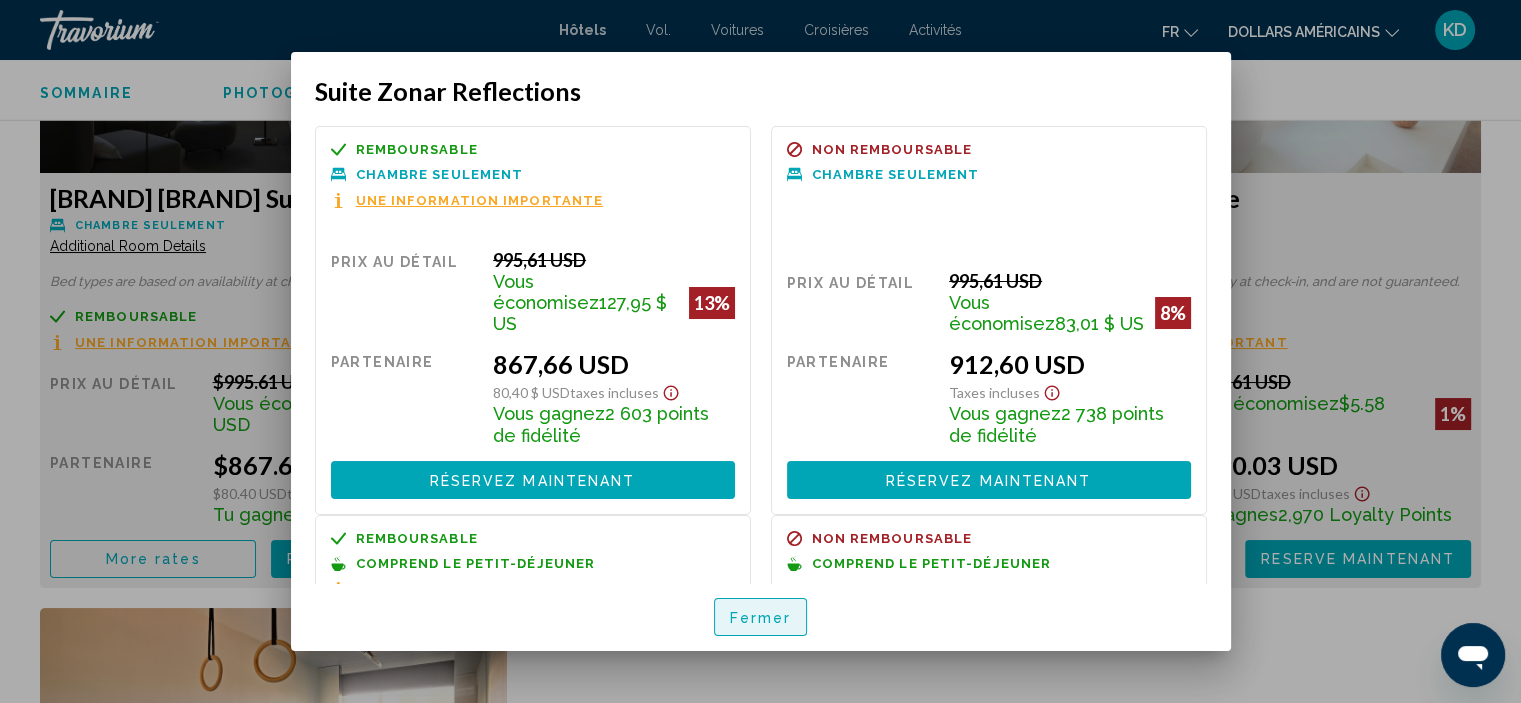 click on "Fermer" at bounding box center [761, 618] 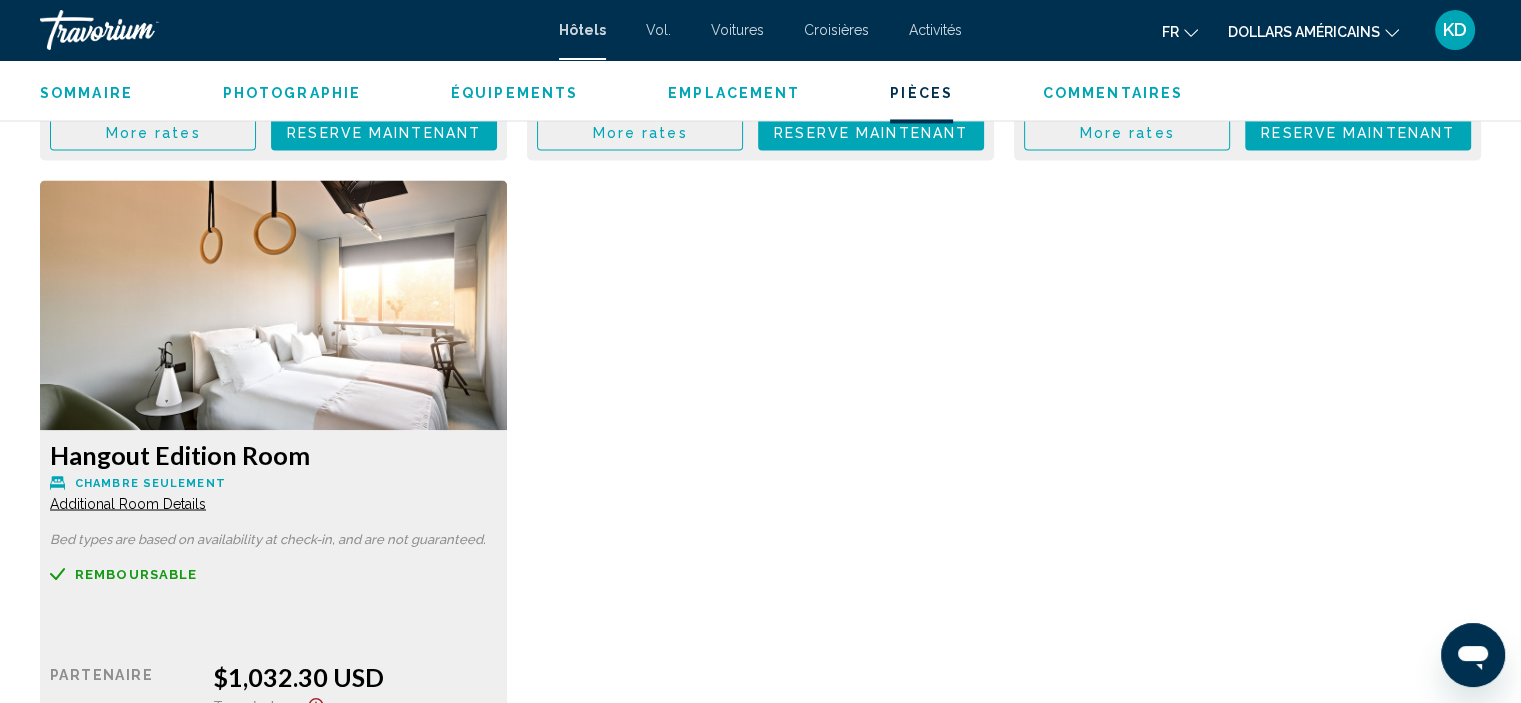 scroll, scrollTop: 3608, scrollLeft: 0, axis: vertical 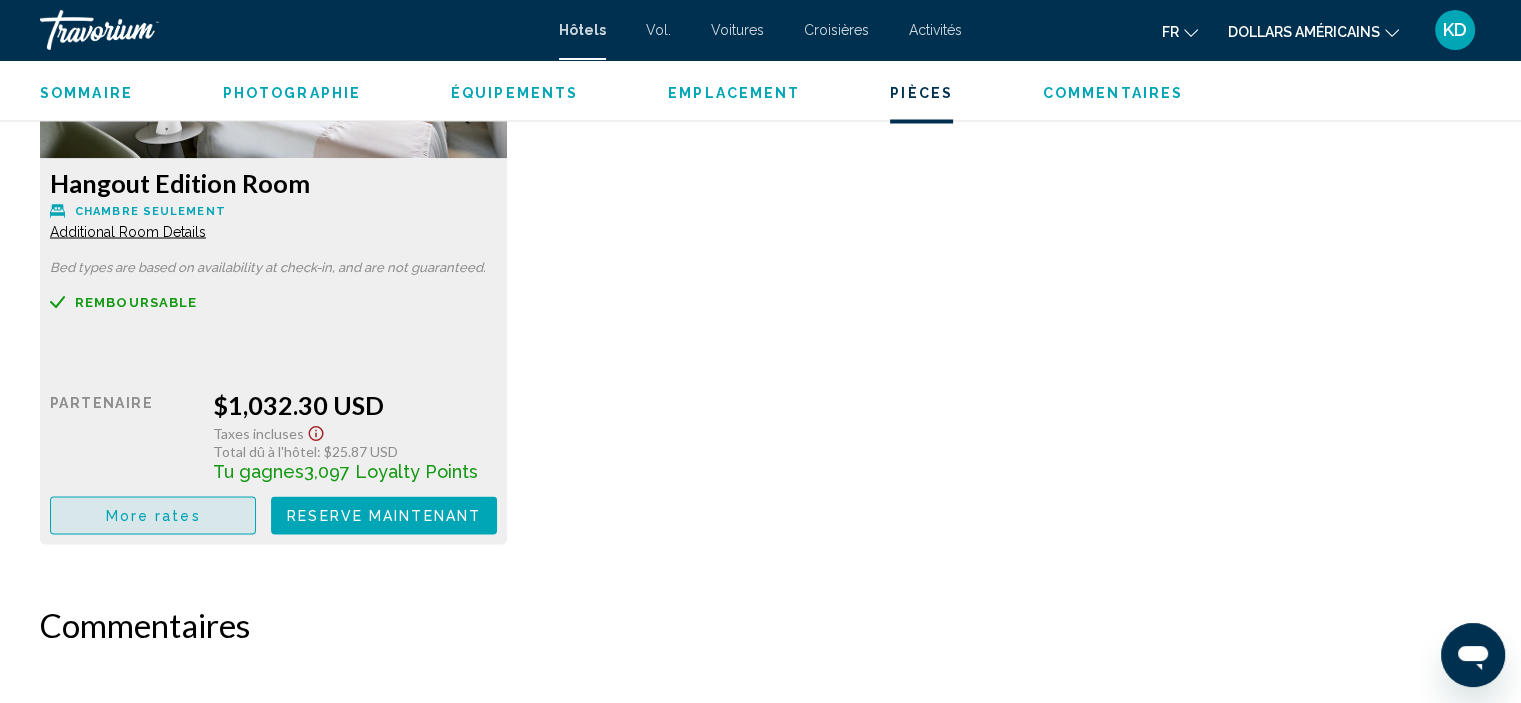 click on "More rates" at bounding box center (153, 514) 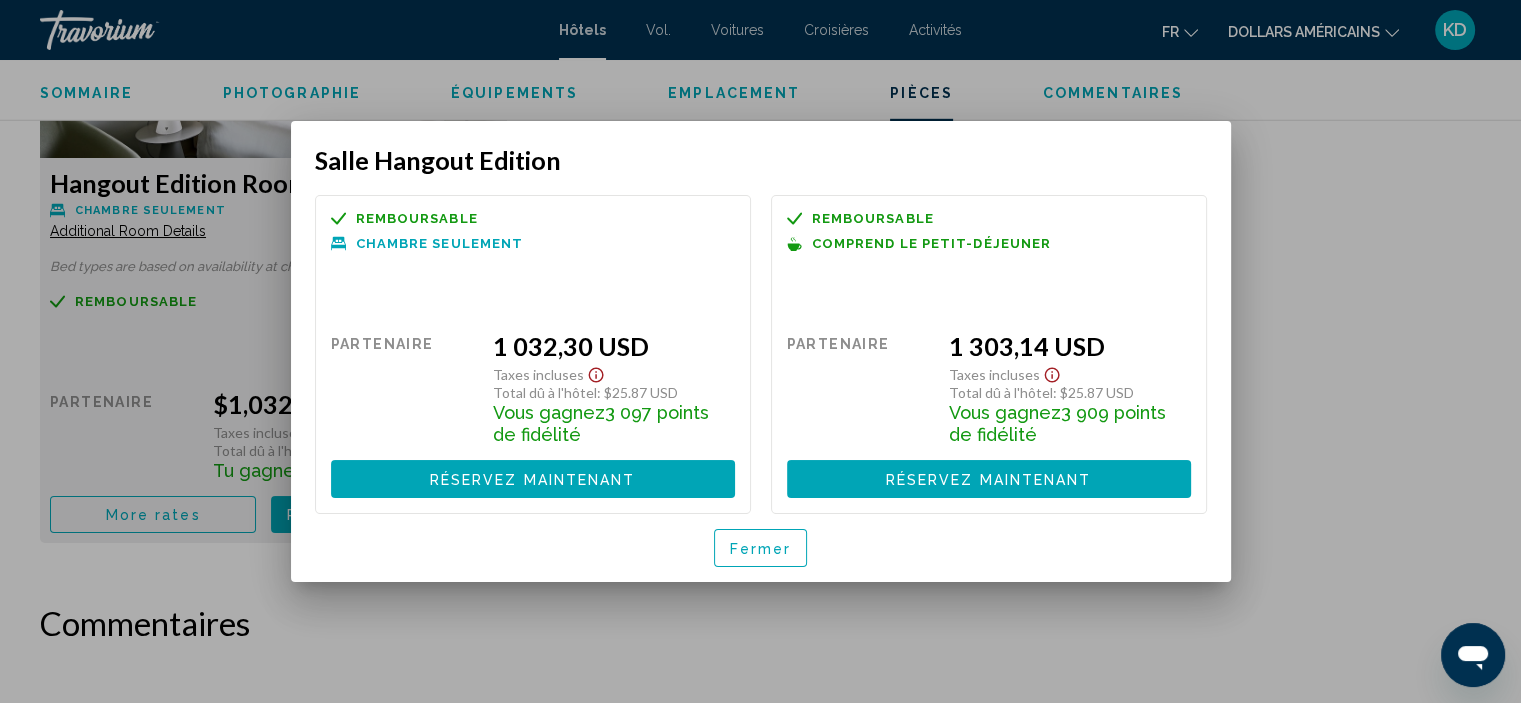 click on "Fermer" at bounding box center (761, 549) 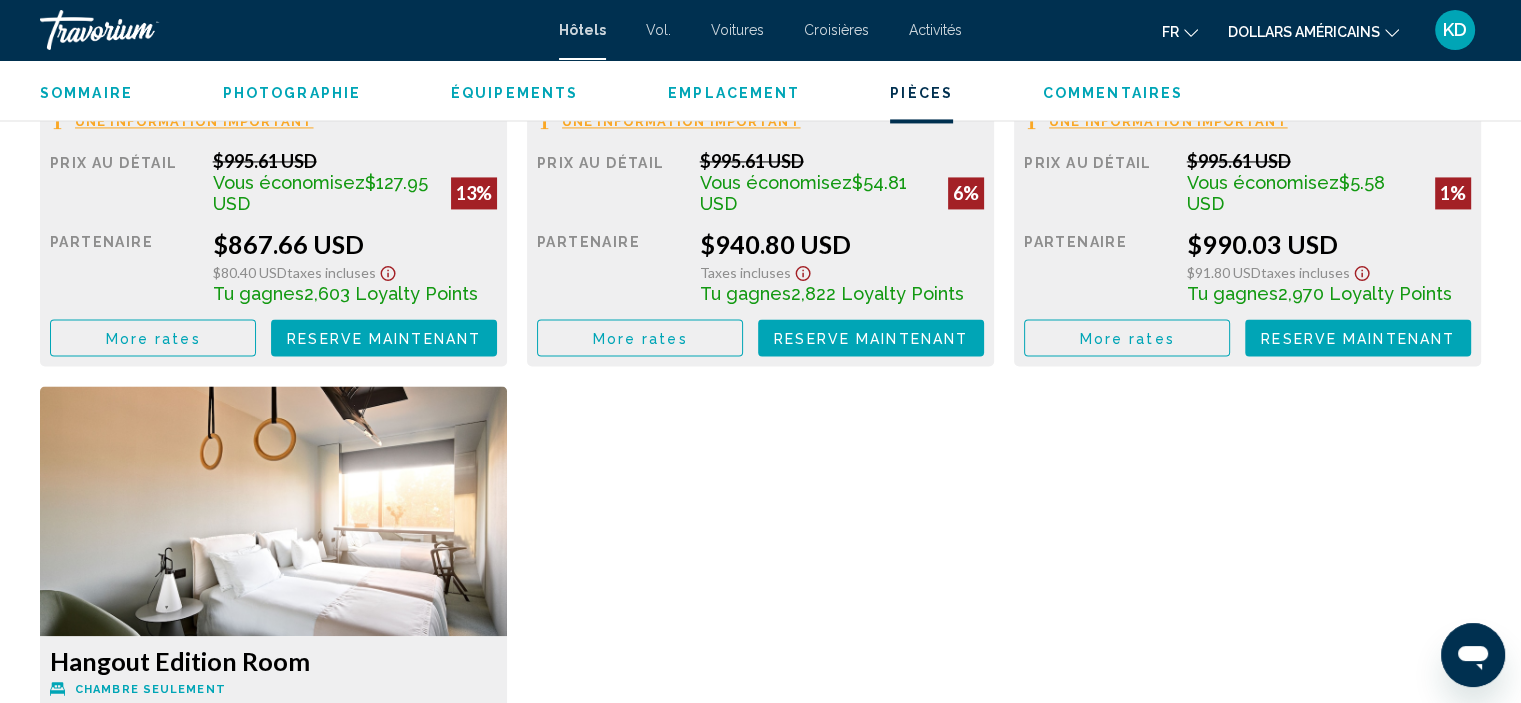 scroll, scrollTop: 3008, scrollLeft: 0, axis: vertical 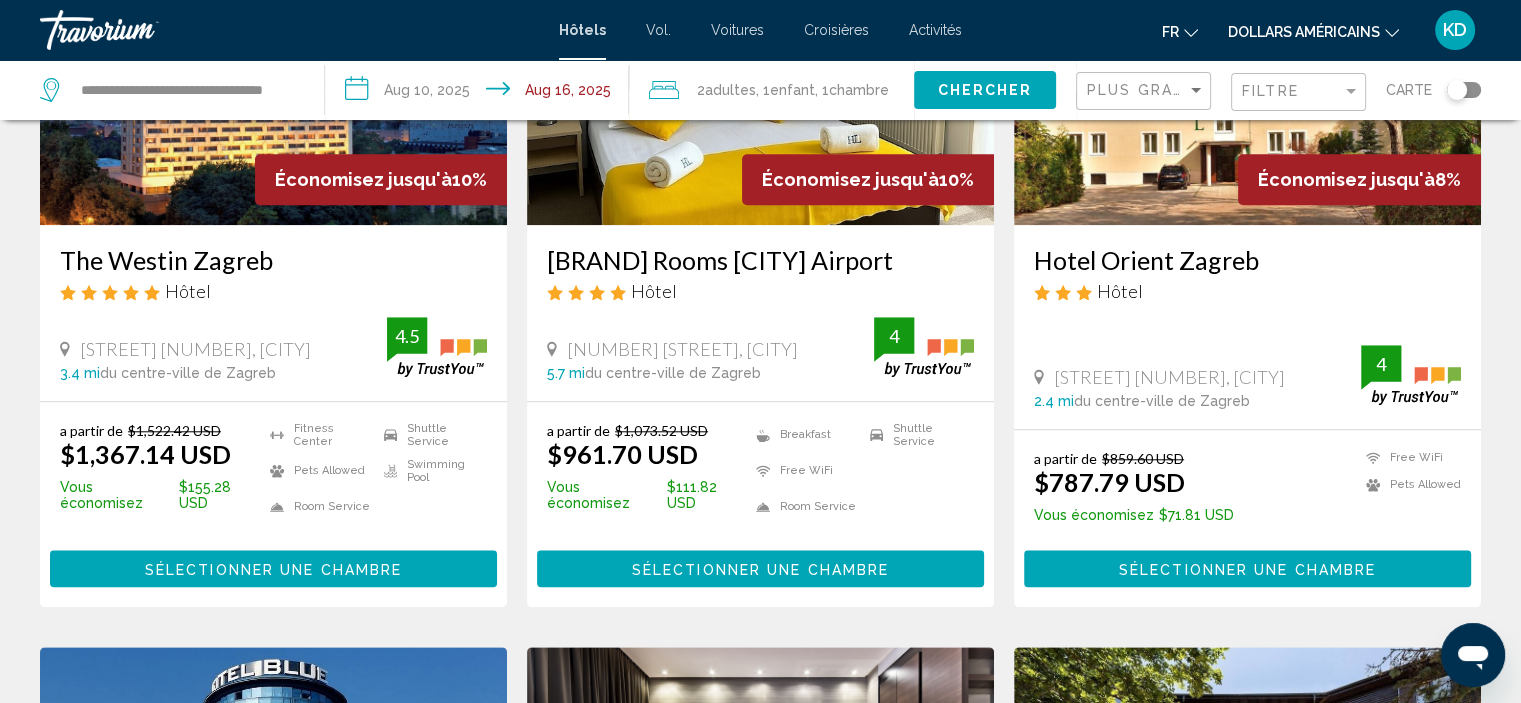 click on "Sélectionner une chambre" at bounding box center [273, 569] 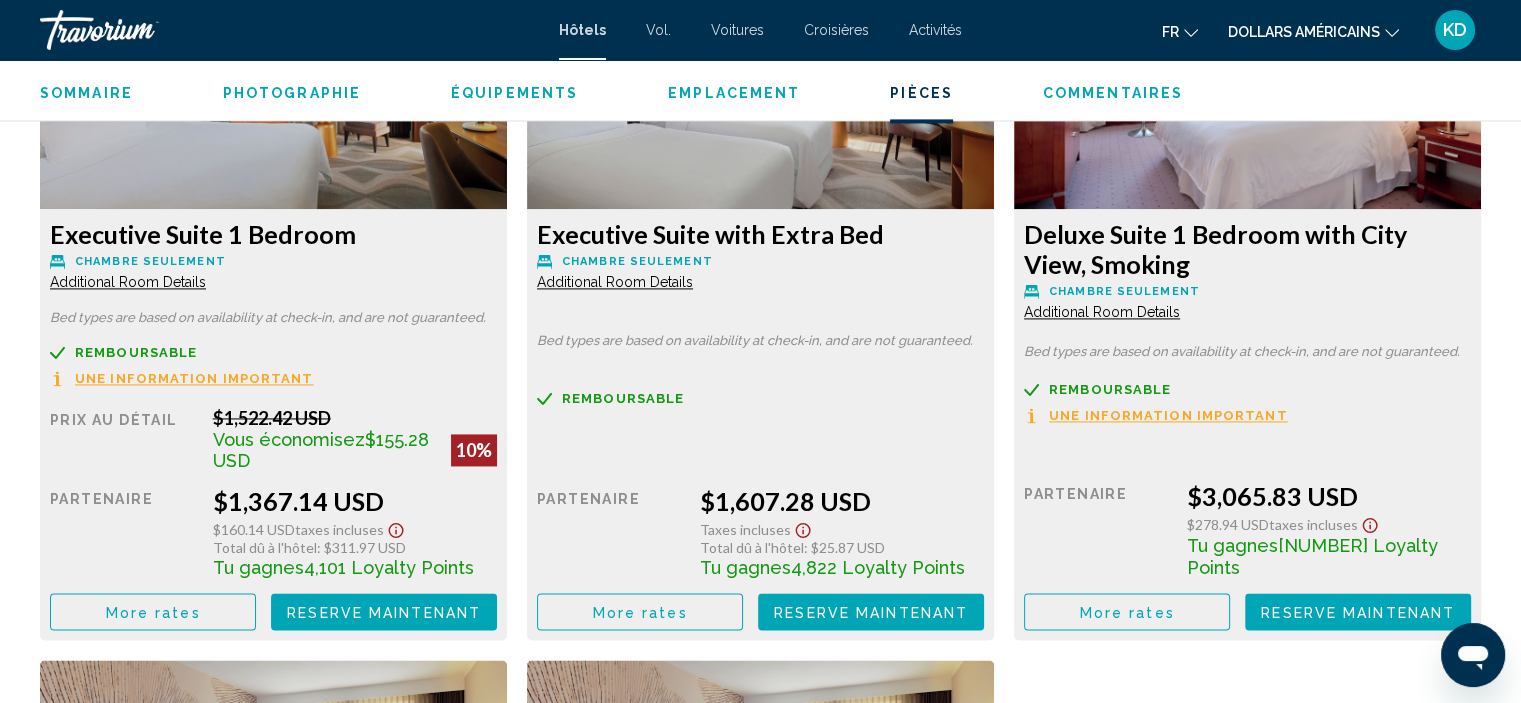 scroll, scrollTop: 2908, scrollLeft: 0, axis: vertical 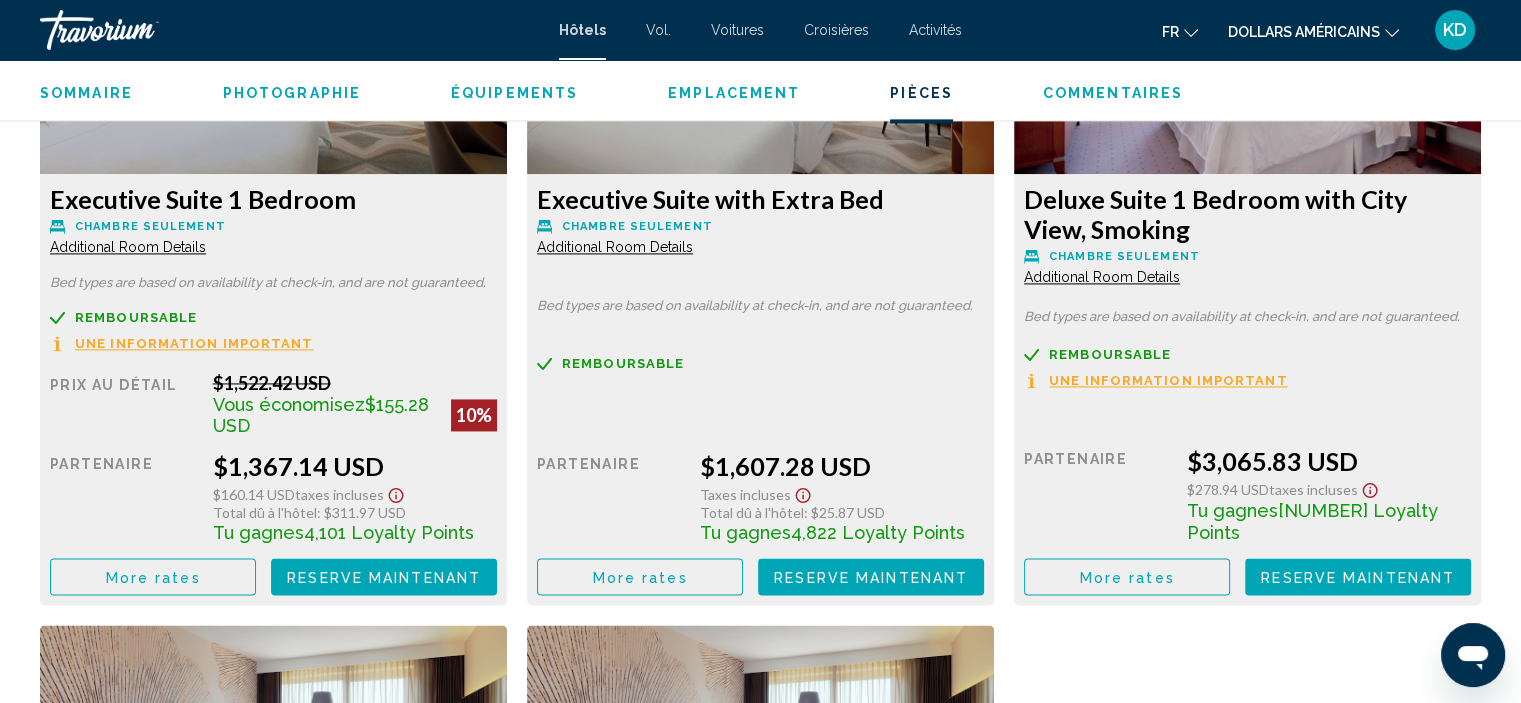 click on "More rates" at bounding box center (153, 576) 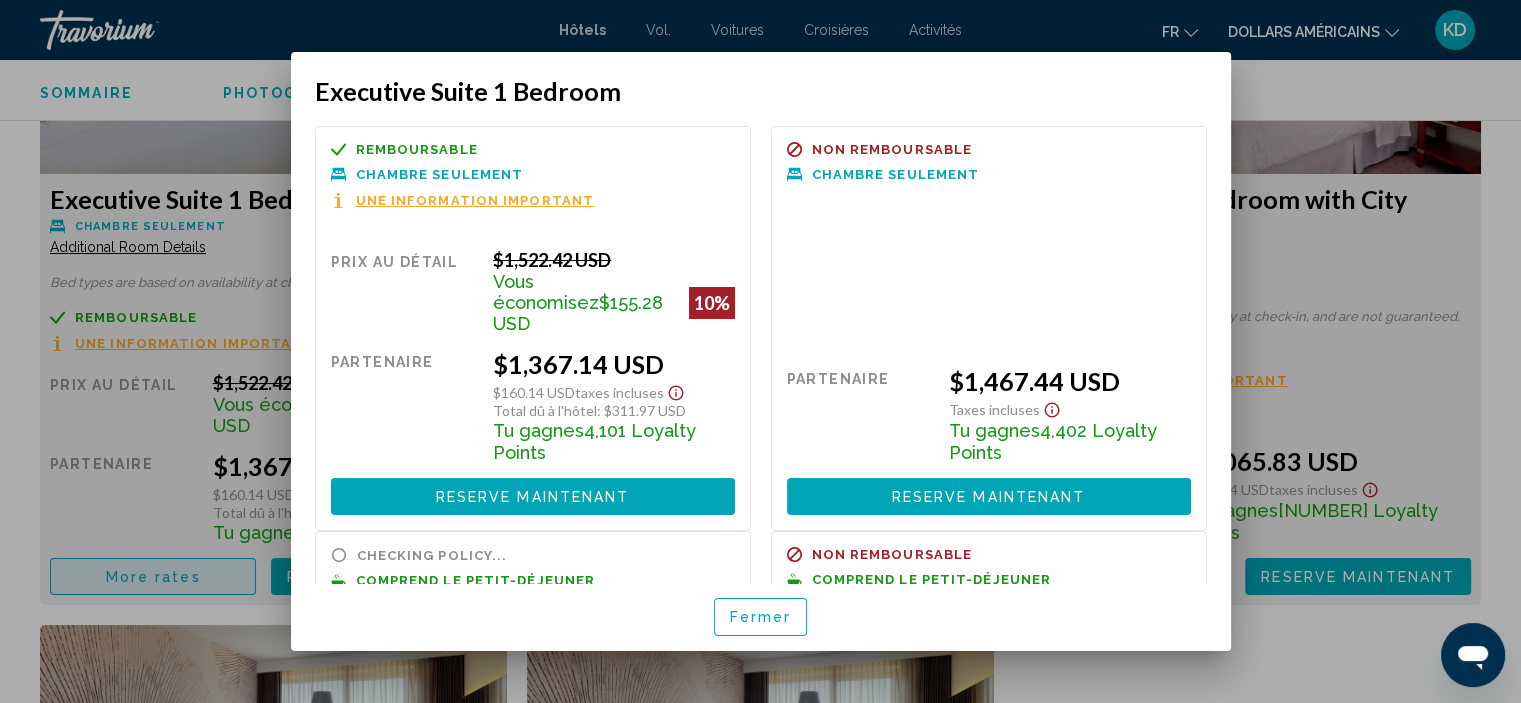 scroll, scrollTop: 0, scrollLeft: 0, axis: both 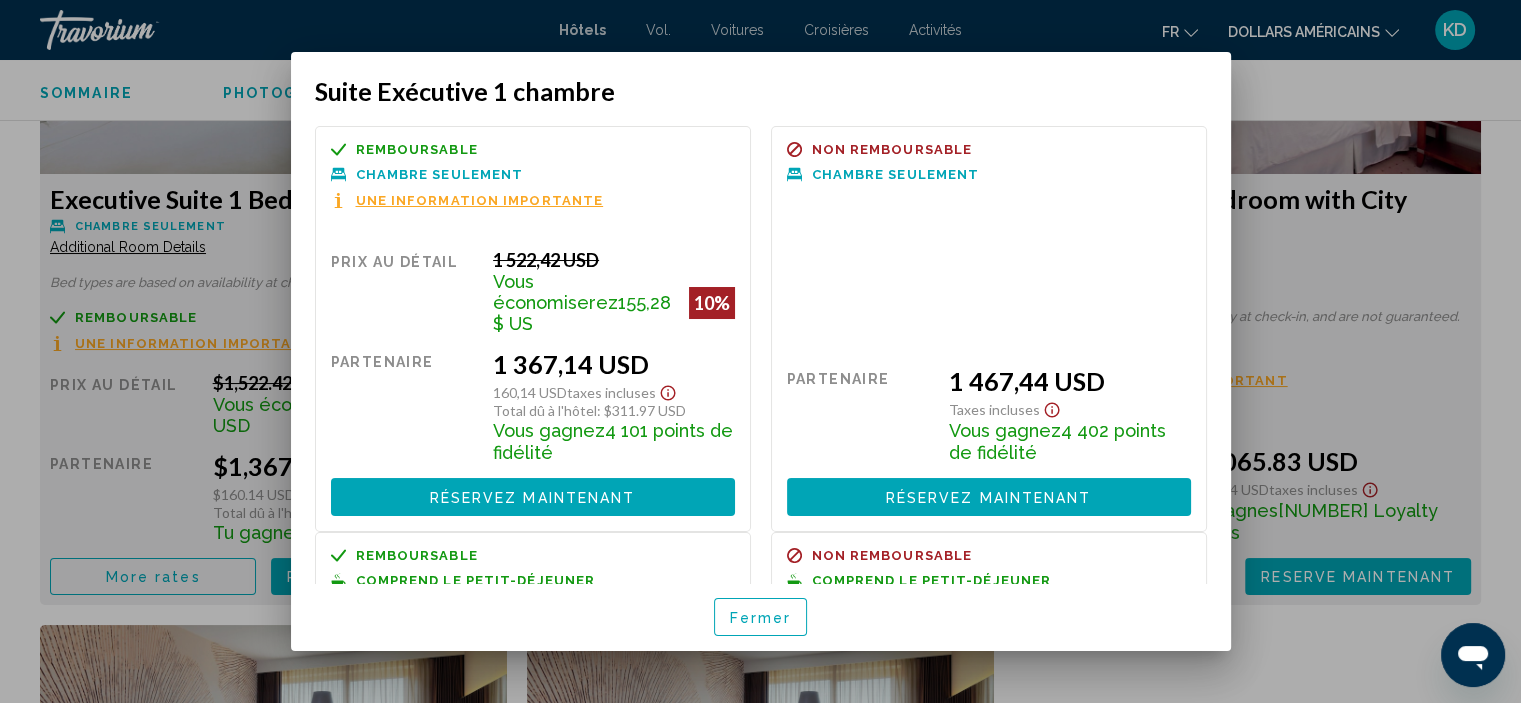 click at bounding box center (760, 351) 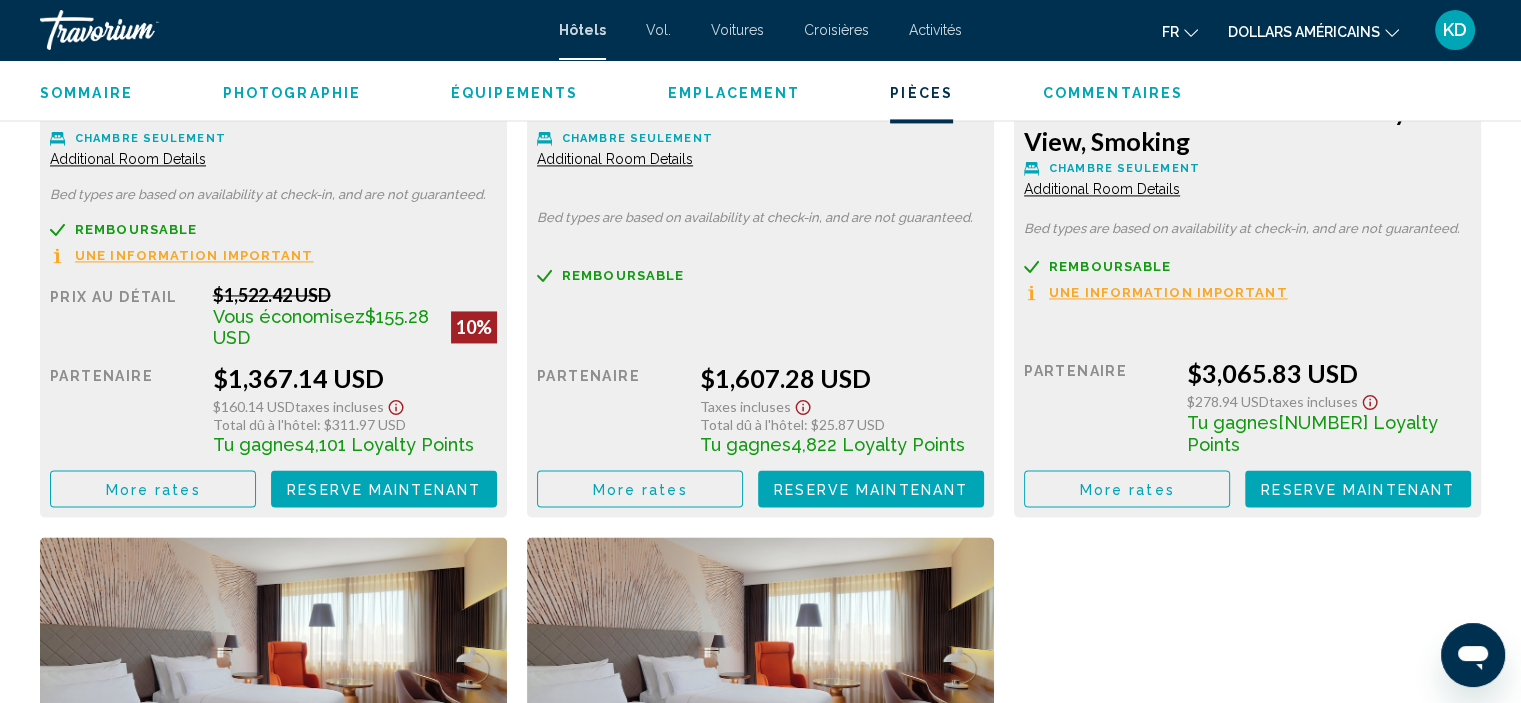 scroll, scrollTop: 2908, scrollLeft: 0, axis: vertical 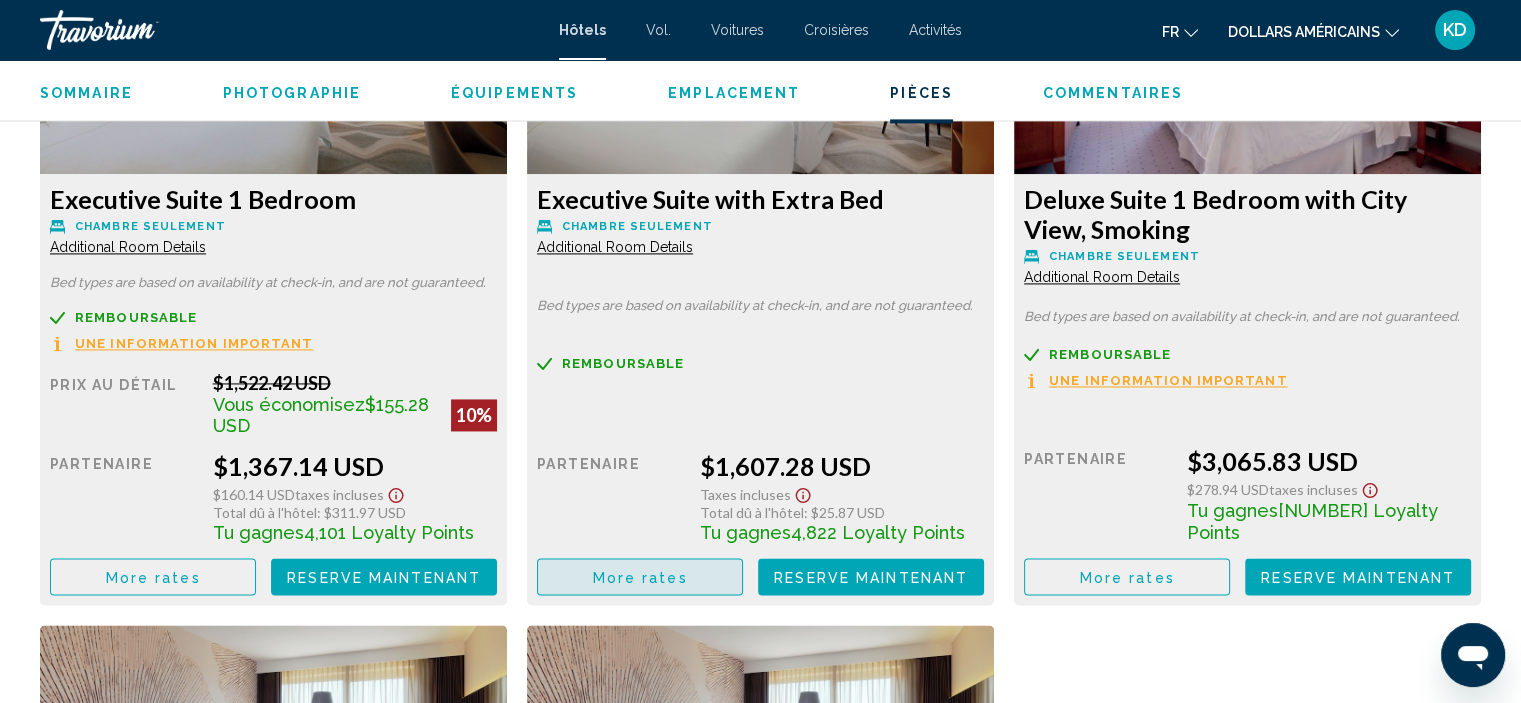 click on "More rates" at bounding box center [640, 577] 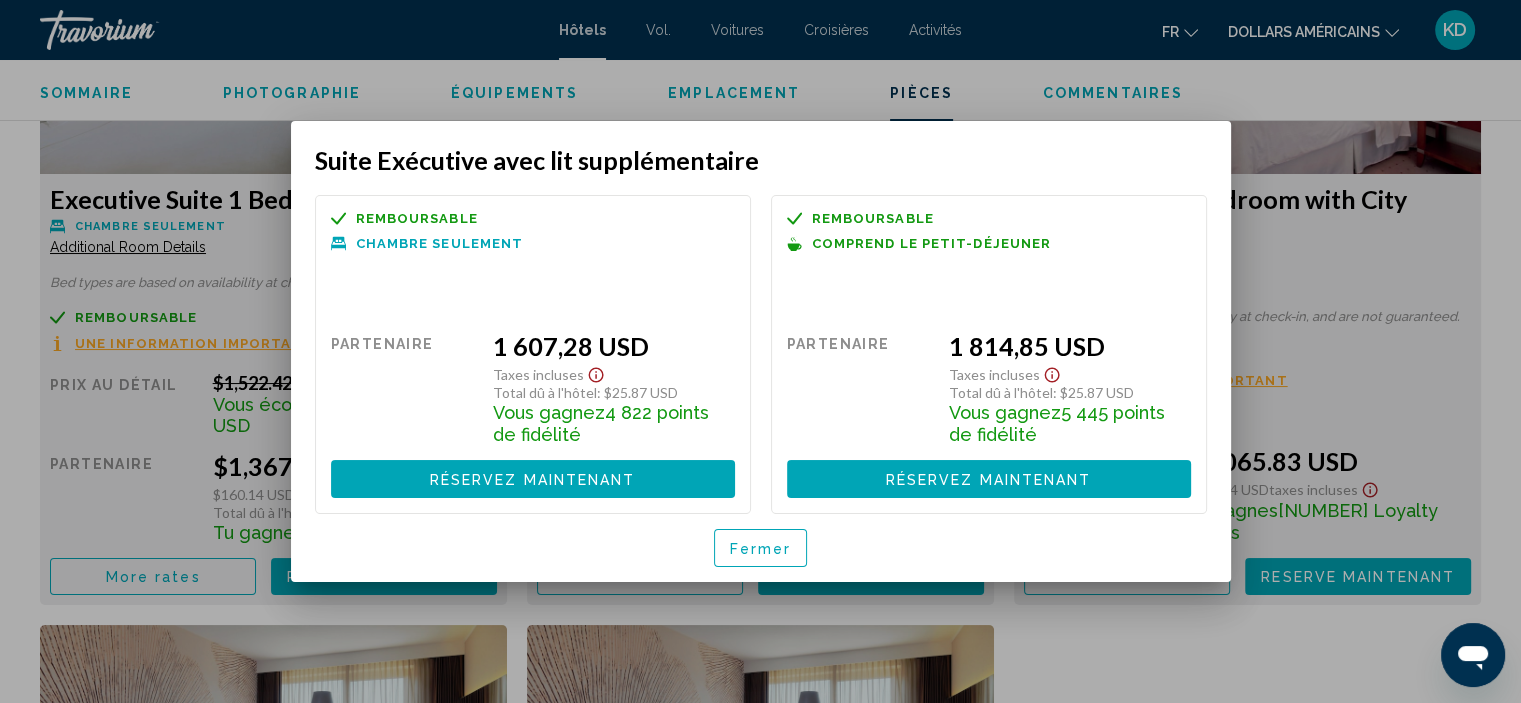 click on "Fermer" at bounding box center (761, 549) 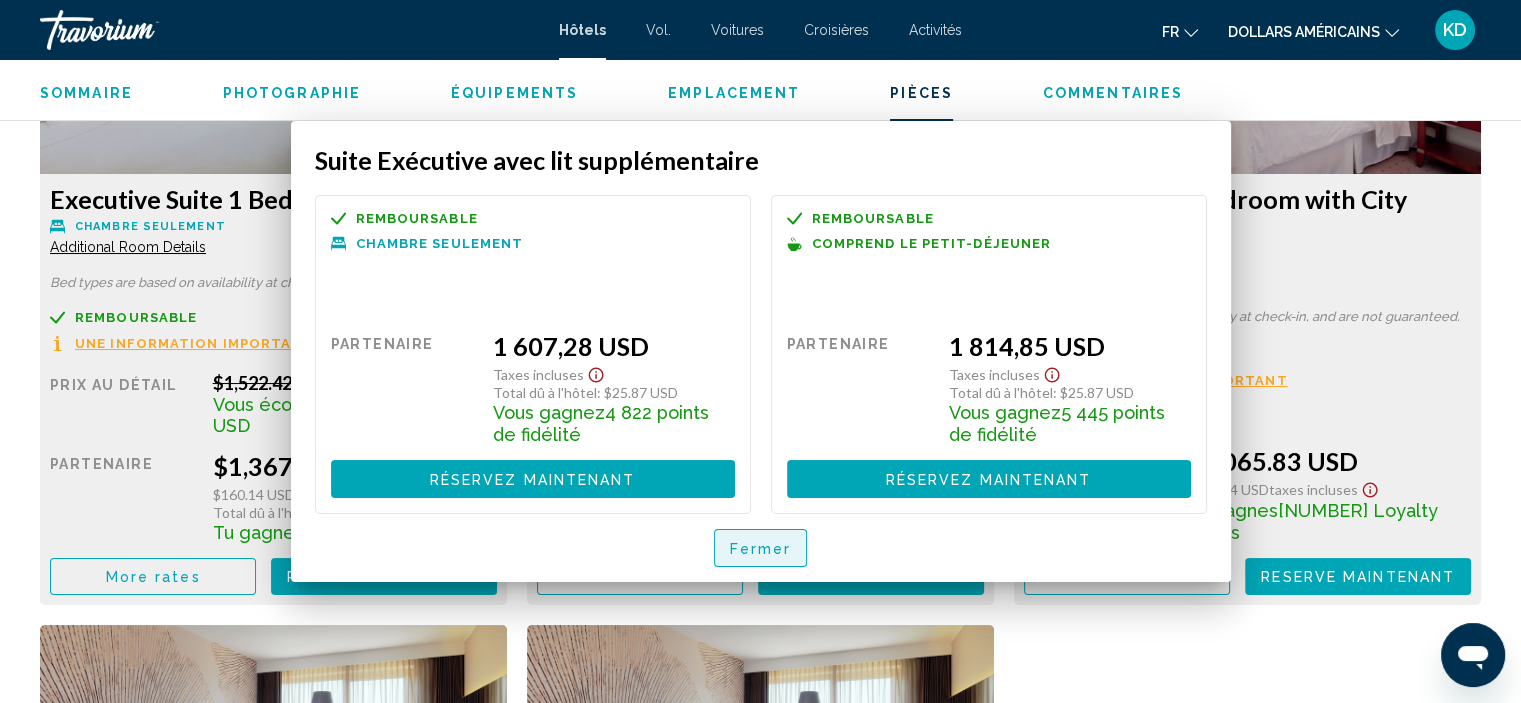 scroll, scrollTop: 2908, scrollLeft: 0, axis: vertical 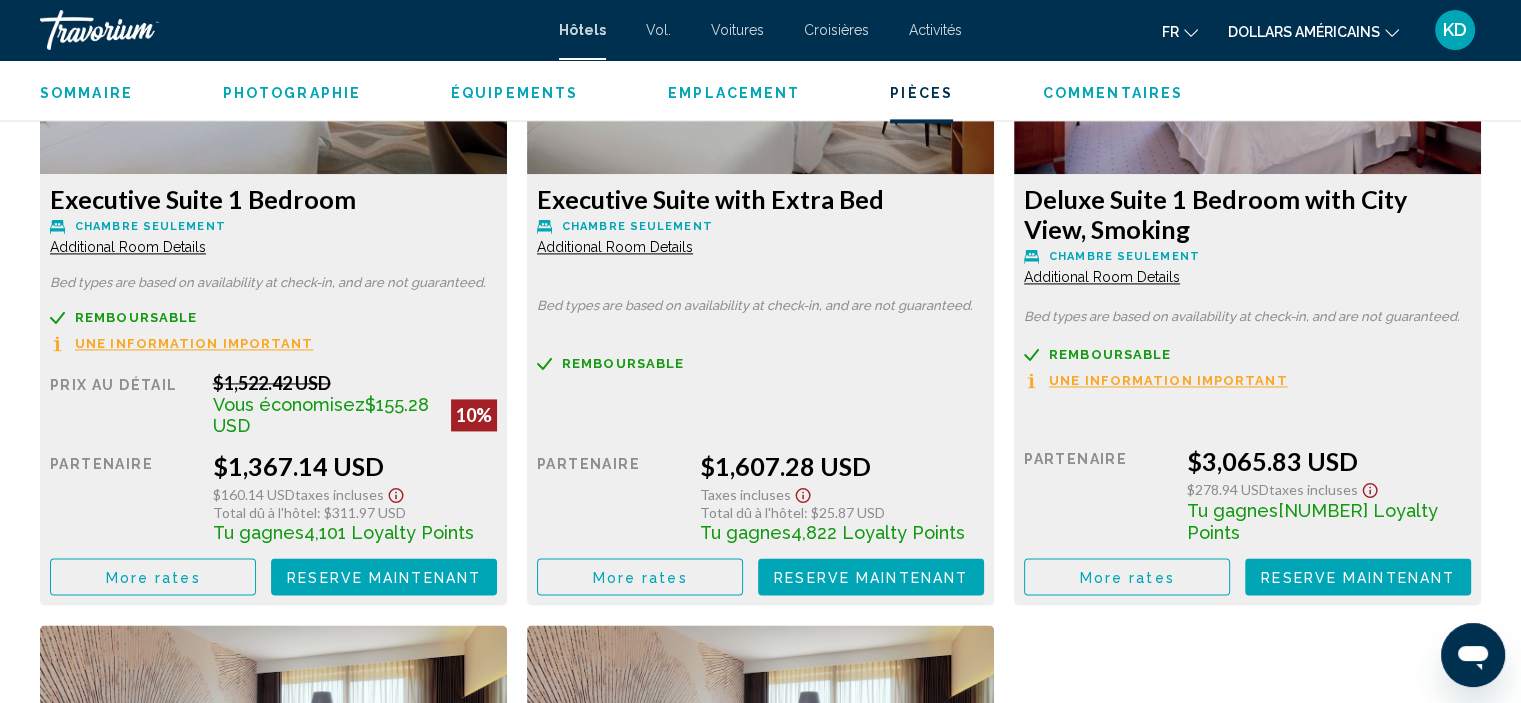 click on "Une information important" at bounding box center [194, 343] 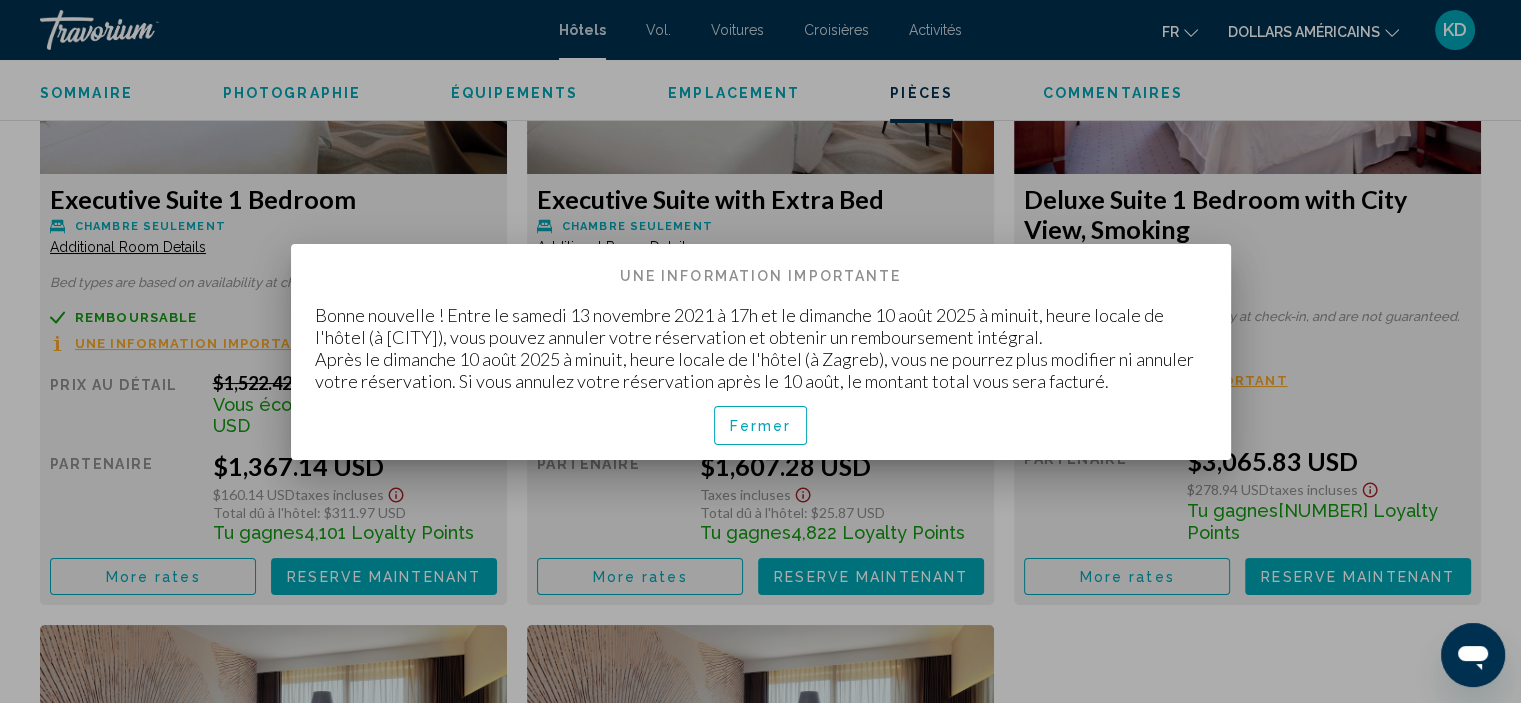 click on "Fermer" at bounding box center (761, 427) 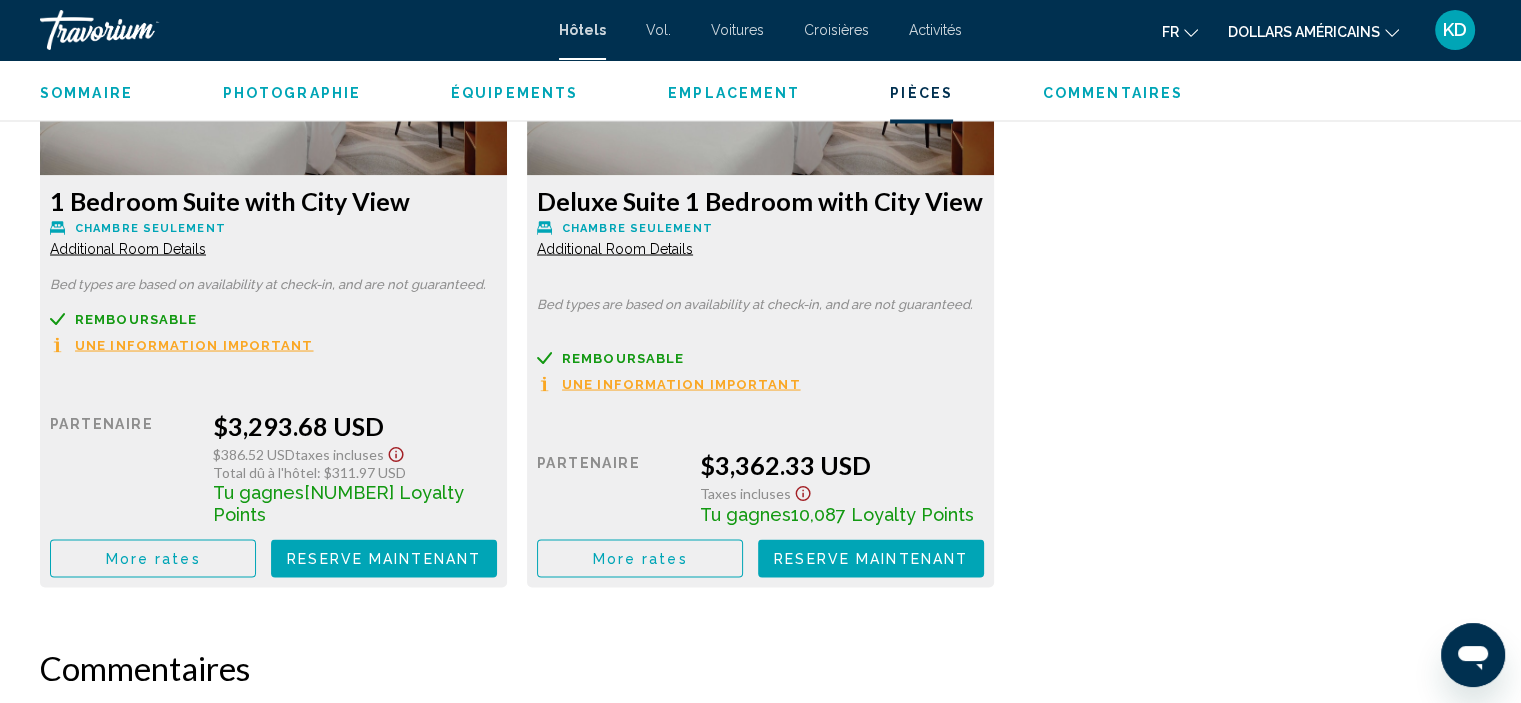 scroll, scrollTop: 3308, scrollLeft: 0, axis: vertical 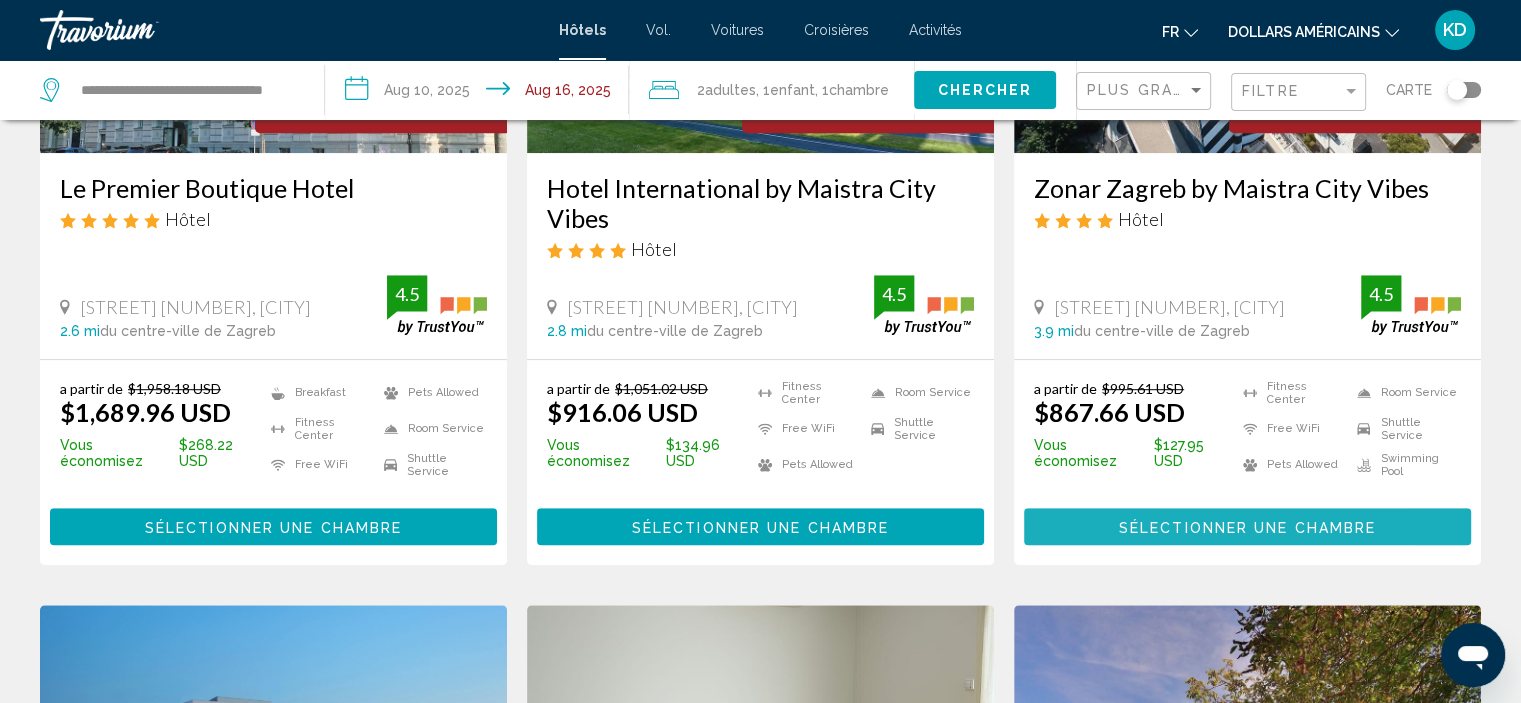 click on "Sélectionner une chambre" at bounding box center (1247, 527) 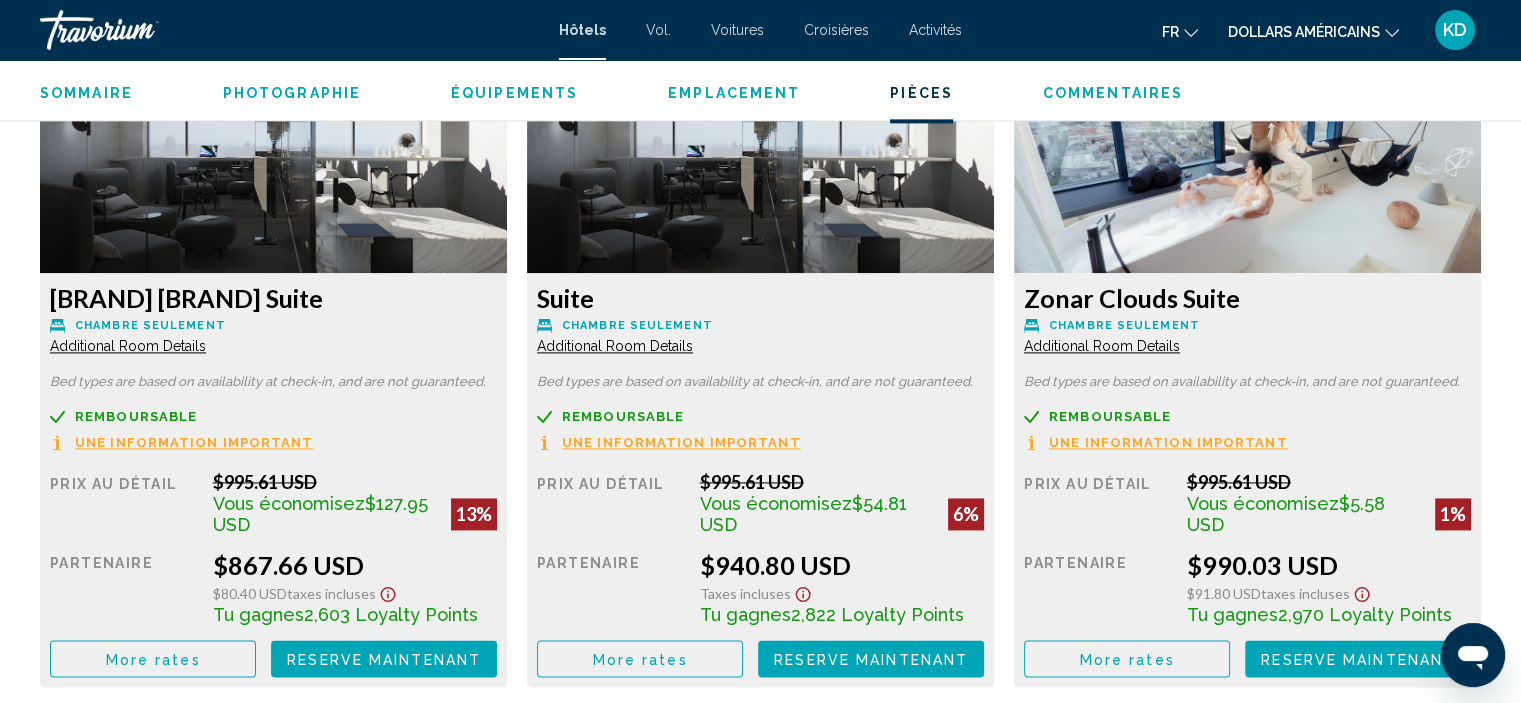 scroll, scrollTop: 2908, scrollLeft: 0, axis: vertical 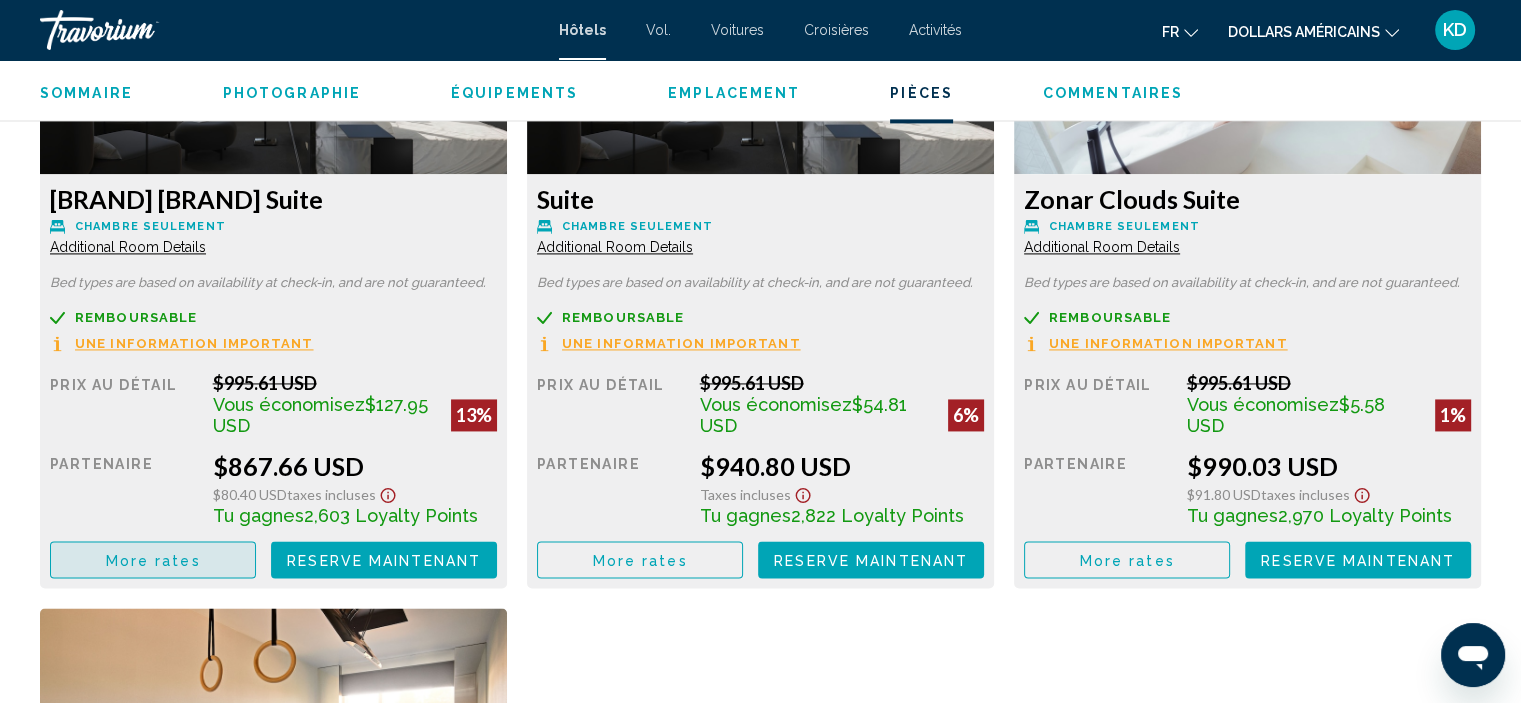 click on "More rates" at bounding box center [153, 560] 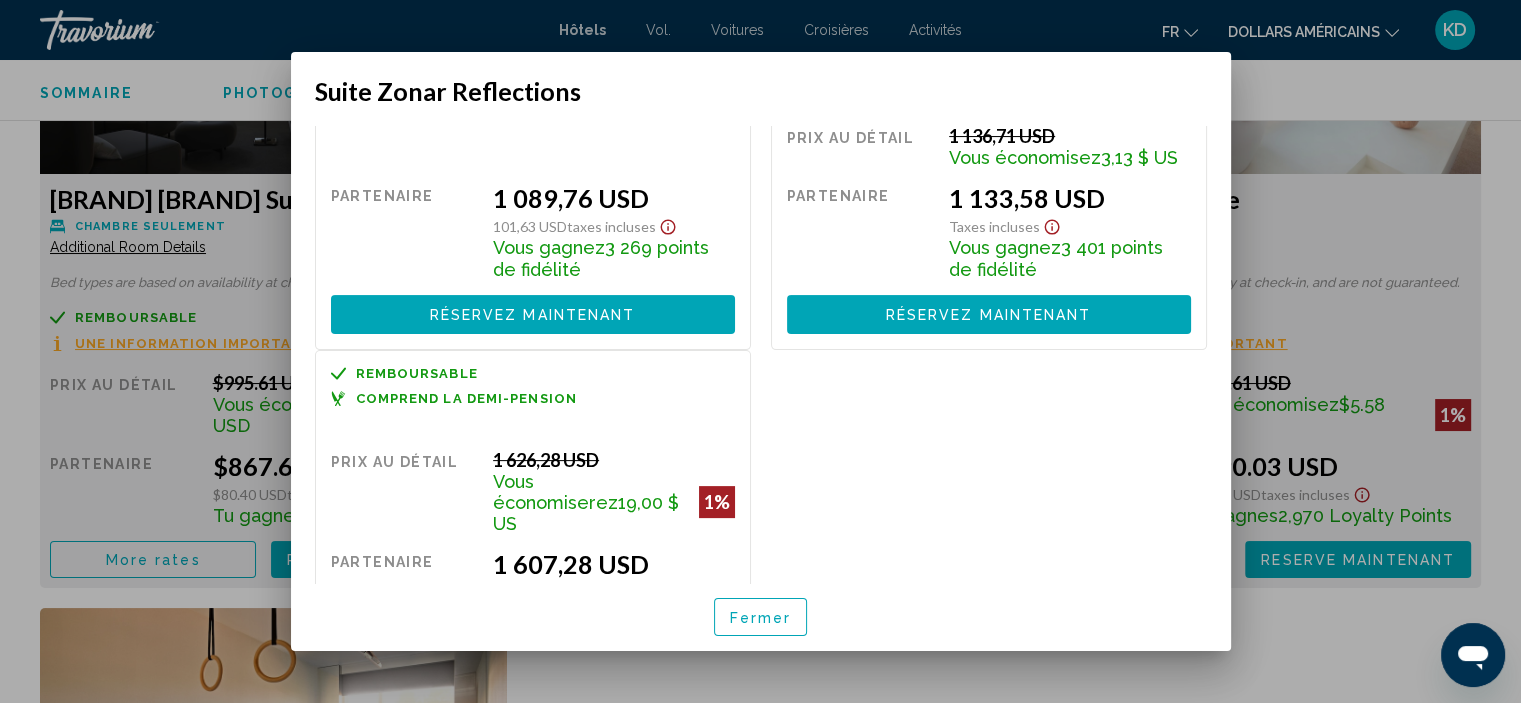 scroll, scrollTop: 596, scrollLeft: 0, axis: vertical 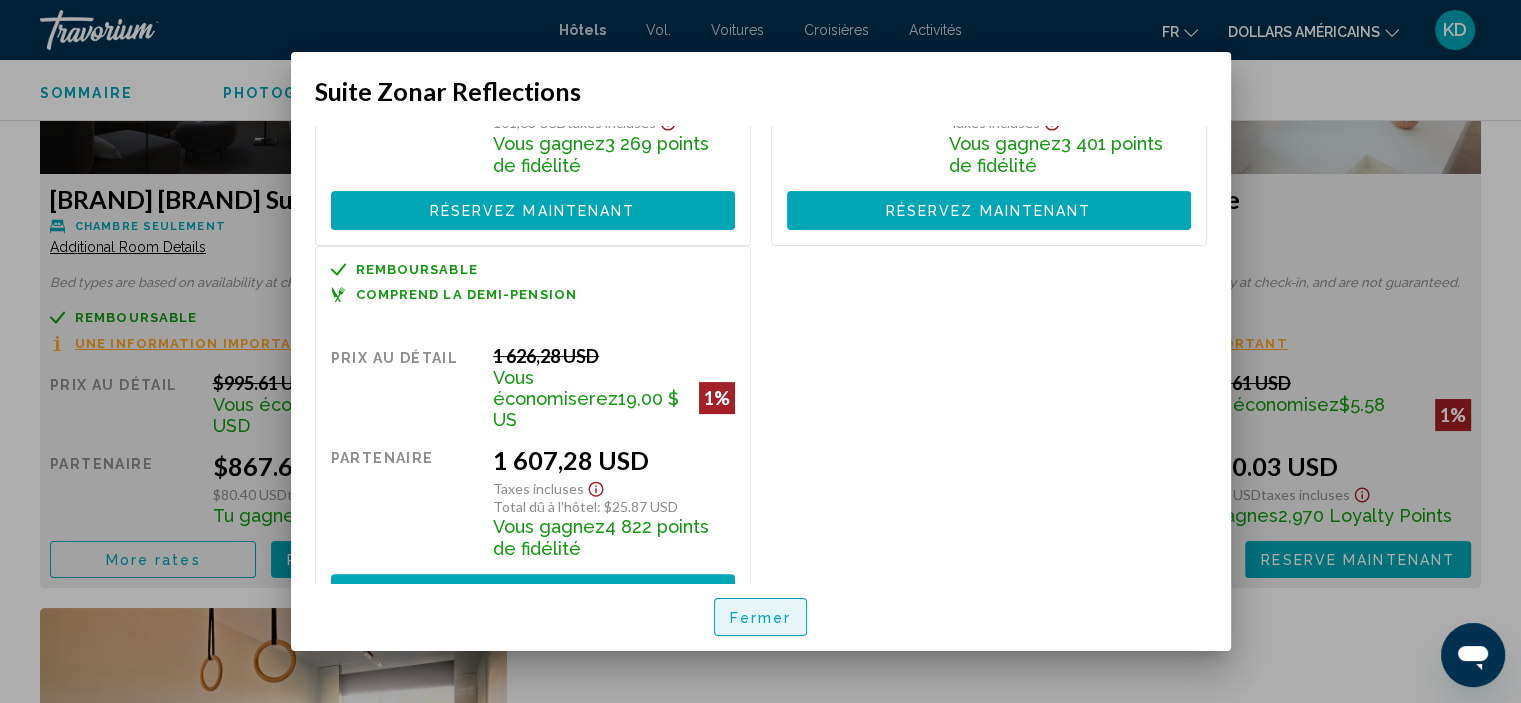 click on "Fermer" at bounding box center (761, 618) 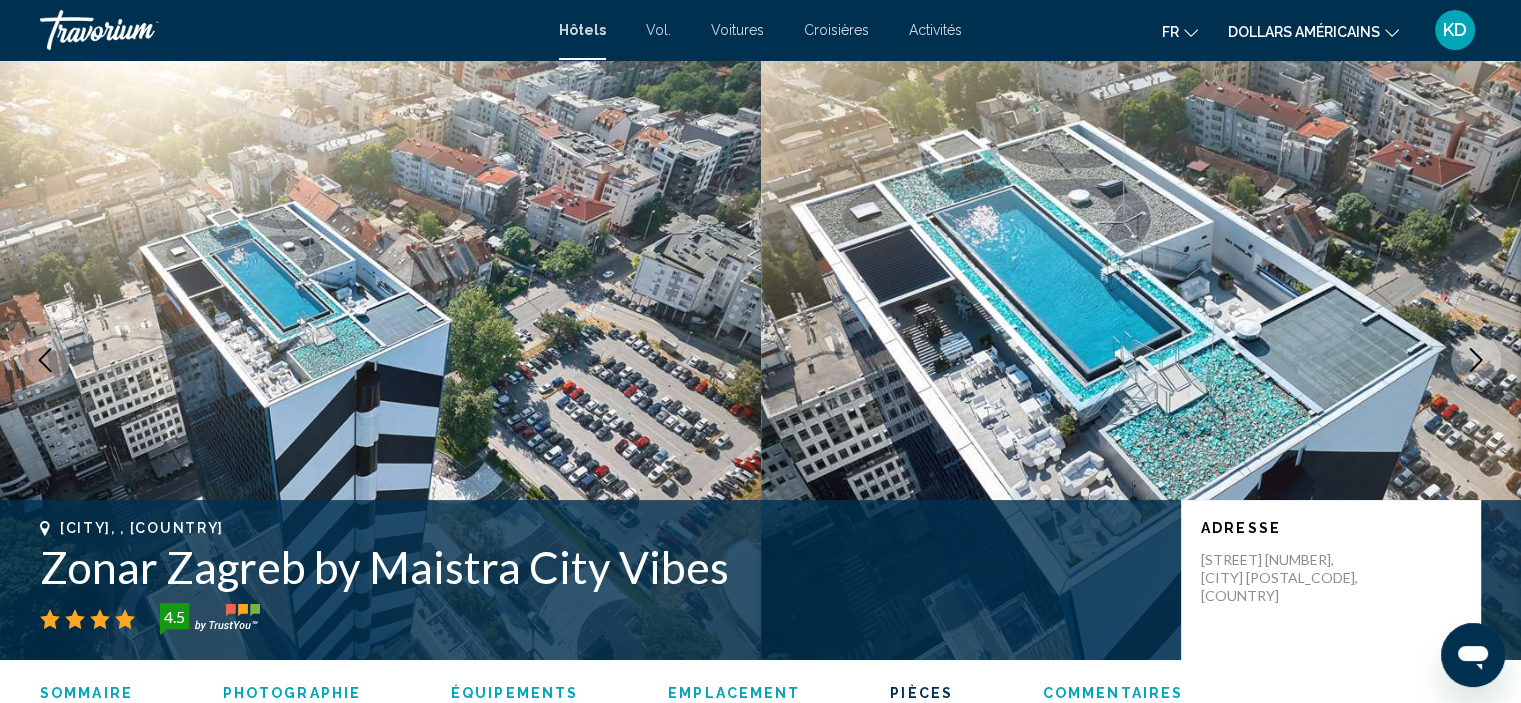 scroll, scrollTop: 2908, scrollLeft: 0, axis: vertical 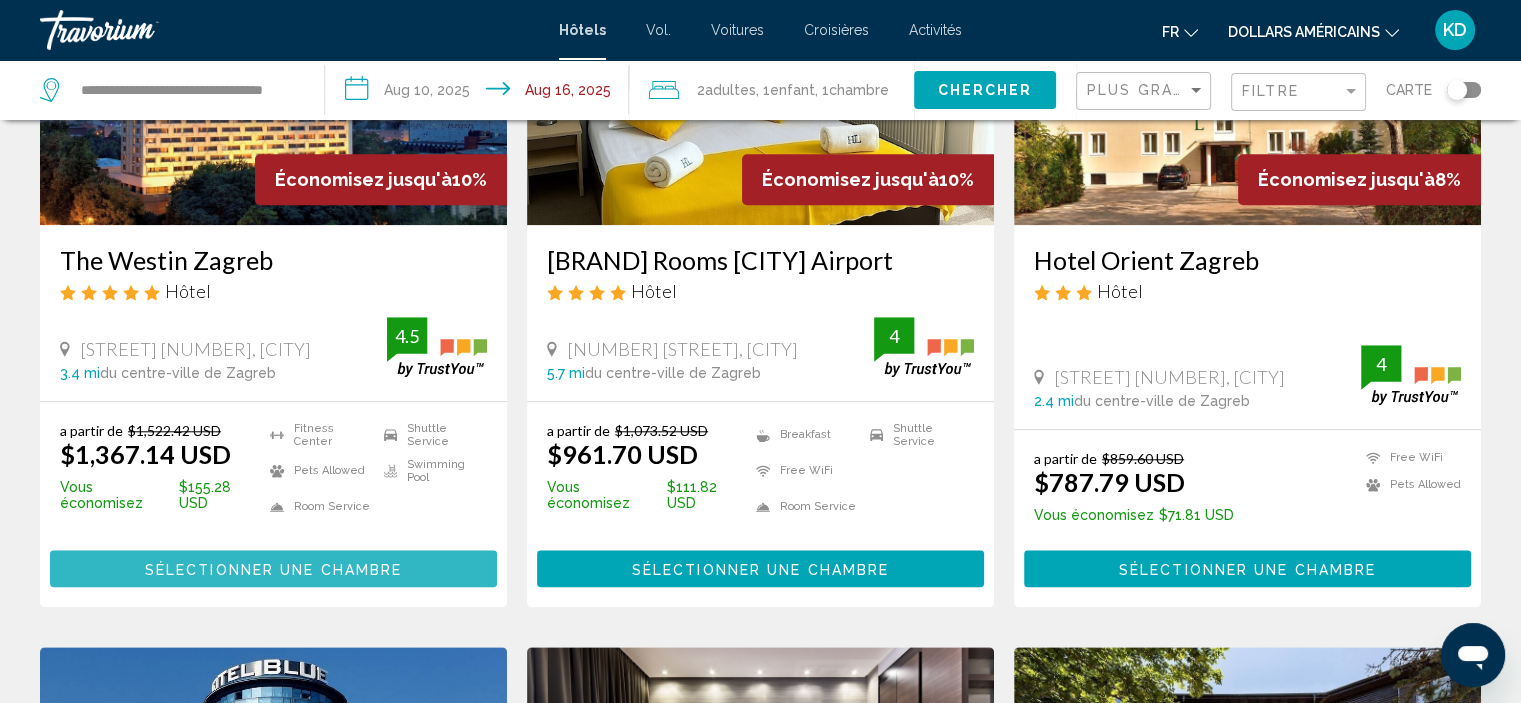 click on "Sélectionner une chambre" at bounding box center (273, 569) 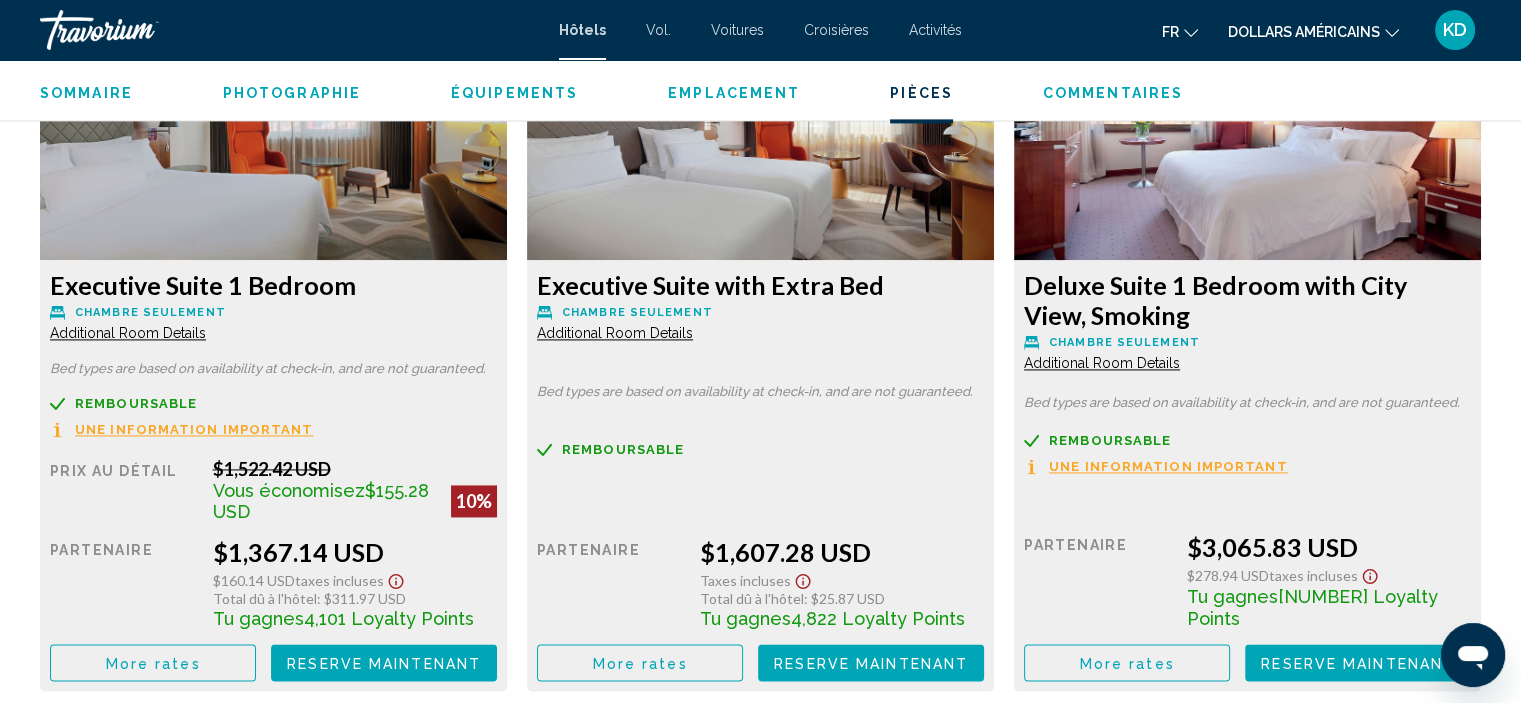 scroll, scrollTop: 2908, scrollLeft: 0, axis: vertical 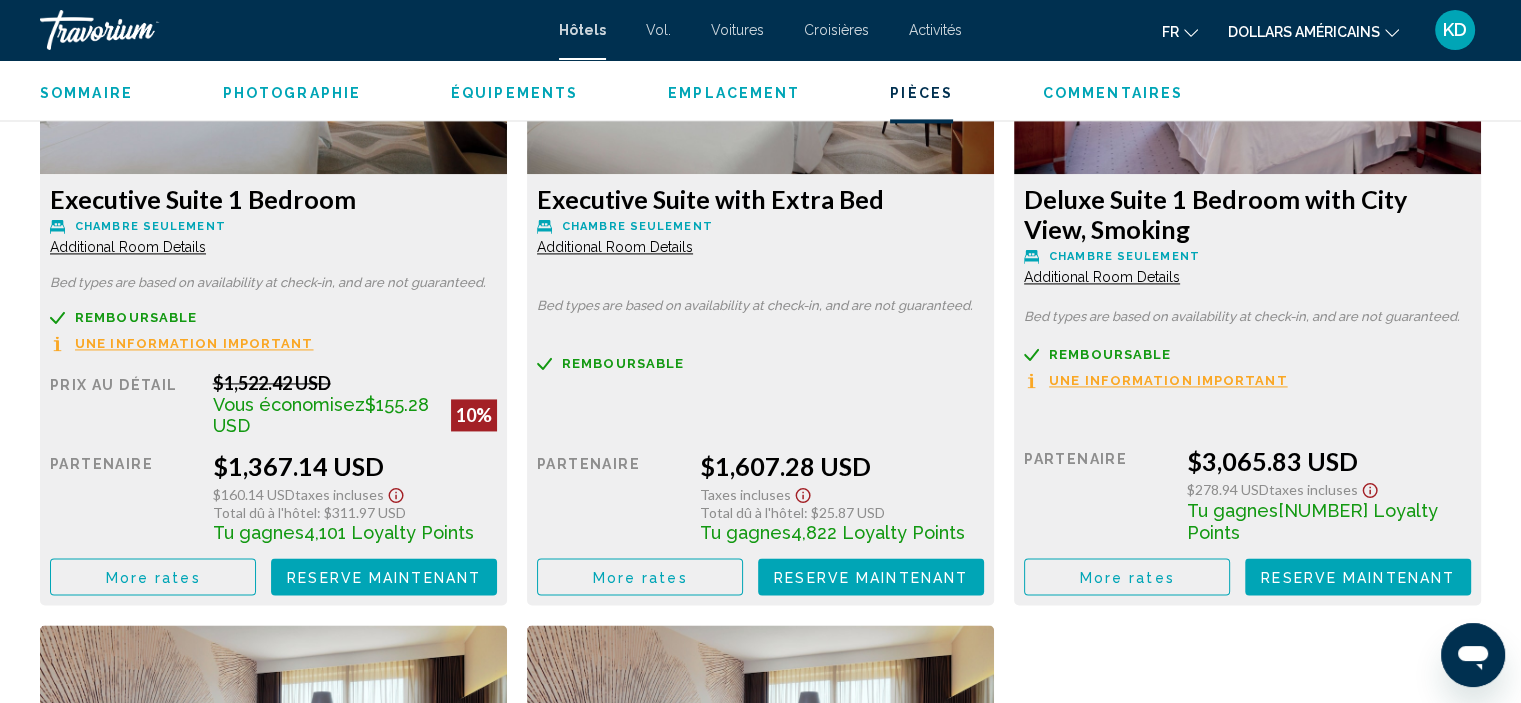 click on "More rates" at bounding box center [153, 577] 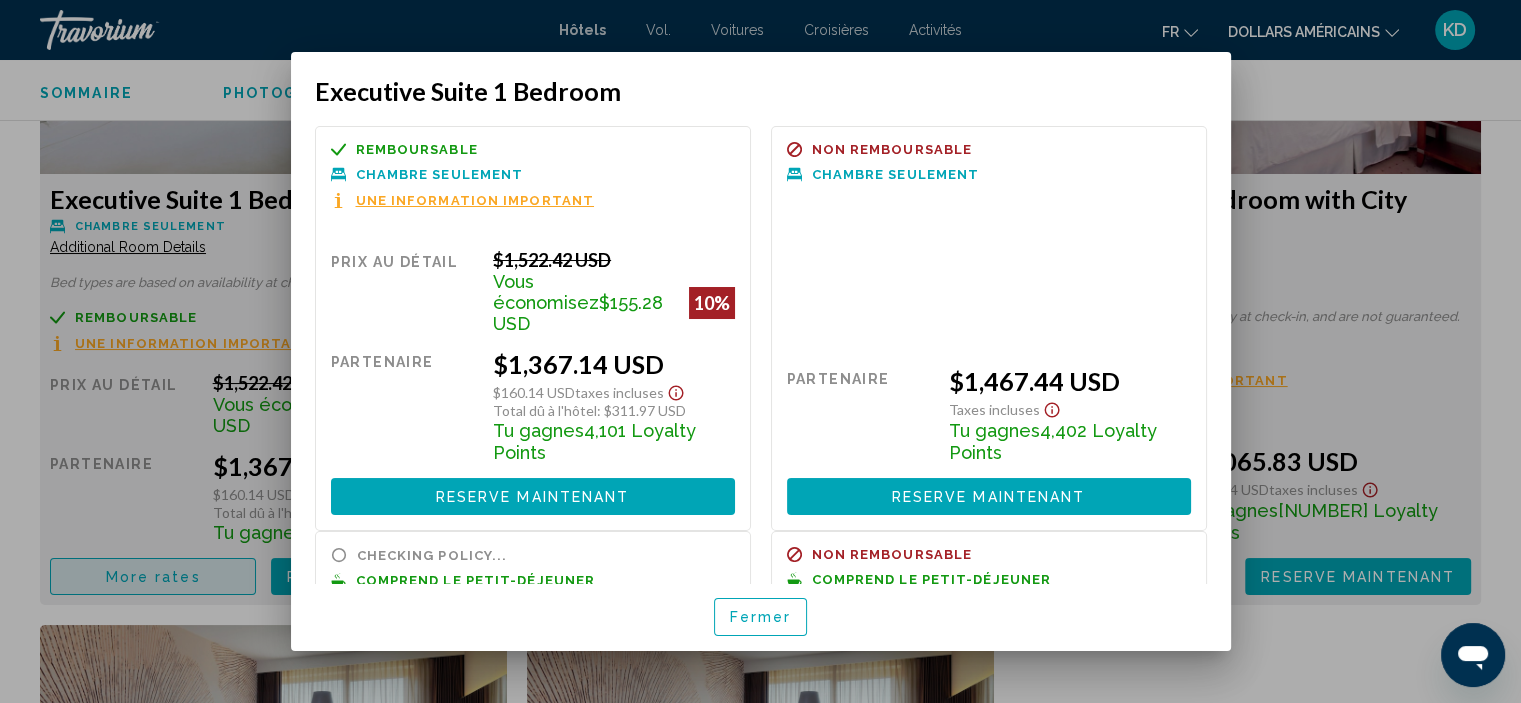scroll, scrollTop: 0, scrollLeft: 0, axis: both 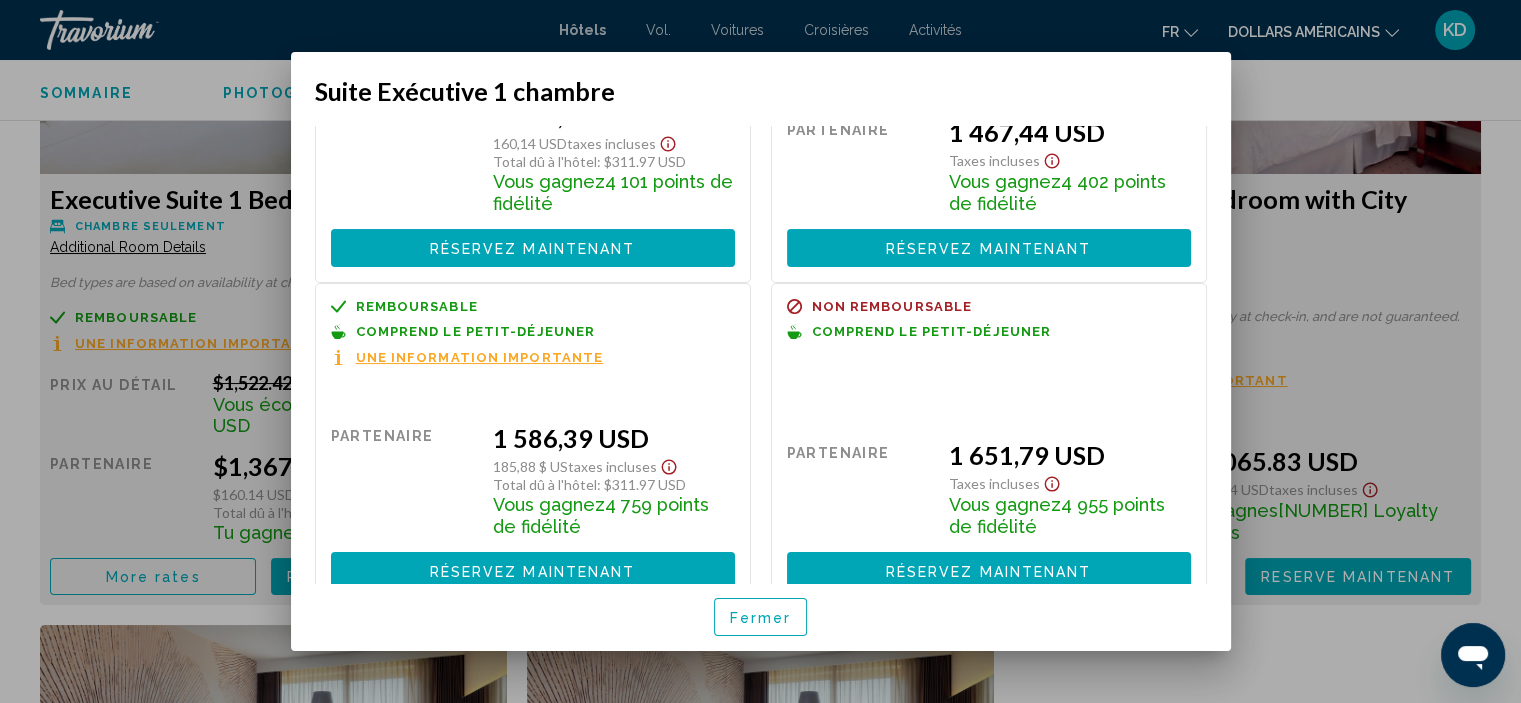 click on "Fermer" at bounding box center [761, 618] 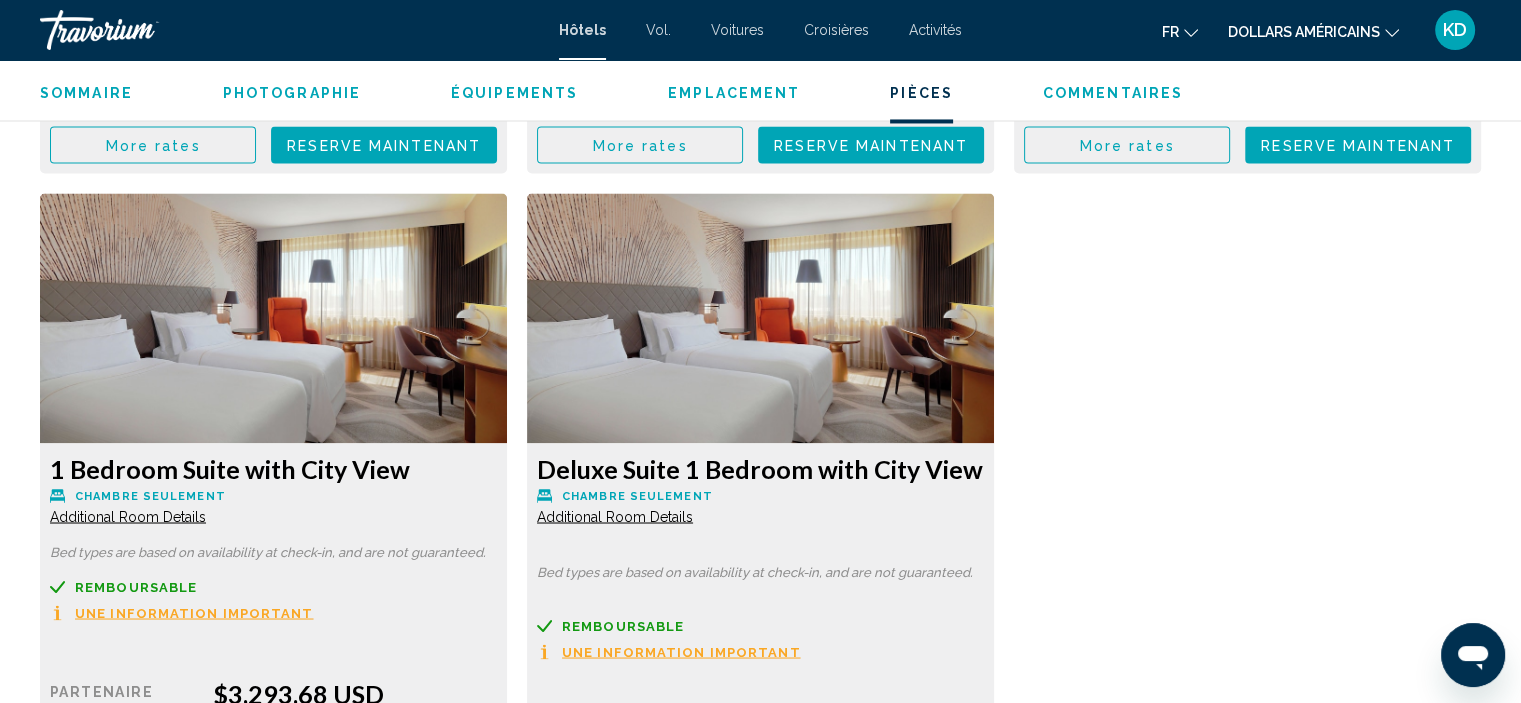 scroll, scrollTop: 3108, scrollLeft: 0, axis: vertical 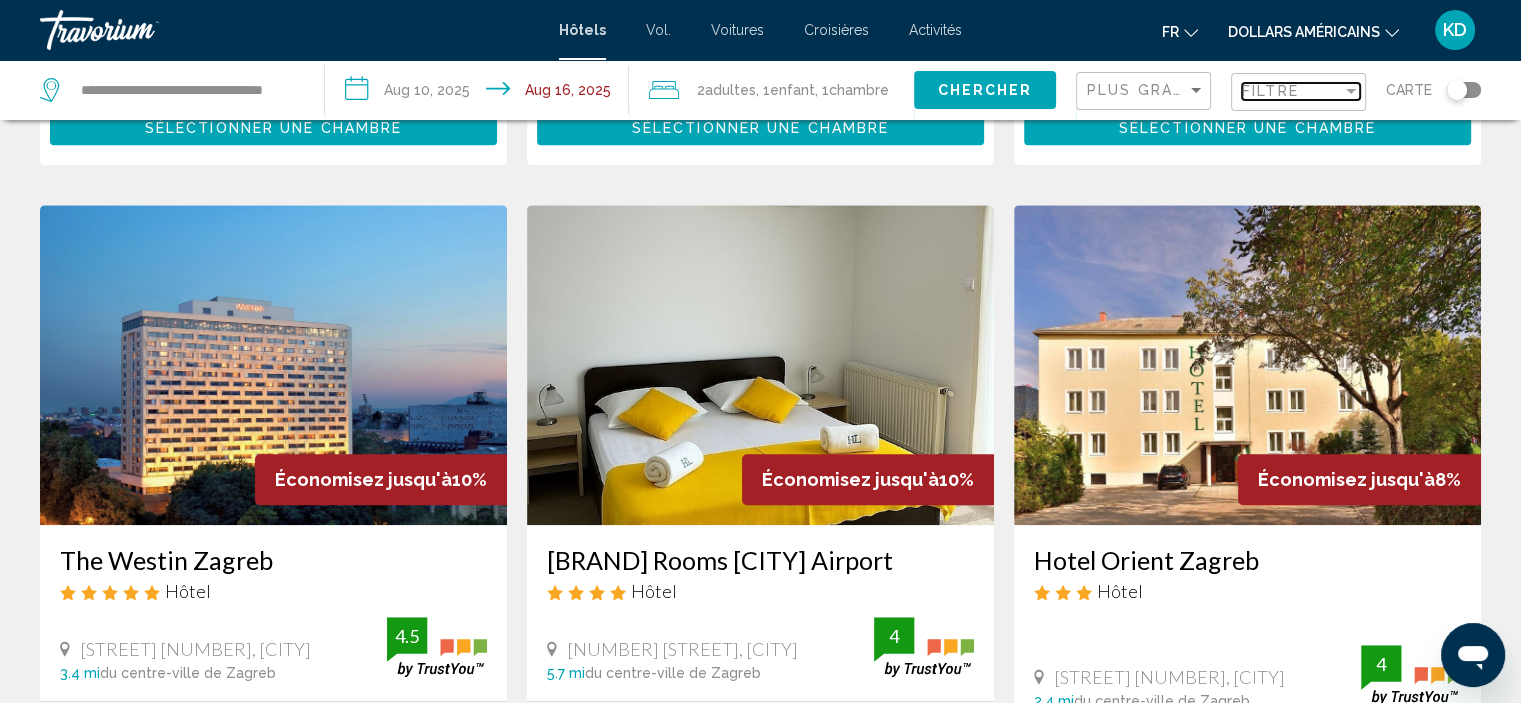 click at bounding box center [1351, 91] 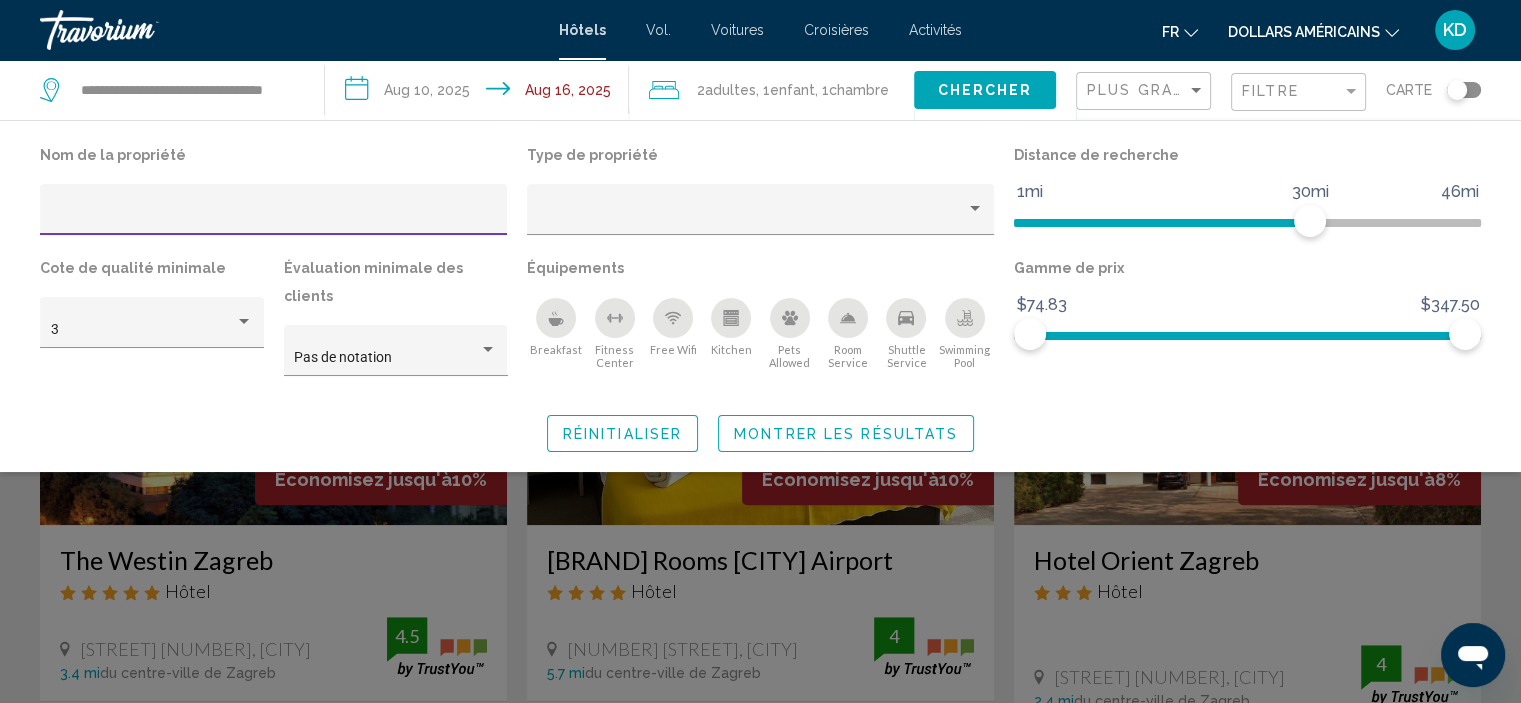 click 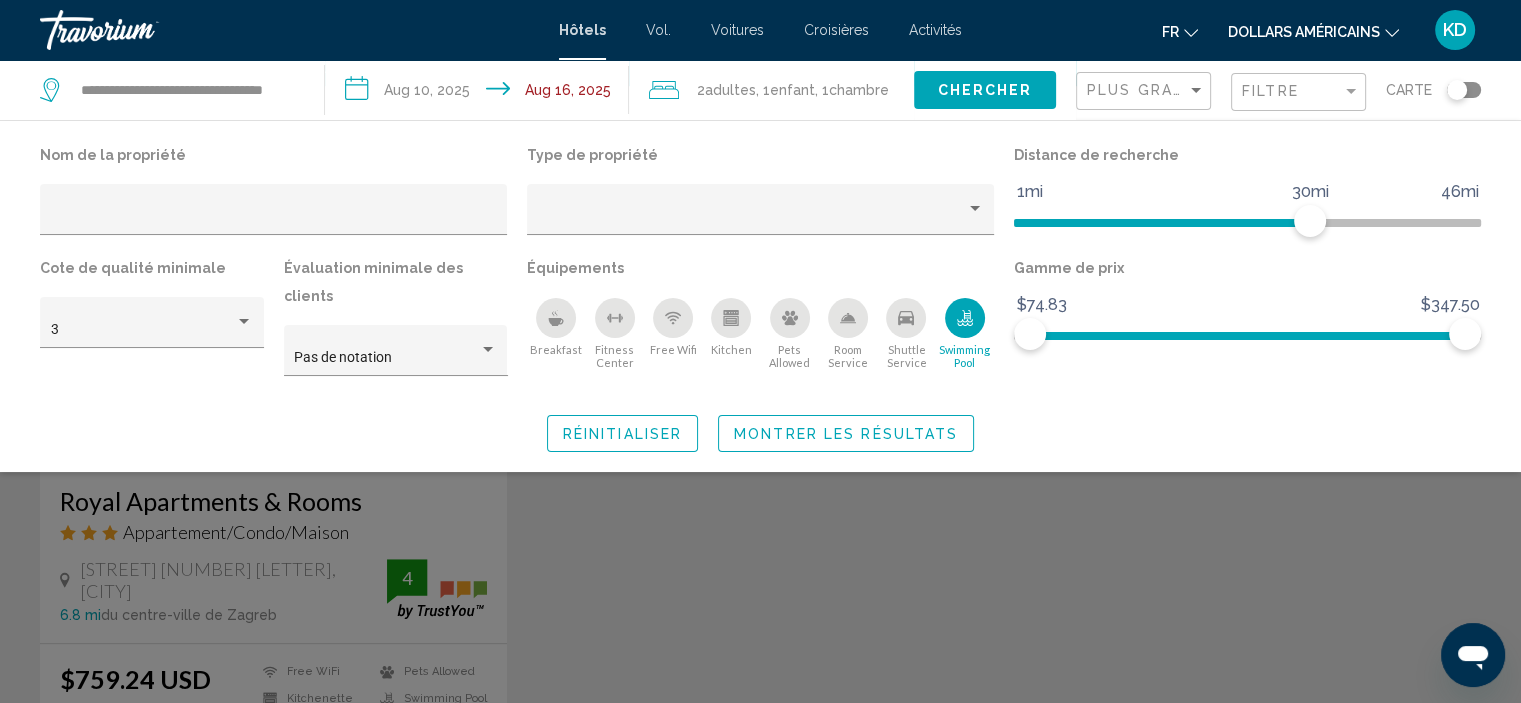 scroll, scrollTop: 756, scrollLeft: 0, axis: vertical 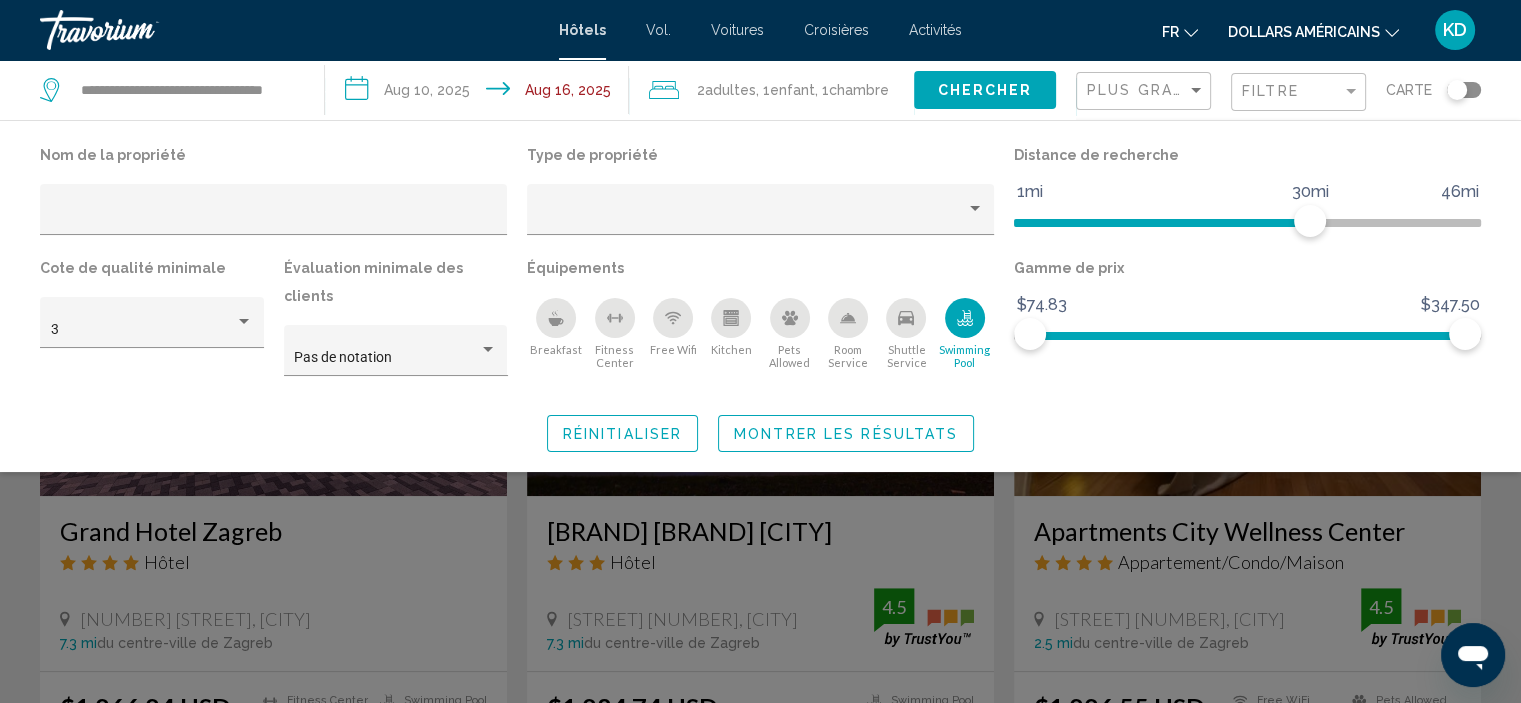 click on "Montrer les résultats" 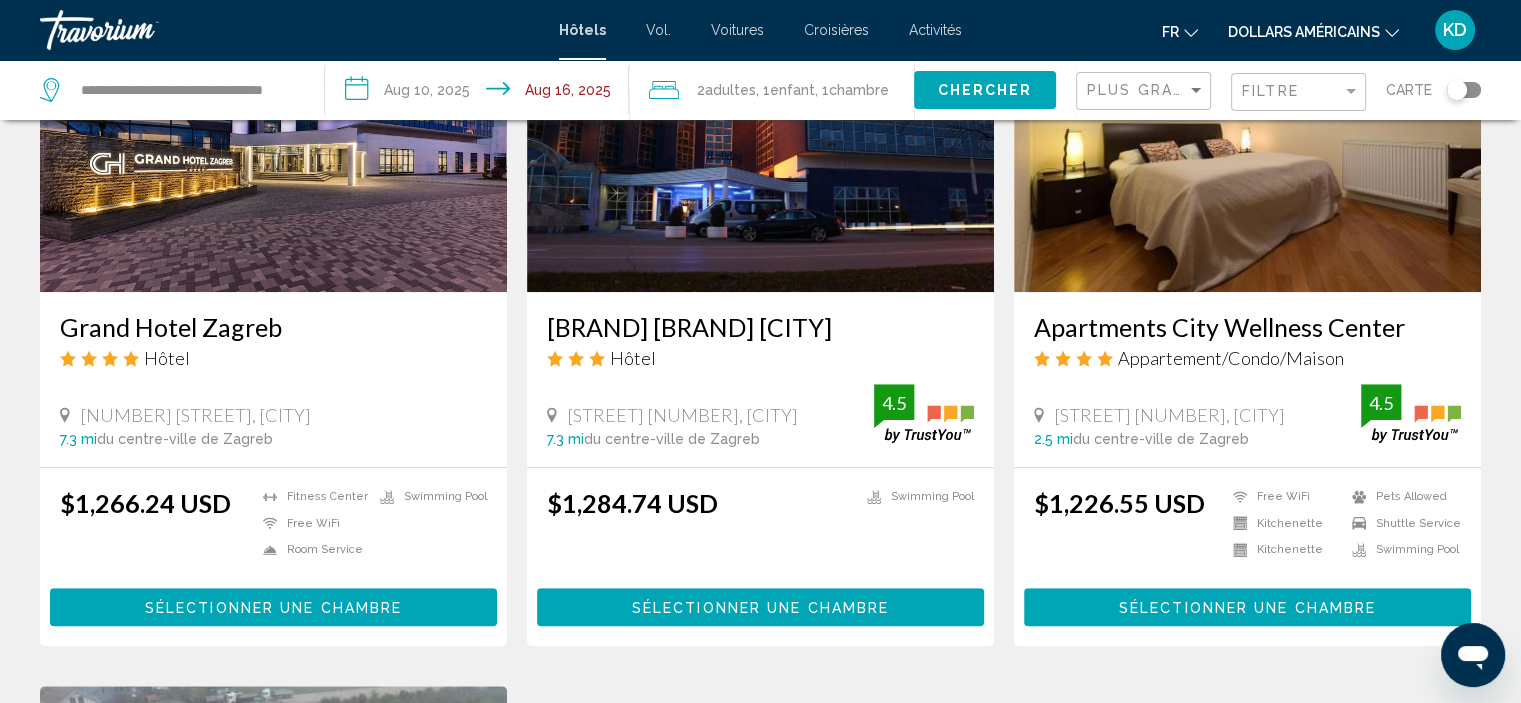scroll, scrollTop: 956, scrollLeft: 0, axis: vertical 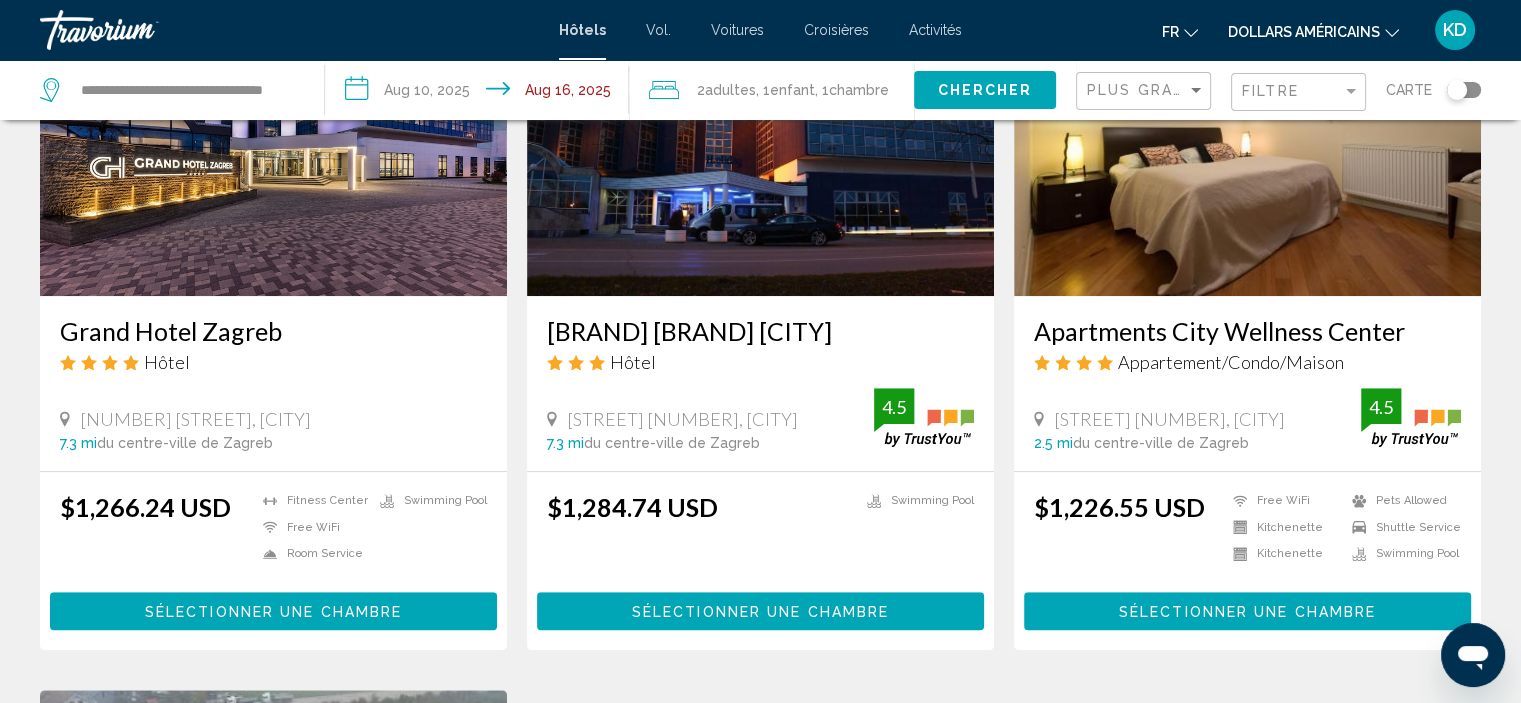 click on "Sélectionner une chambre" at bounding box center [273, 612] 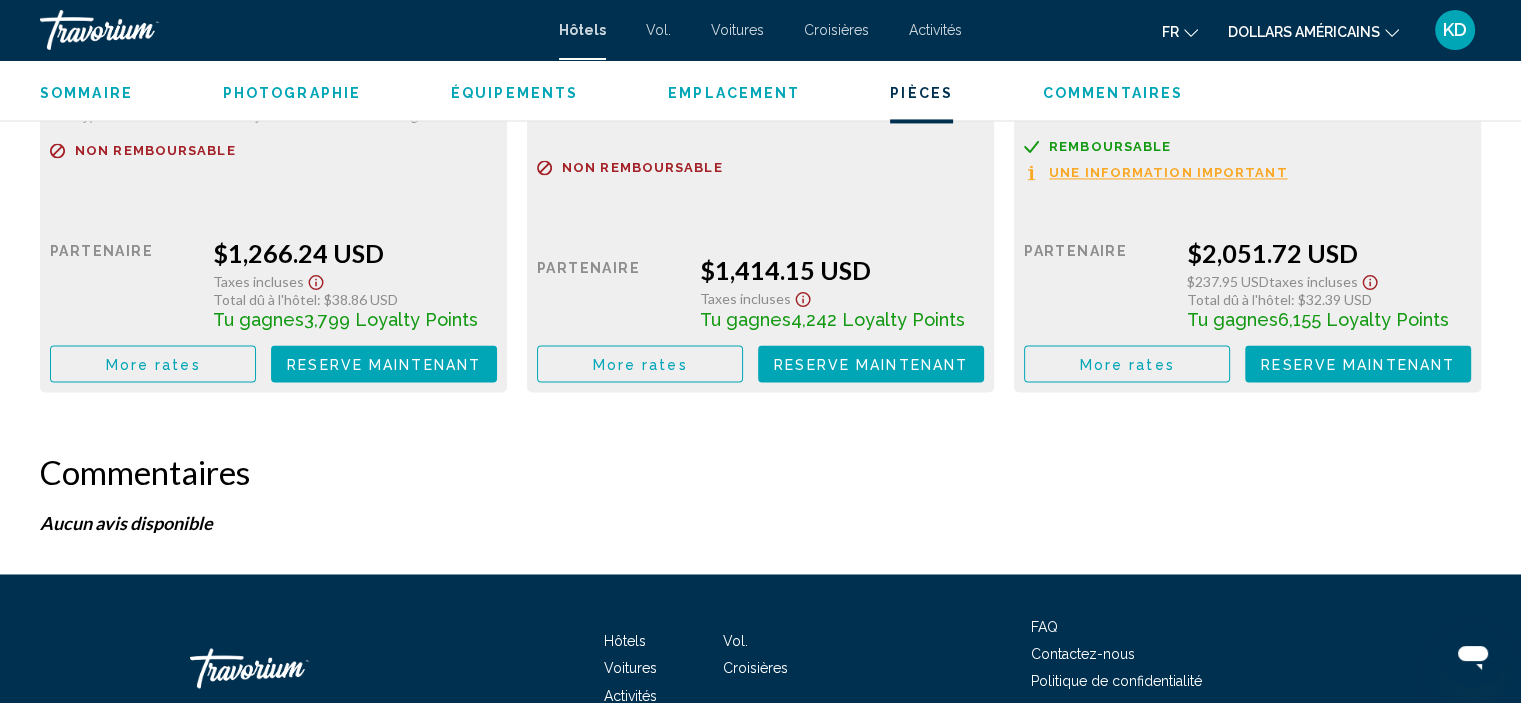 scroll, scrollTop: 3108, scrollLeft: 0, axis: vertical 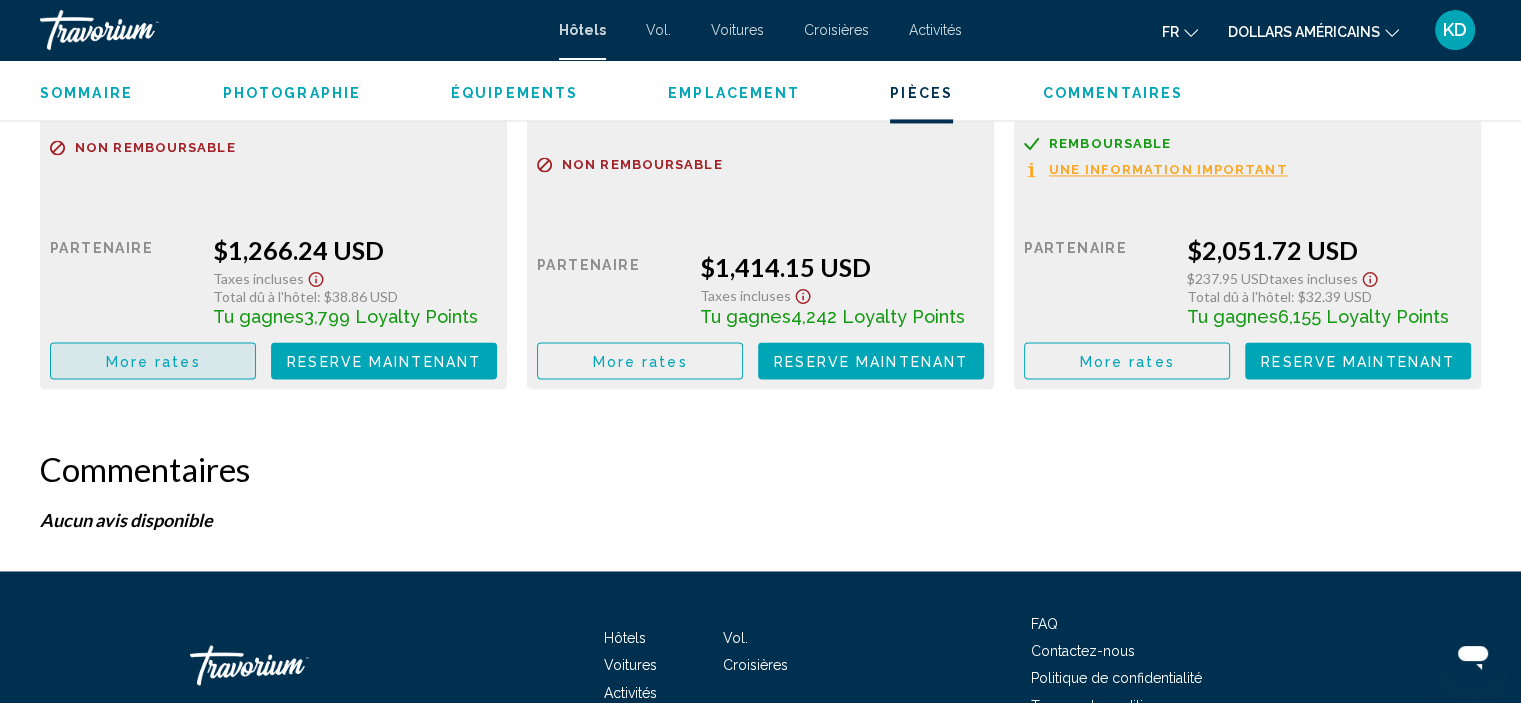 click on "More rates" at bounding box center (153, 361) 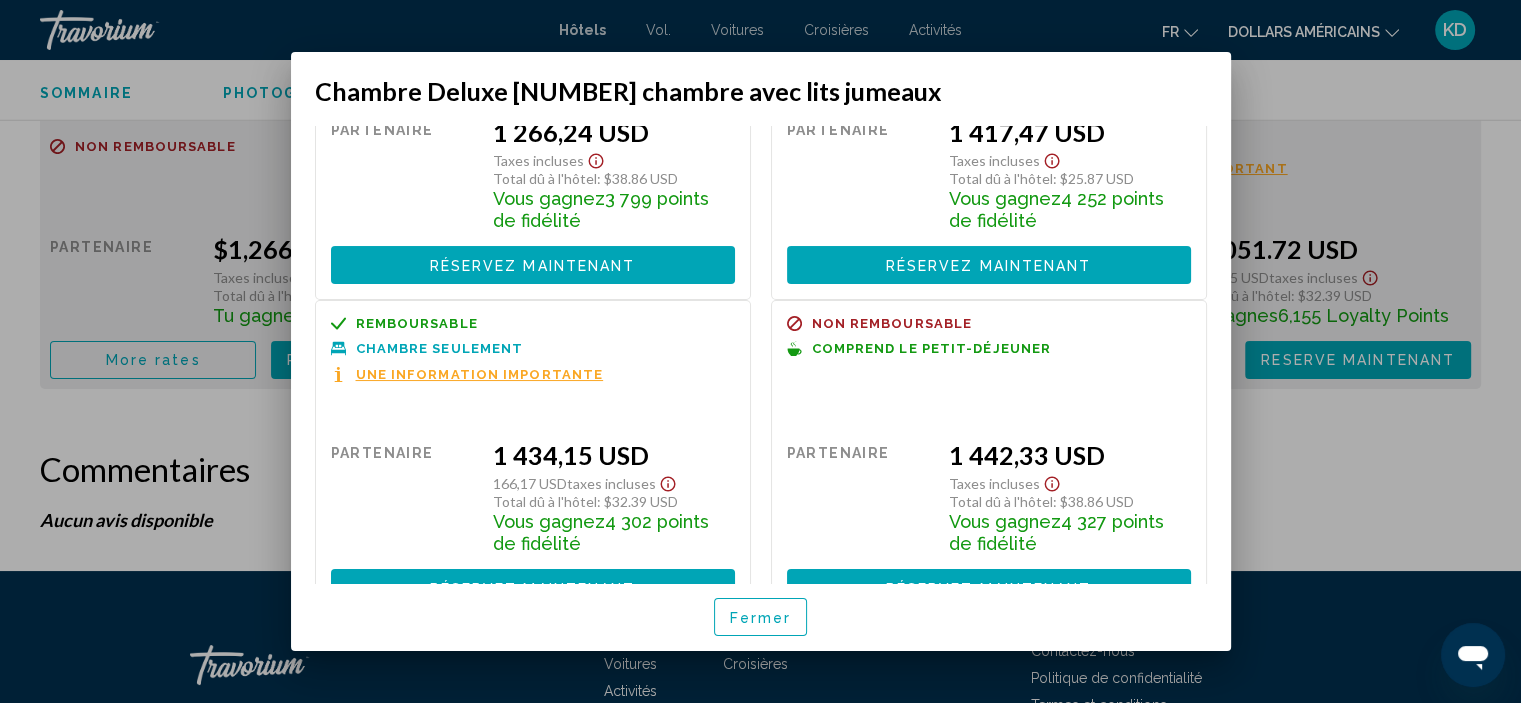 scroll, scrollTop: 203, scrollLeft: 0, axis: vertical 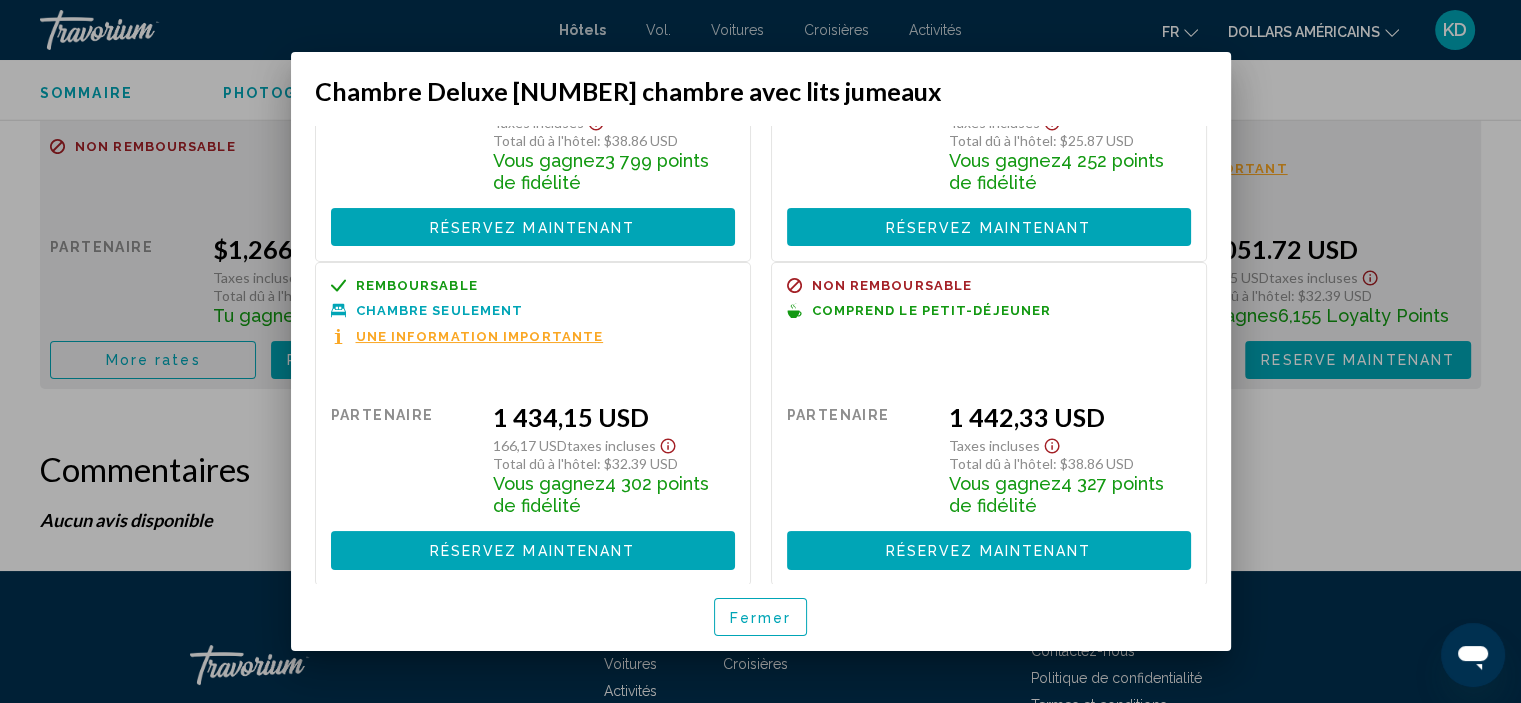 drag, startPoint x: 752, startPoint y: 632, endPoint x: 741, endPoint y: 625, distance: 13.038404 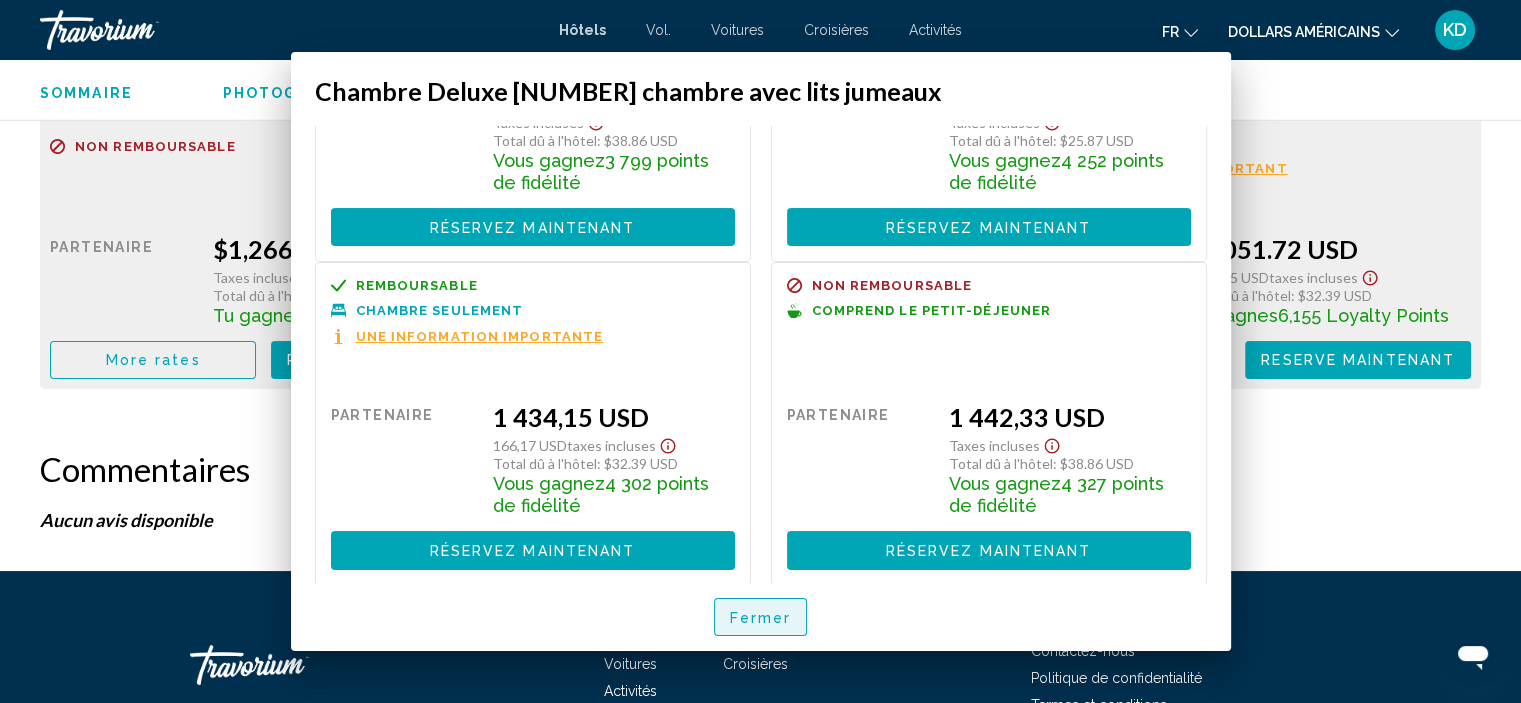 scroll, scrollTop: 3108, scrollLeft: 0, axis: vertical 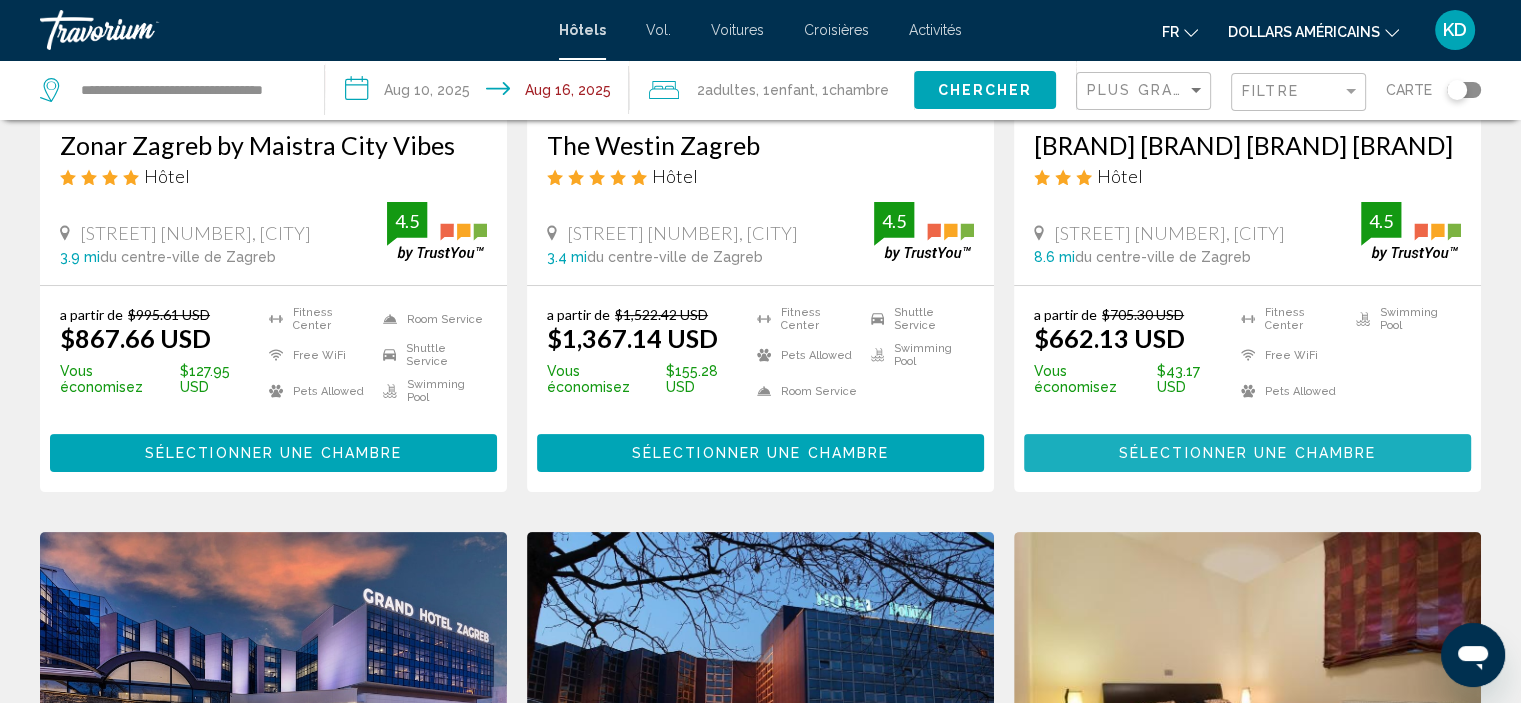 click on "Sélectionner une chambre" at bounding box center (1247, 454) 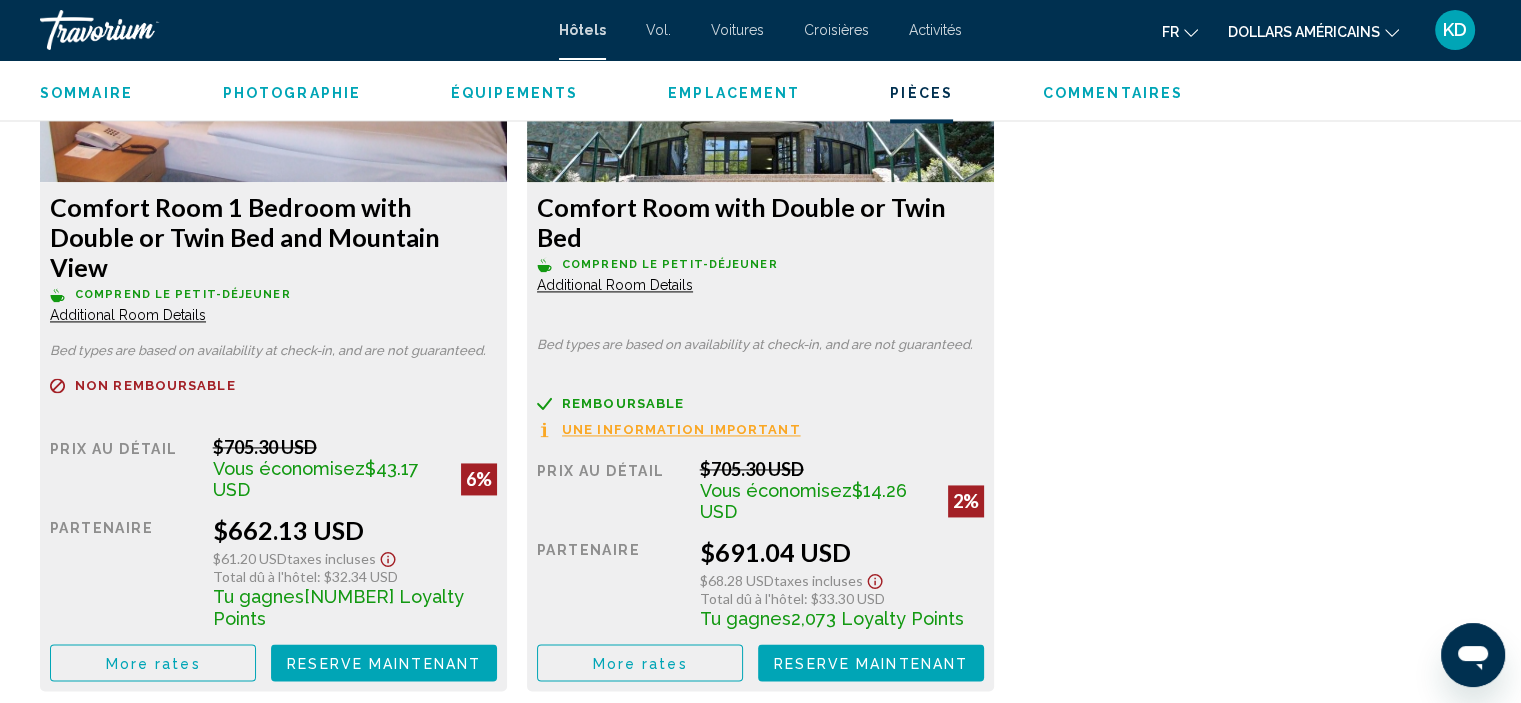 scroll, scrollTop: 3108, scrollLeft: 0, axis: vertical 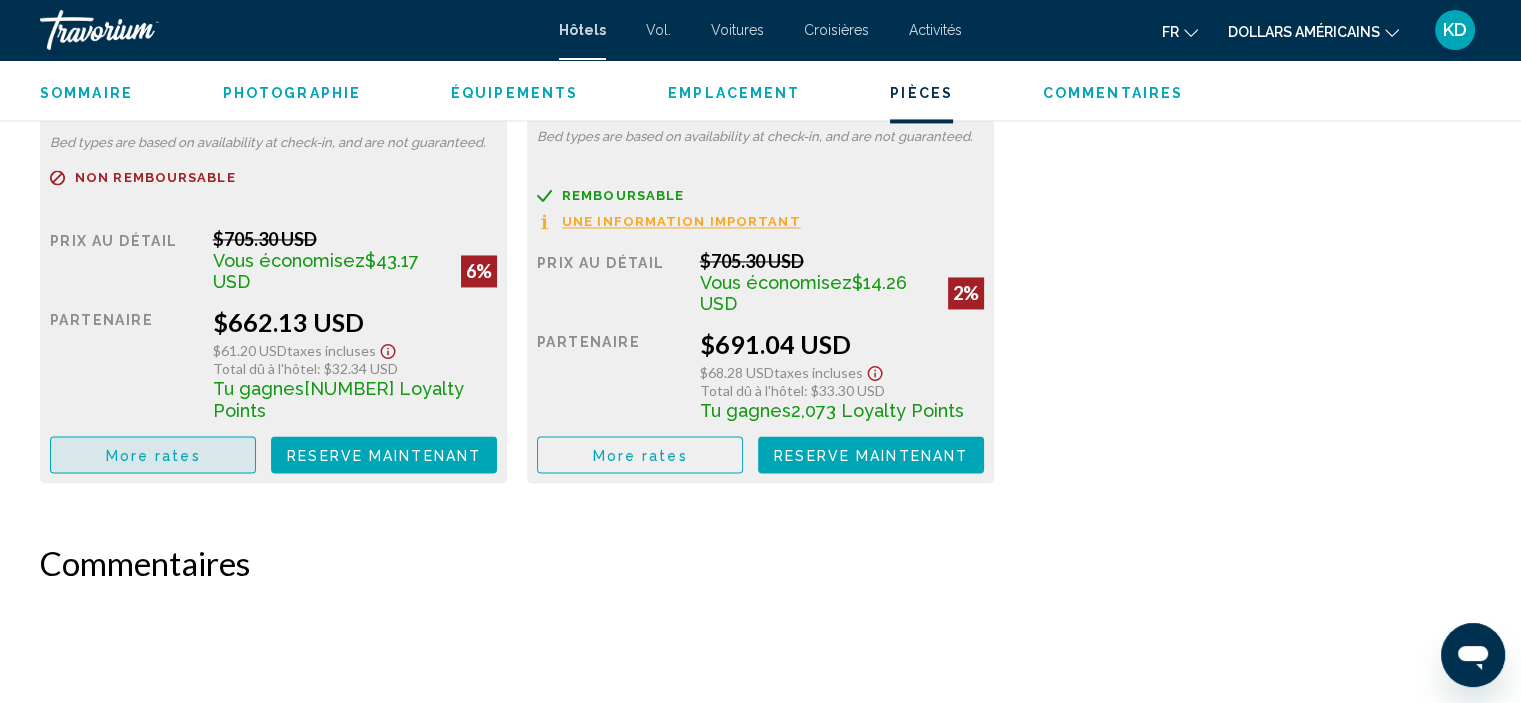 click on "More rates" at bounding box center [153, 454] 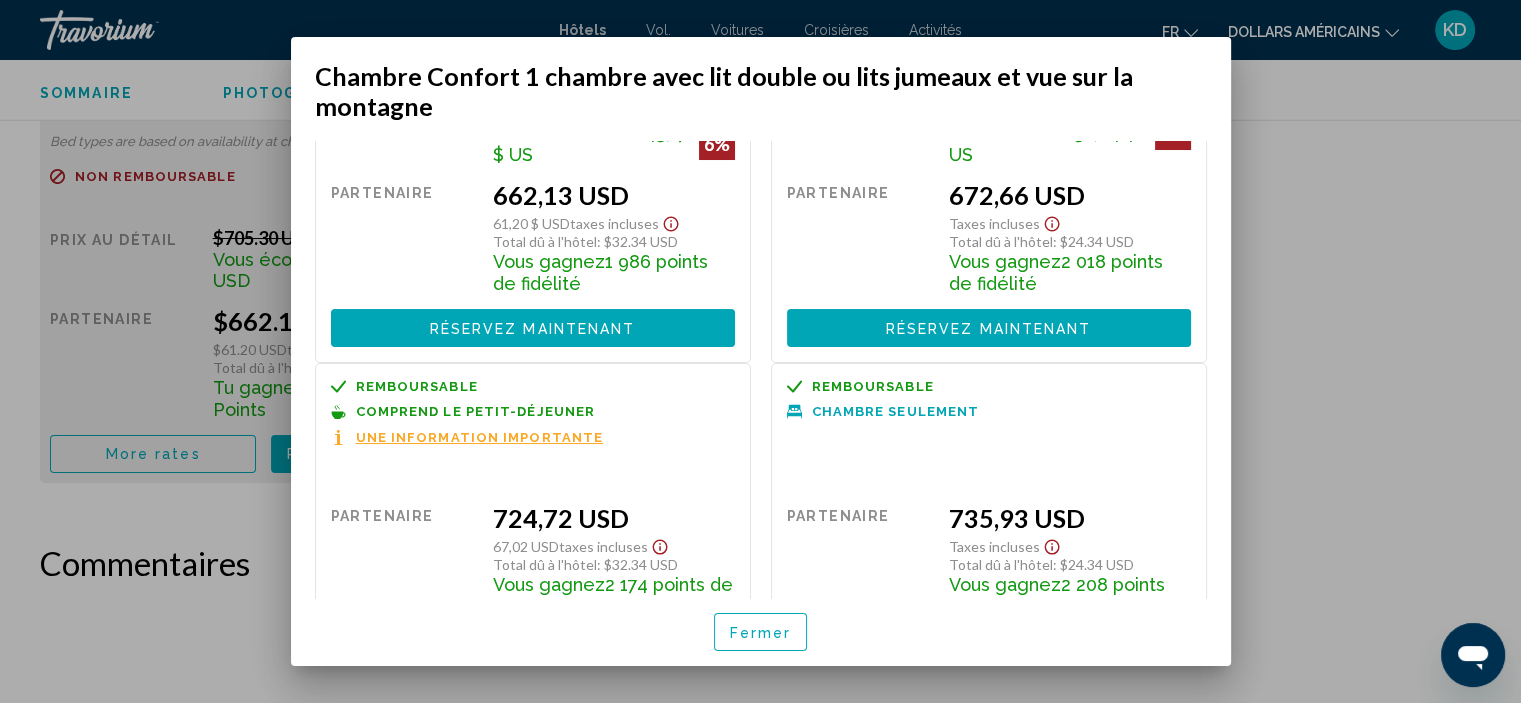 scroll, scrollTop: 245, scrollLeft: 0, axis: vertical 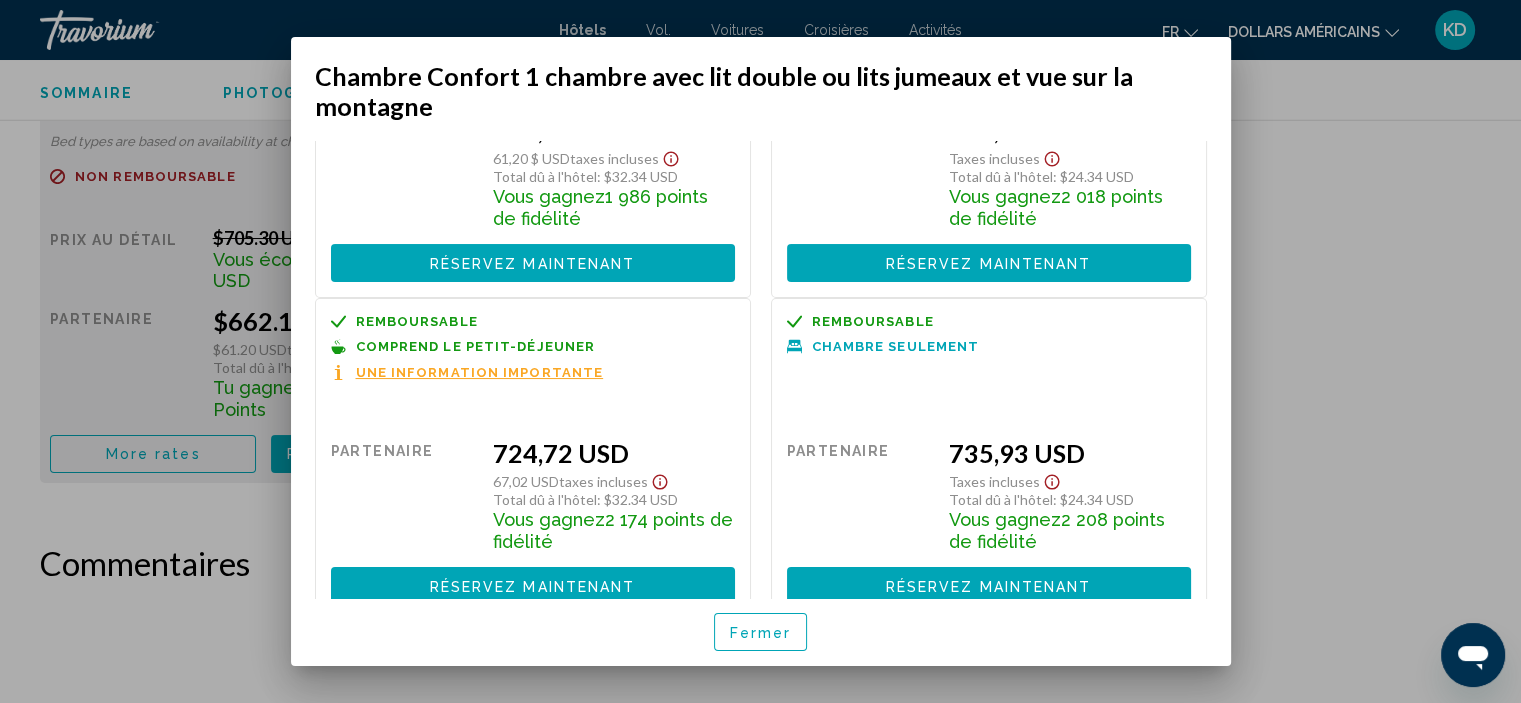 click on "Fermer" at bounding box center (761, 633) 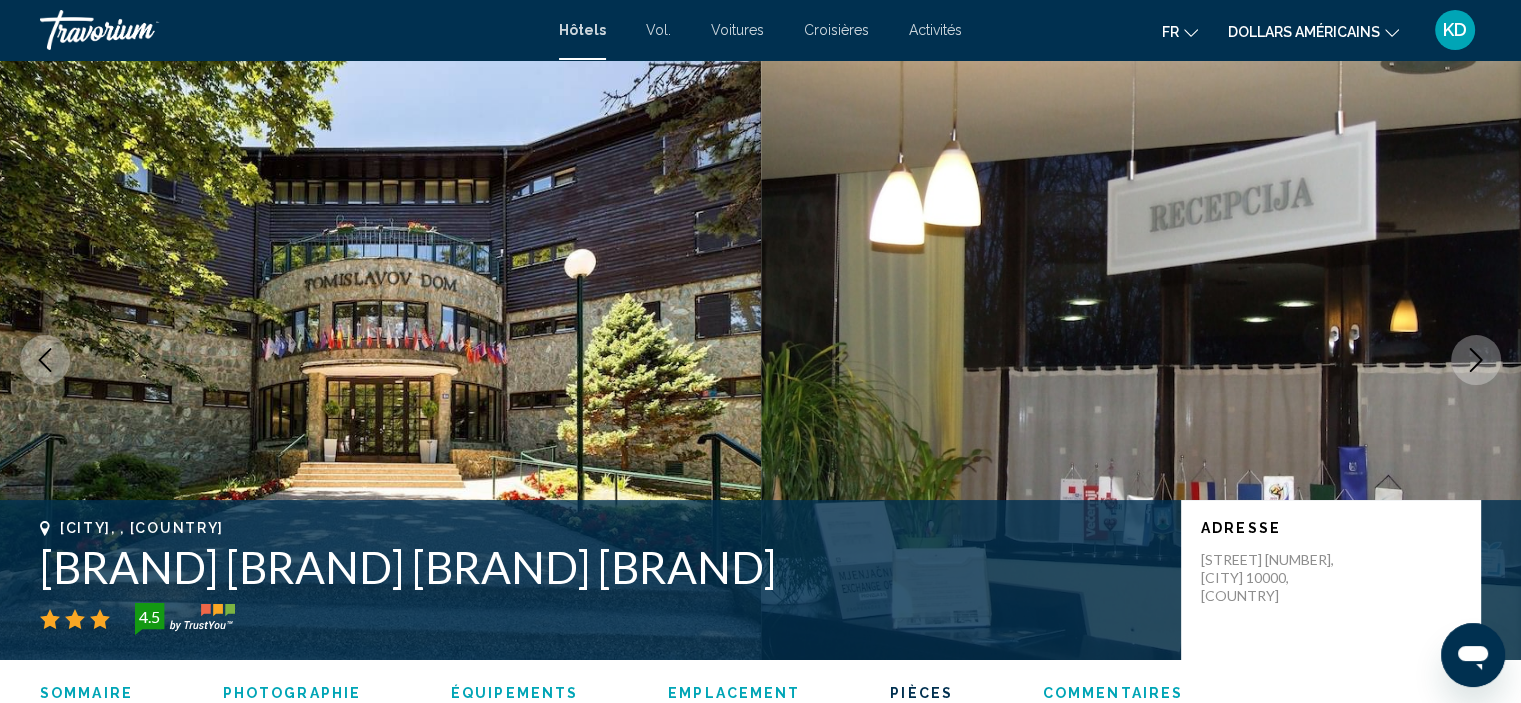 scroll, scrollTop: 3108, scrollLeft: 0, axis: vertical 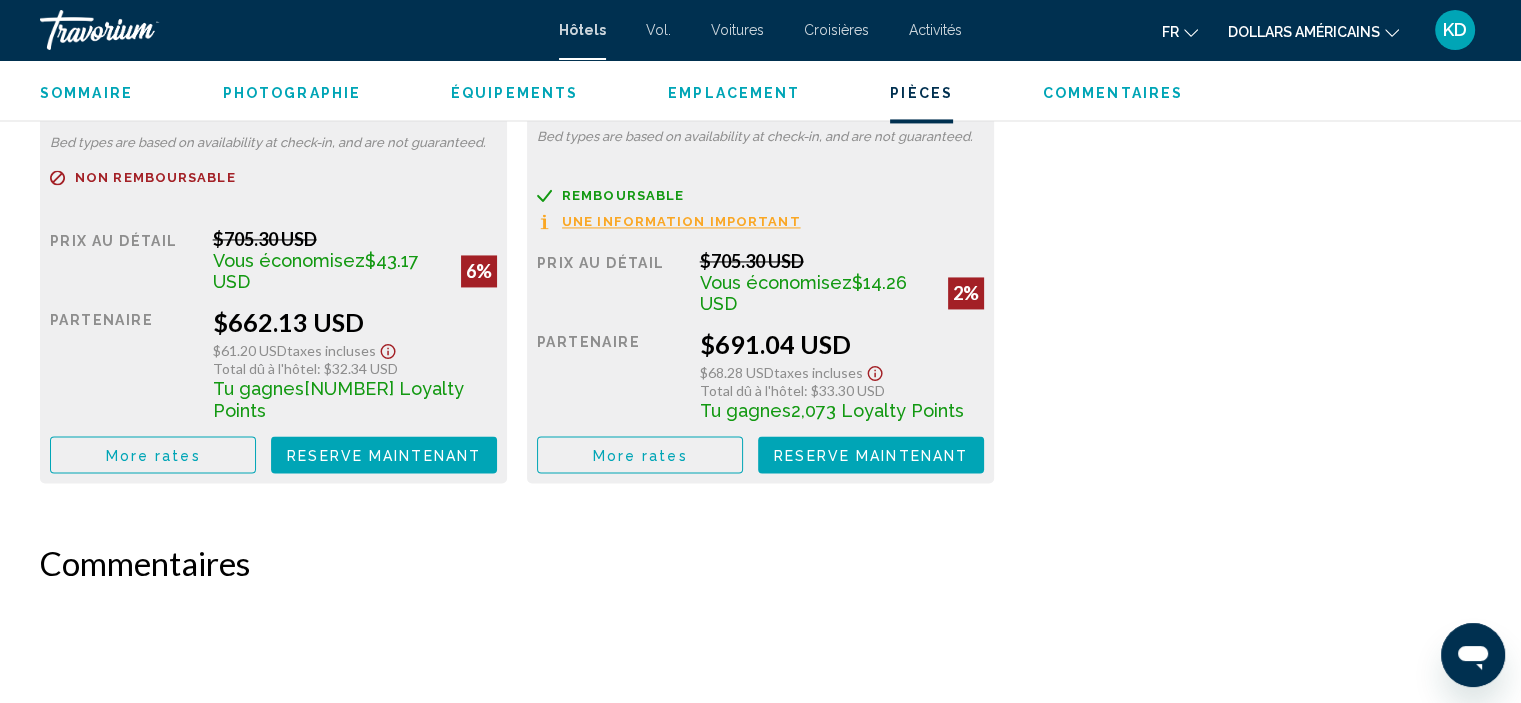 click on "More rates" at bounding box center [153, 455] 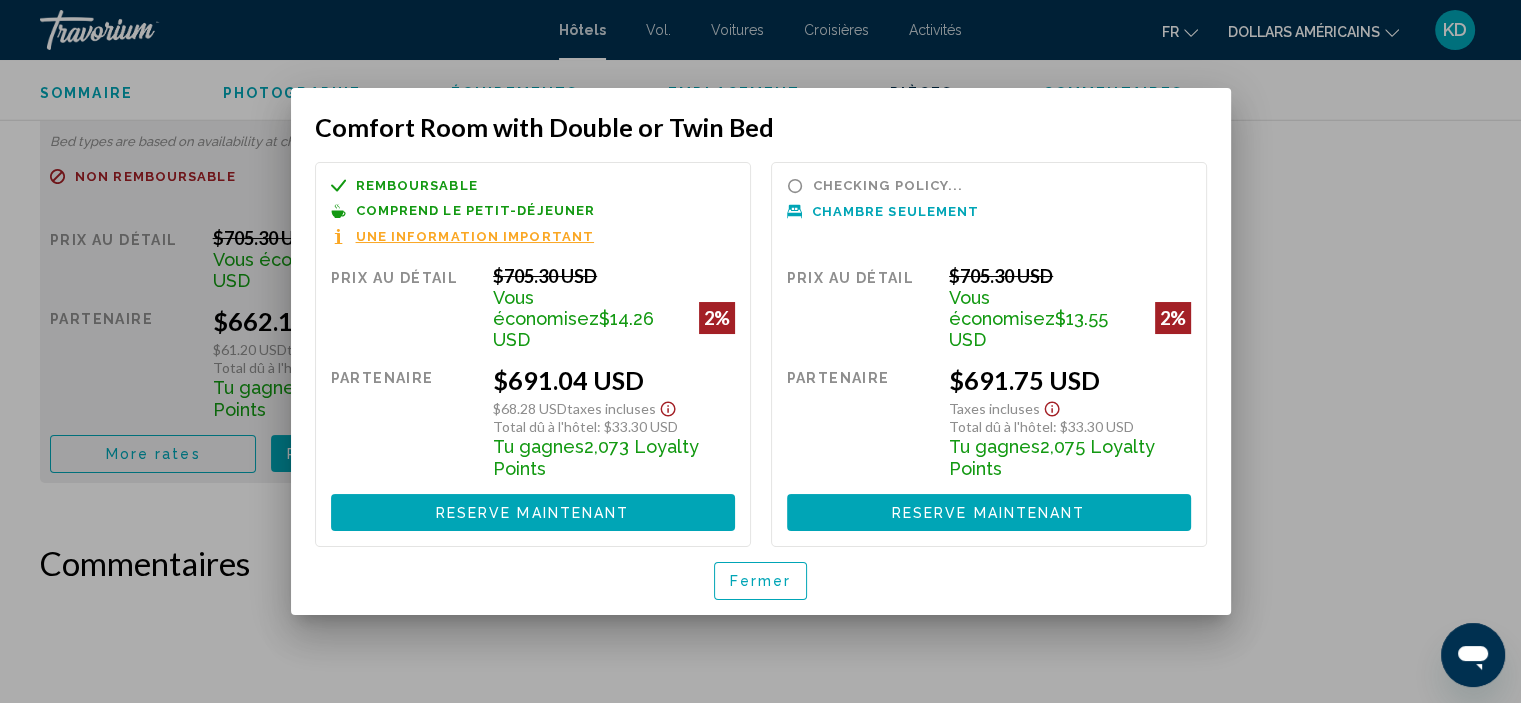scroll, scrollTop: 0, scrollLeft: 0, axis: both 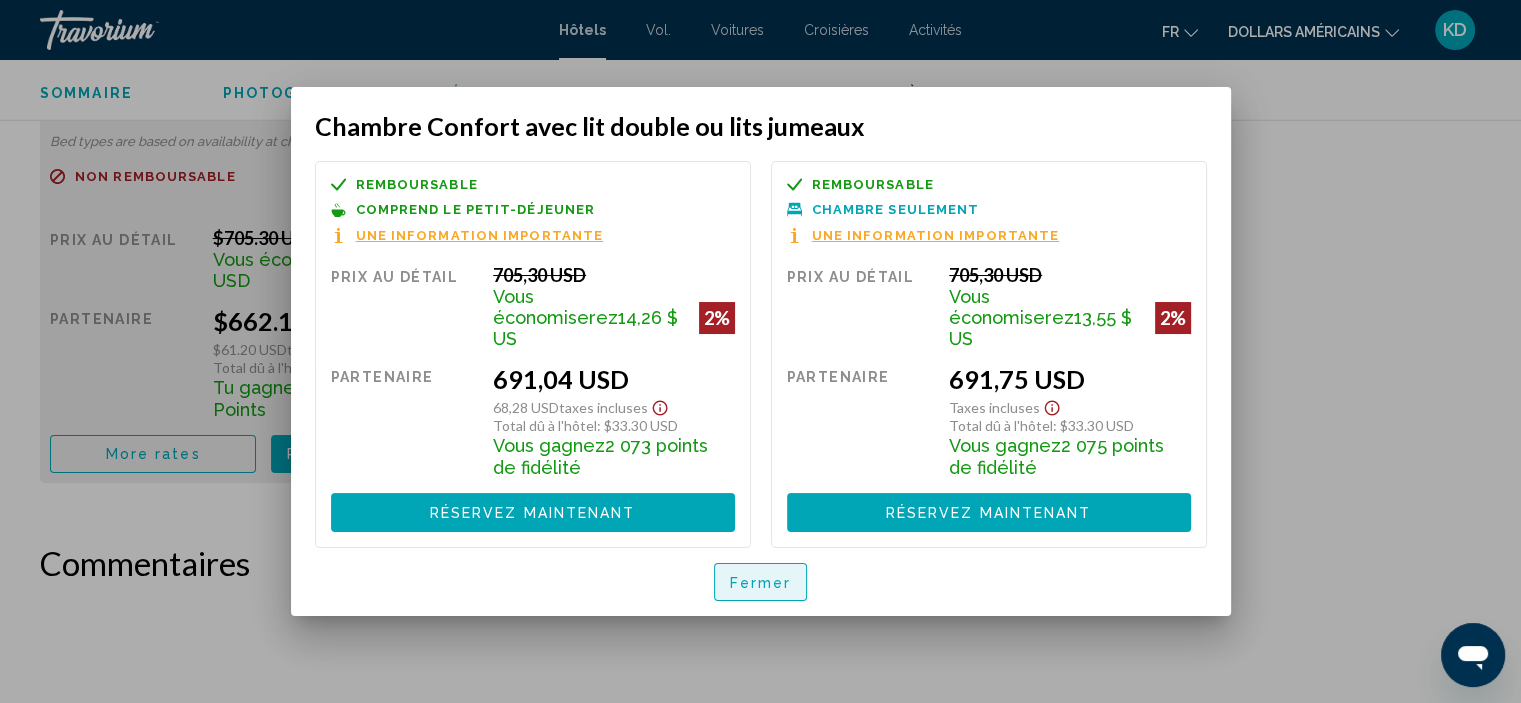 click on "Fermer" at bounding box center [761, 583] 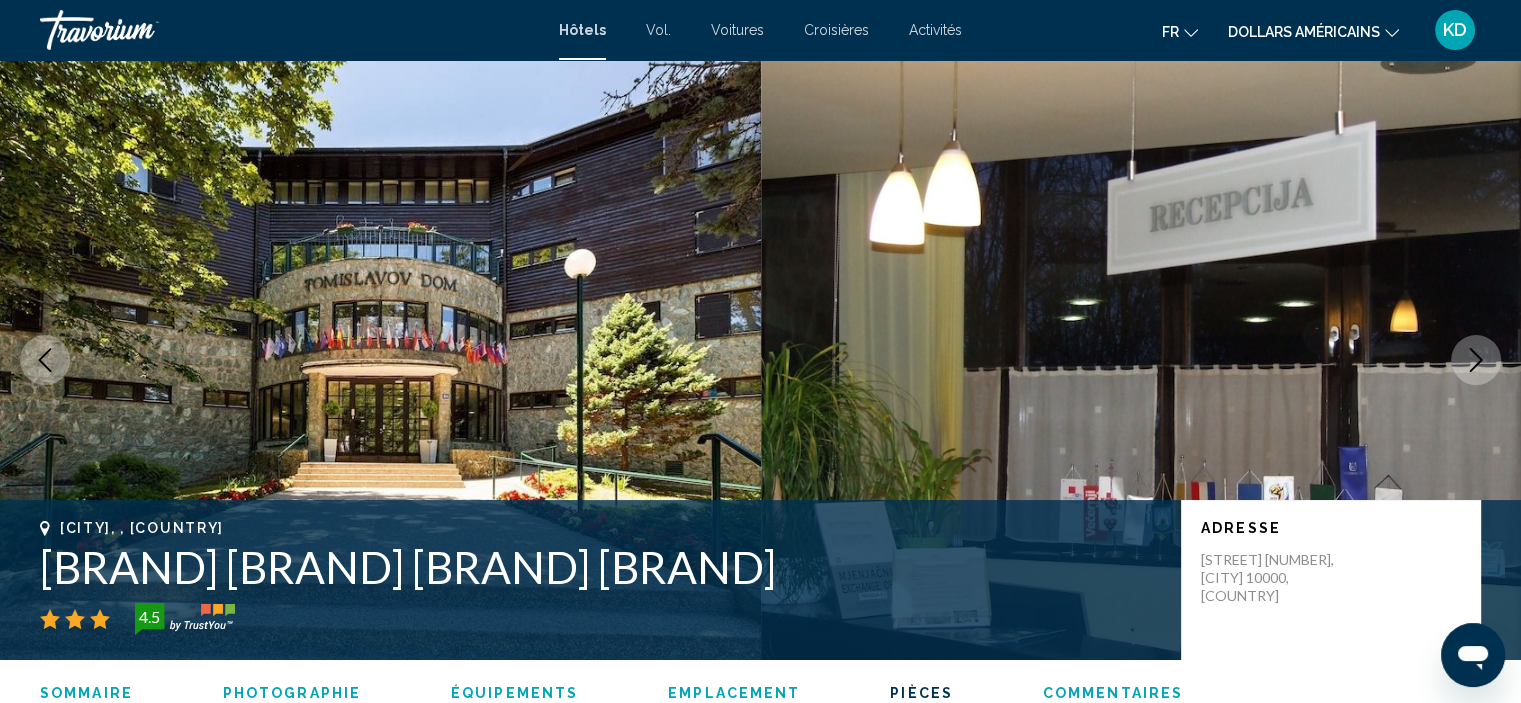scroll, scrollTop: 3108, scrollLeft: 0, axis: vertical 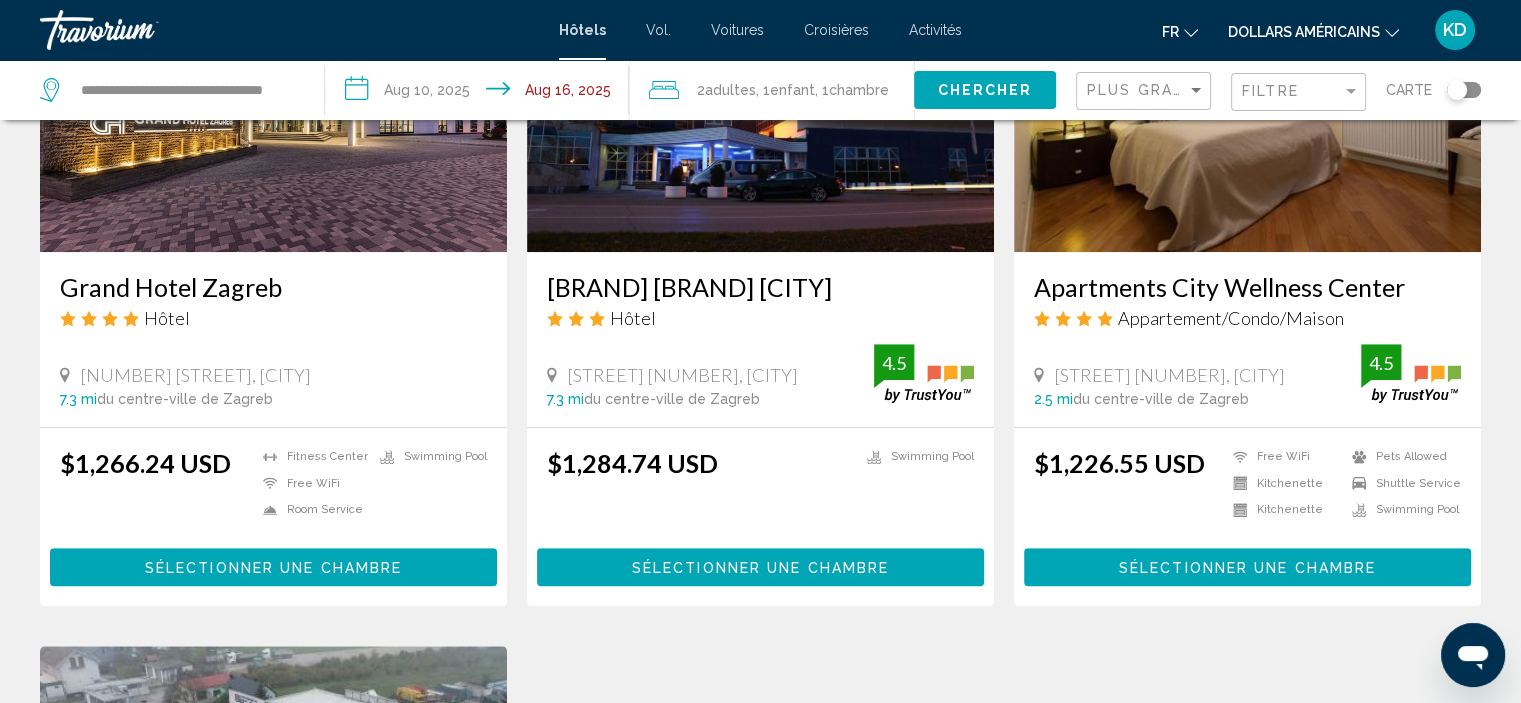 click on "Sélectionner une chambre" at bounding box center (760, 568) 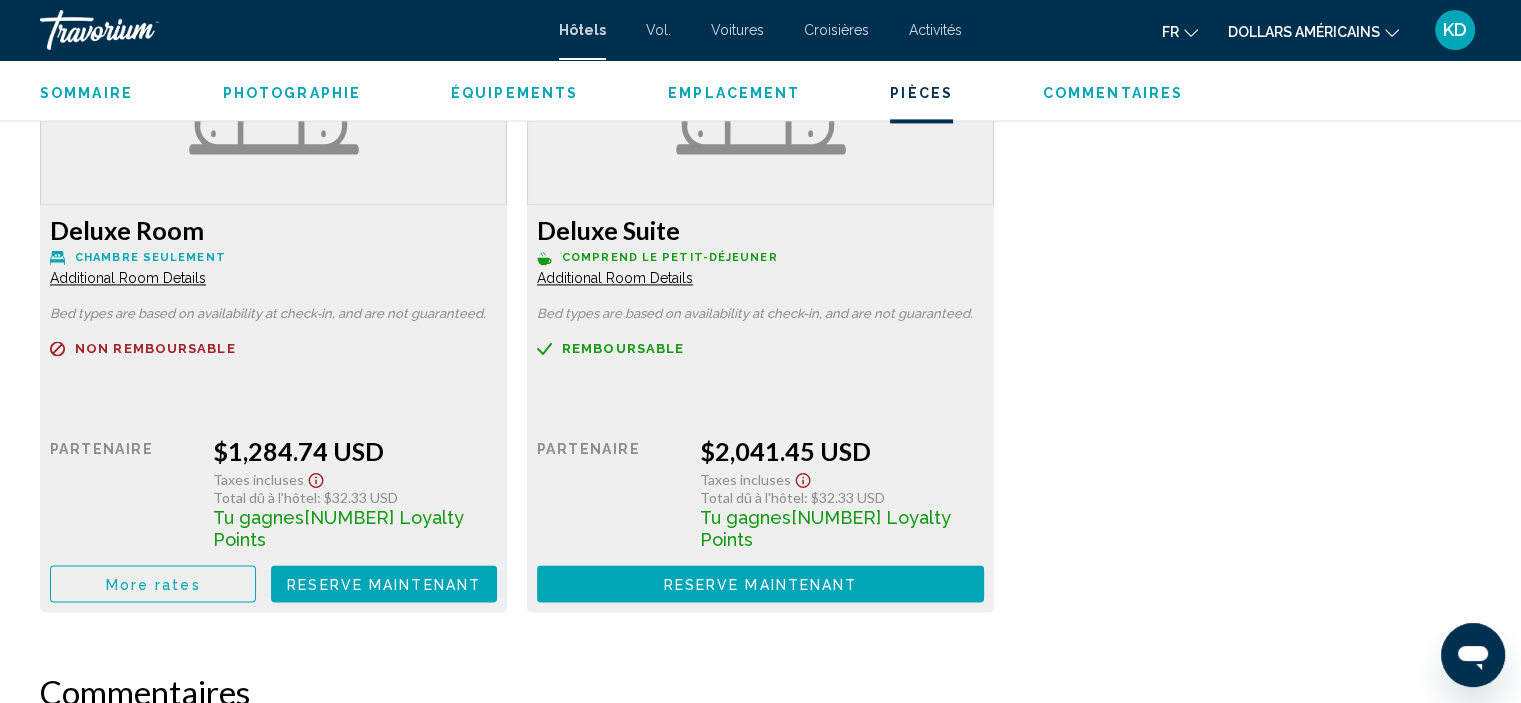 scroll, scrollTop: 3008, scrollLeft: 0, axis: vertical 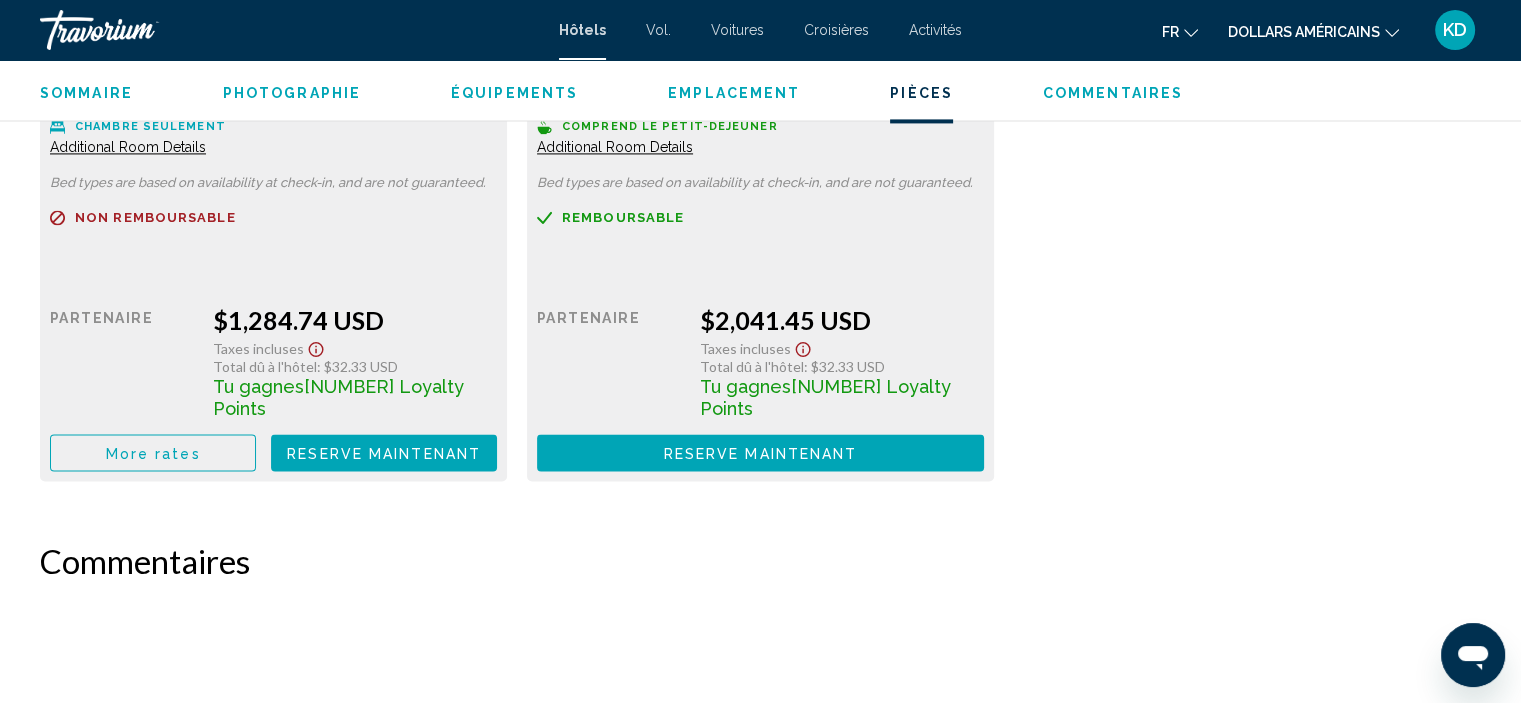 click on "More rates" at bounding box center [153, 452] 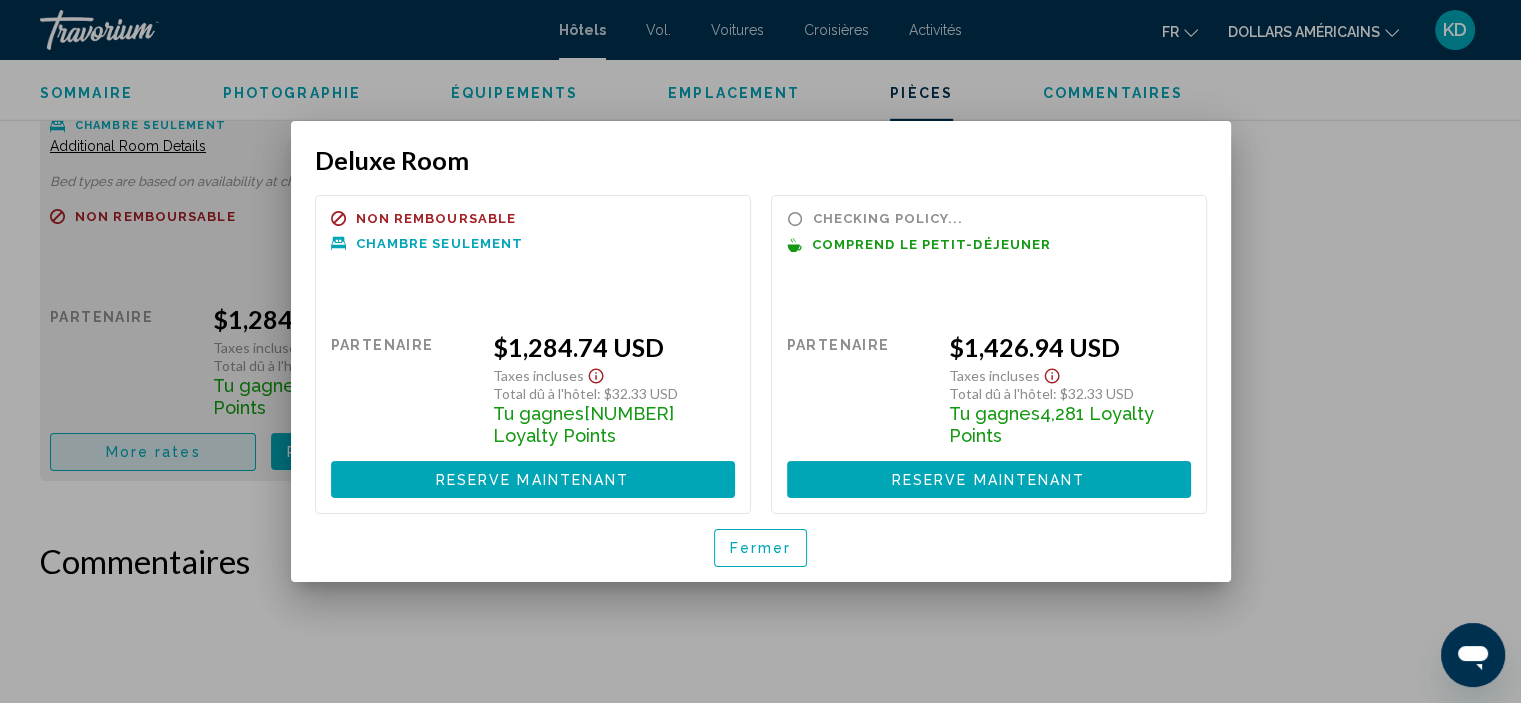scroll, scrollTop: 0, scrollLeft: 0, axis: both 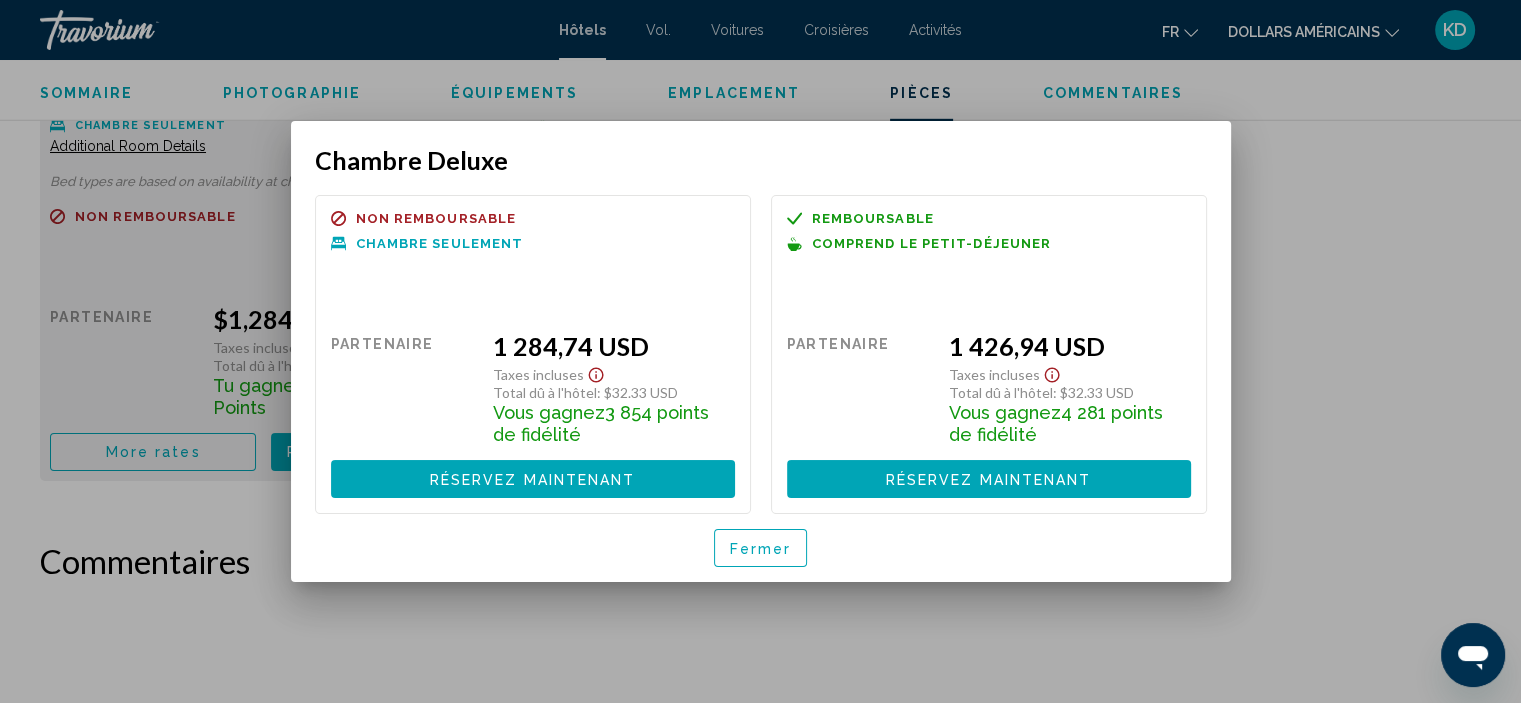 click on "Fermer" at bounding box center (761, 549) 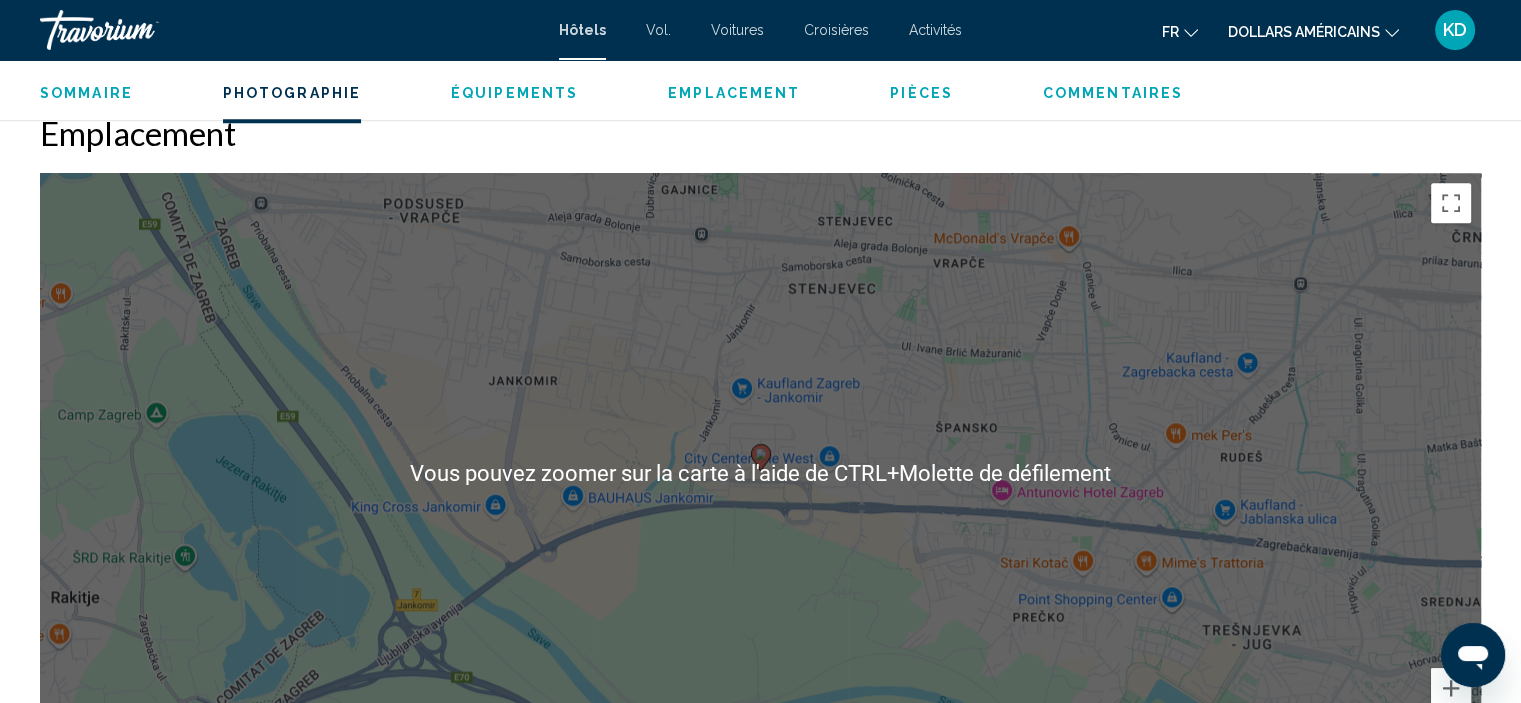 scroll, scrollTop: 1508, scrollLeft: 0, axis: vertical 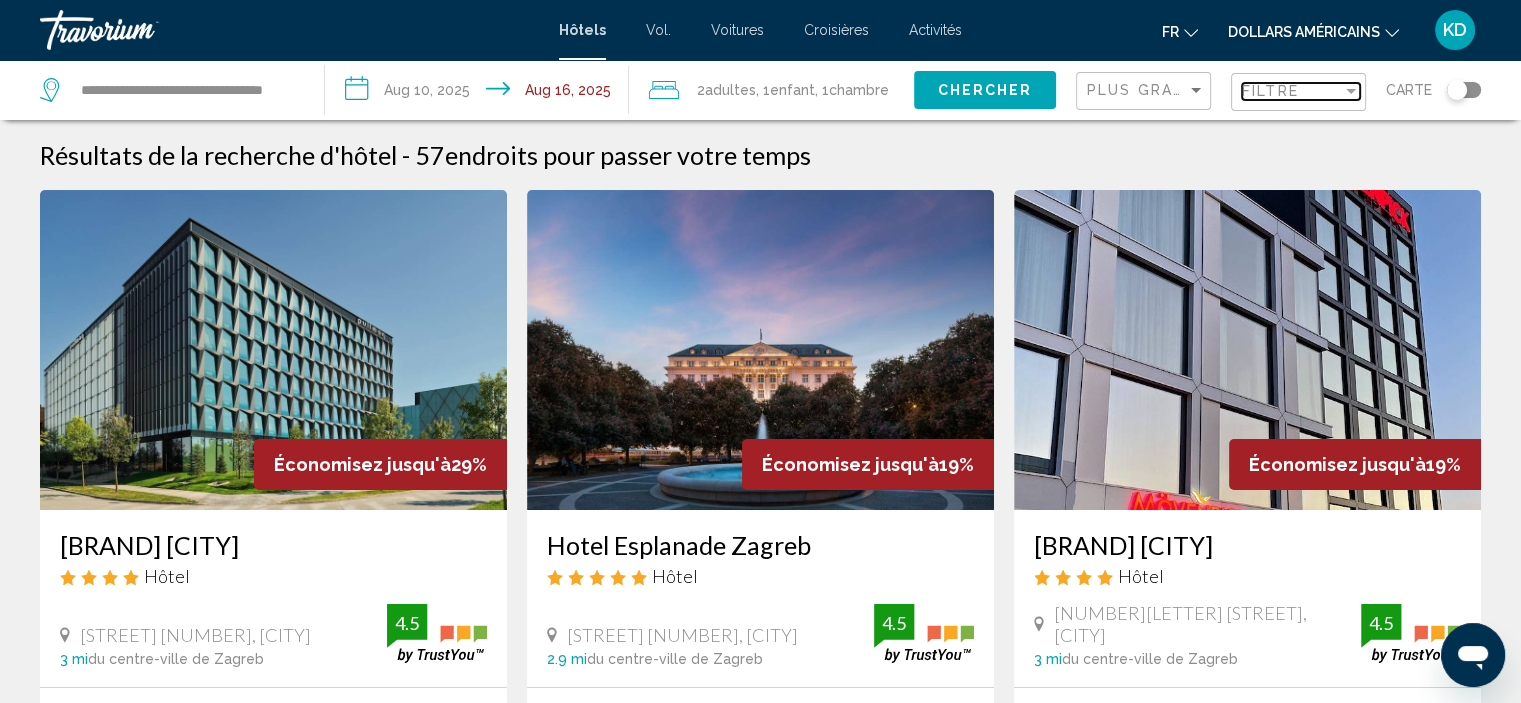 click at bounding box center (1351, 91) 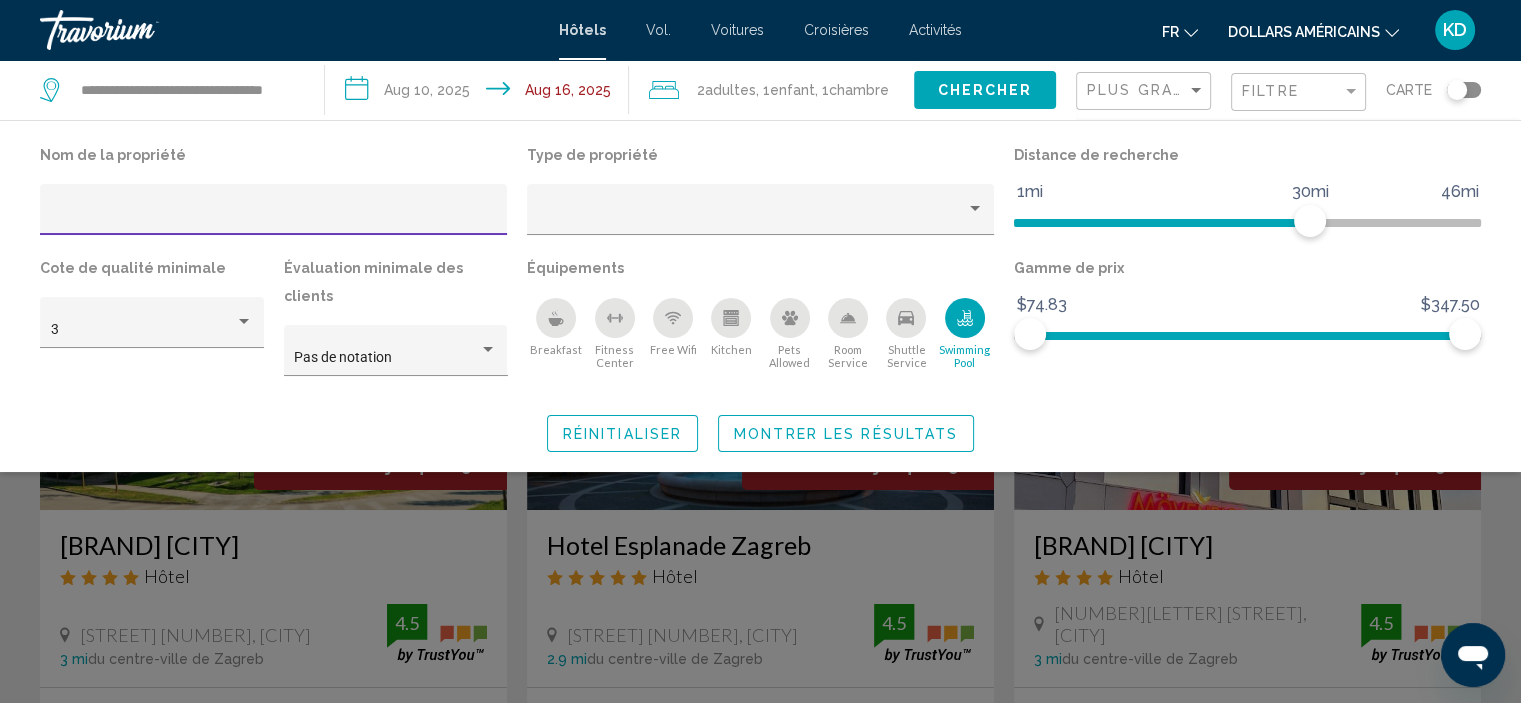 drag, startPoint x: 955, startPoint y: 317, endPoint x: 1024, endPoint y: 328, distance: 69.87131 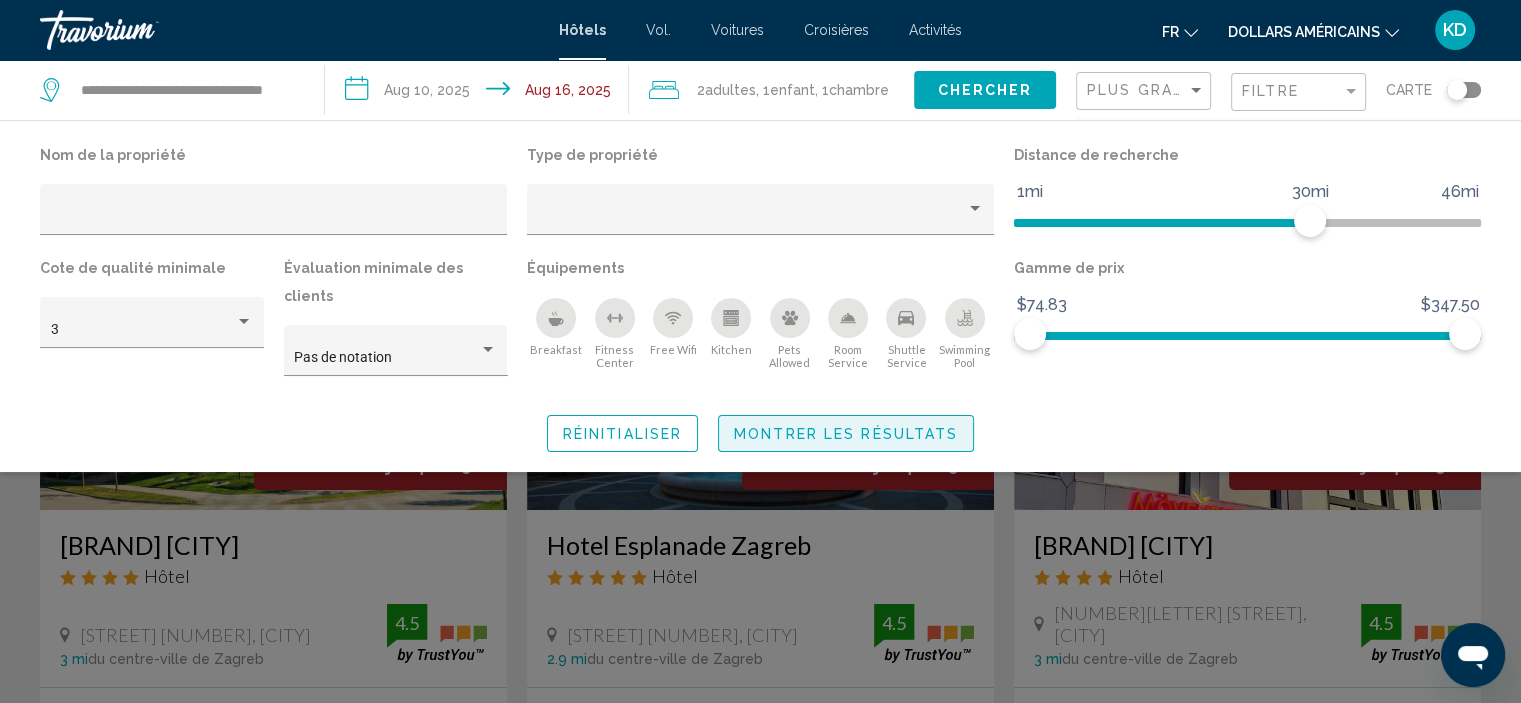 click on "Montrer les résultats" 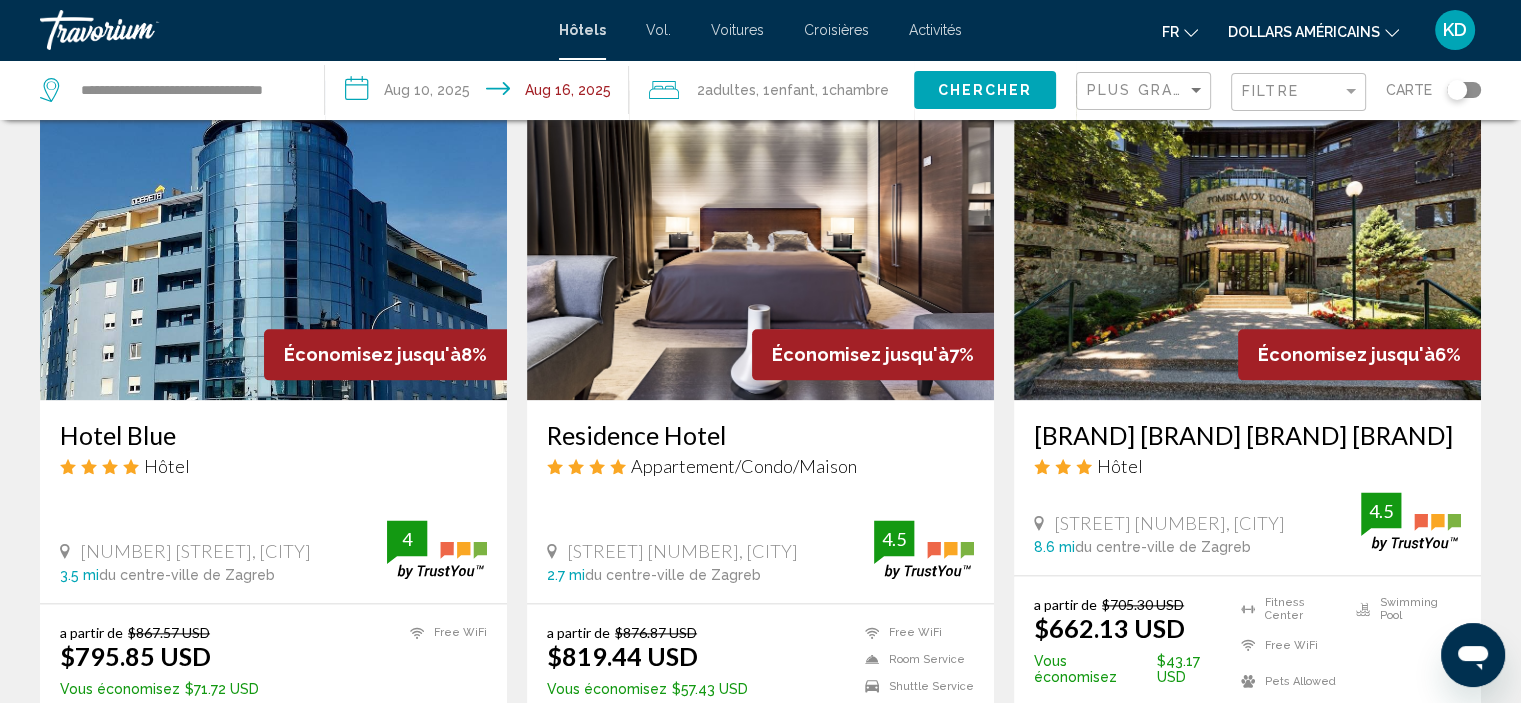 scroll, scrollTop: 2500, scrollLeft: 0, axis: vertical 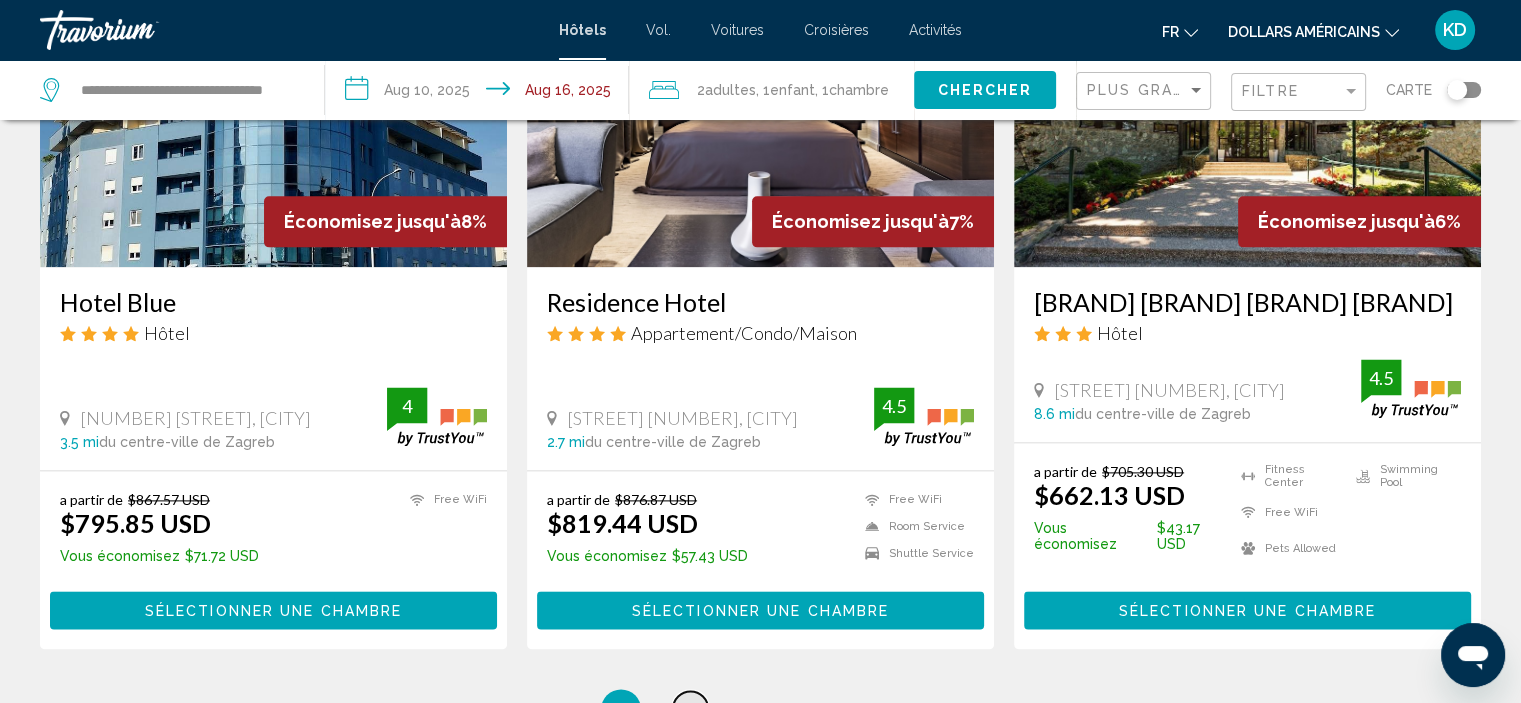 click on "page  2" at bounding box center (690, 708) 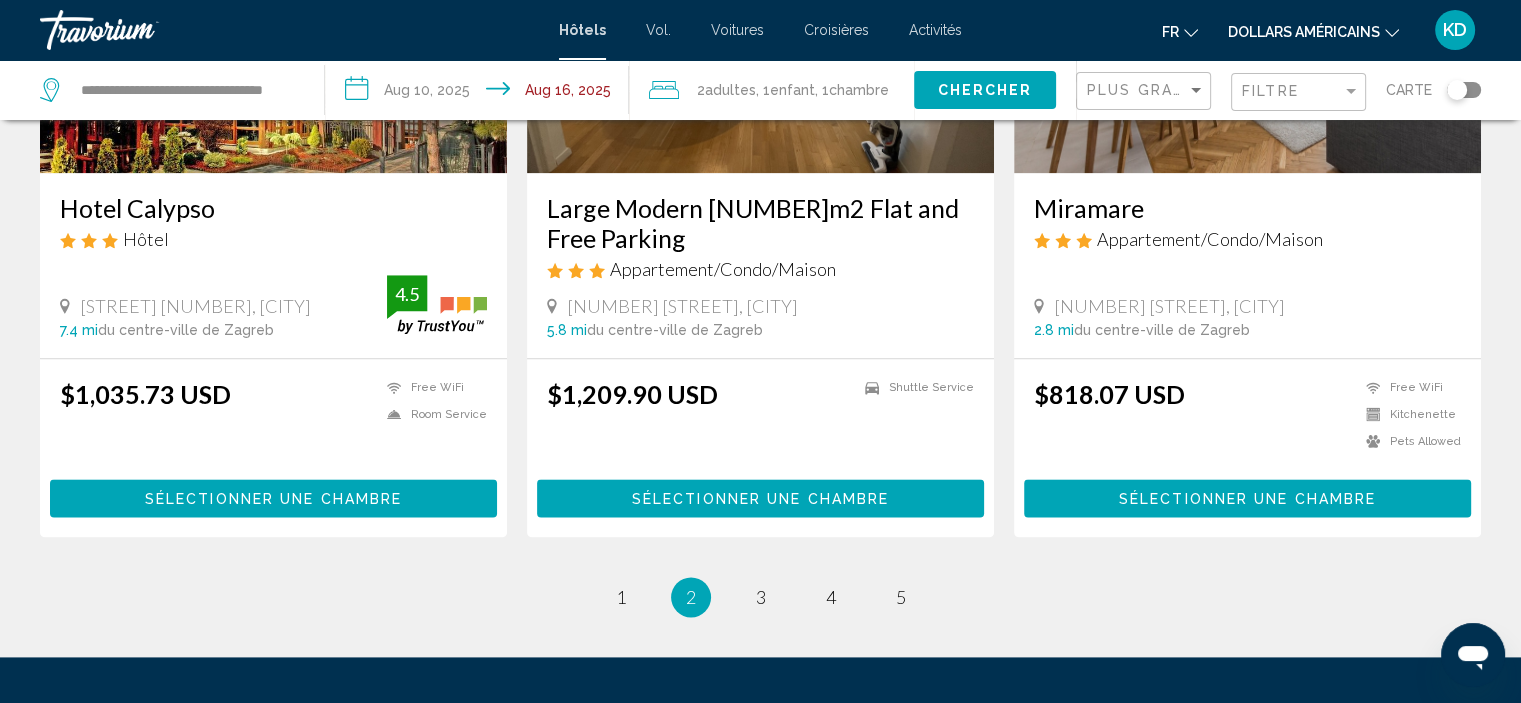 scroll, scrollTop: 2500, scrollLeft: 0, axis: vertical 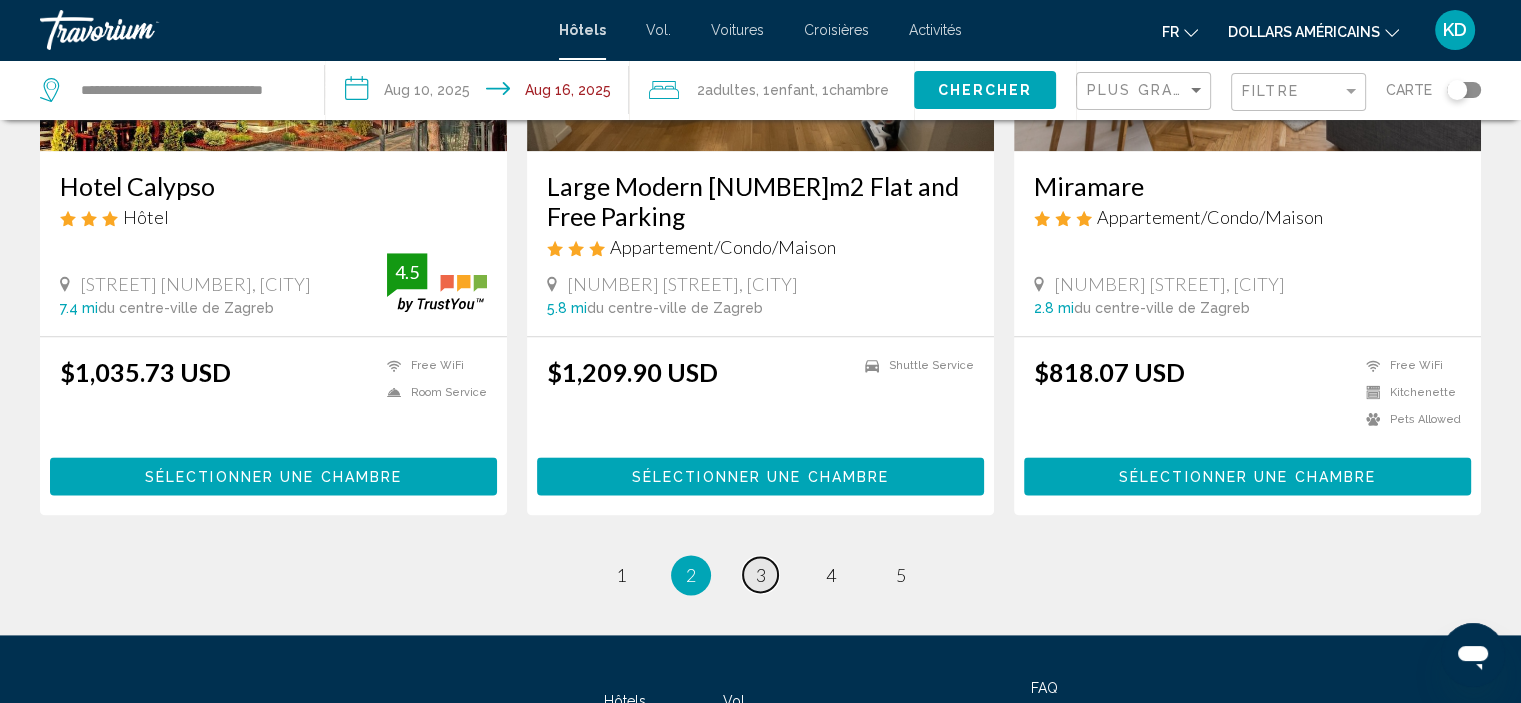 click on "3" at bounding box center [761, 575] 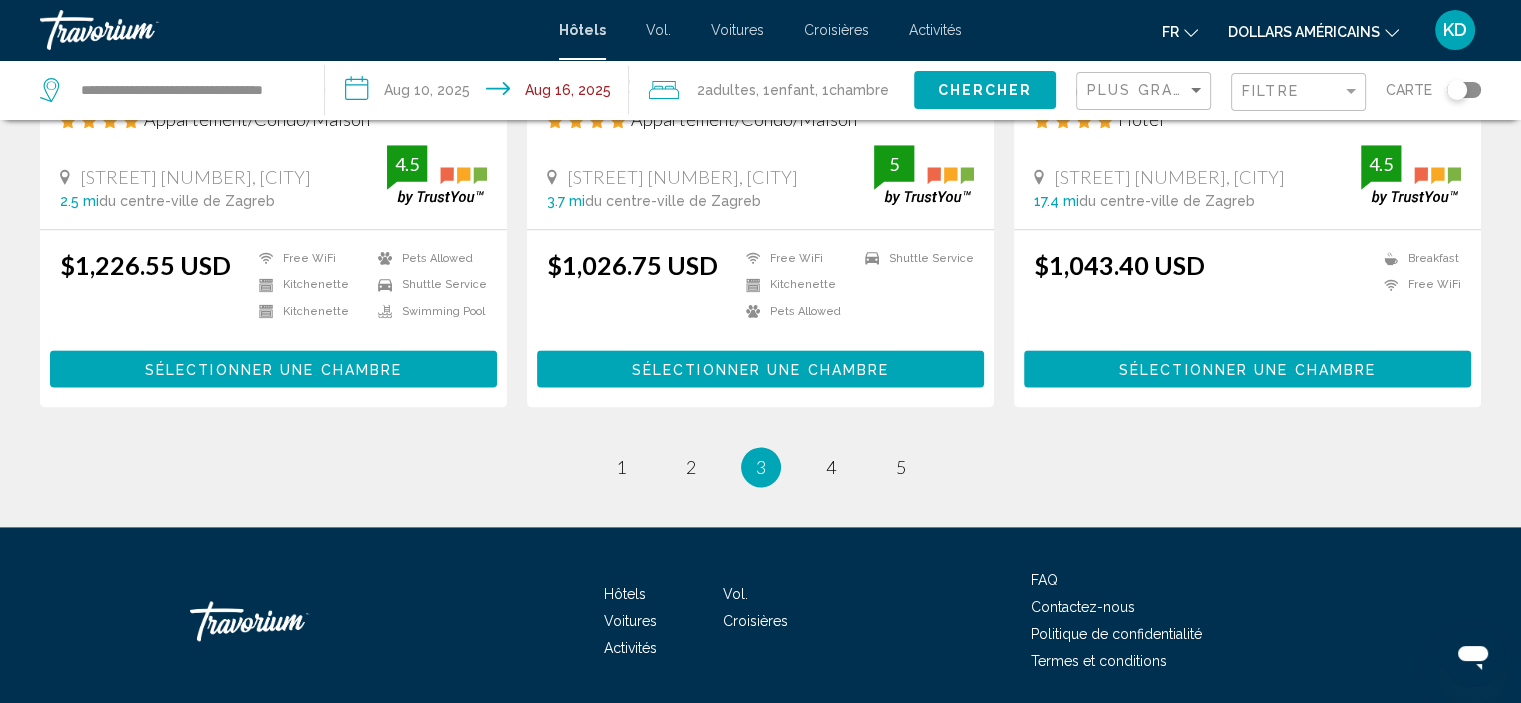 scroll, scrollTop: 2600, scrollLeft: 0, axis: vertical 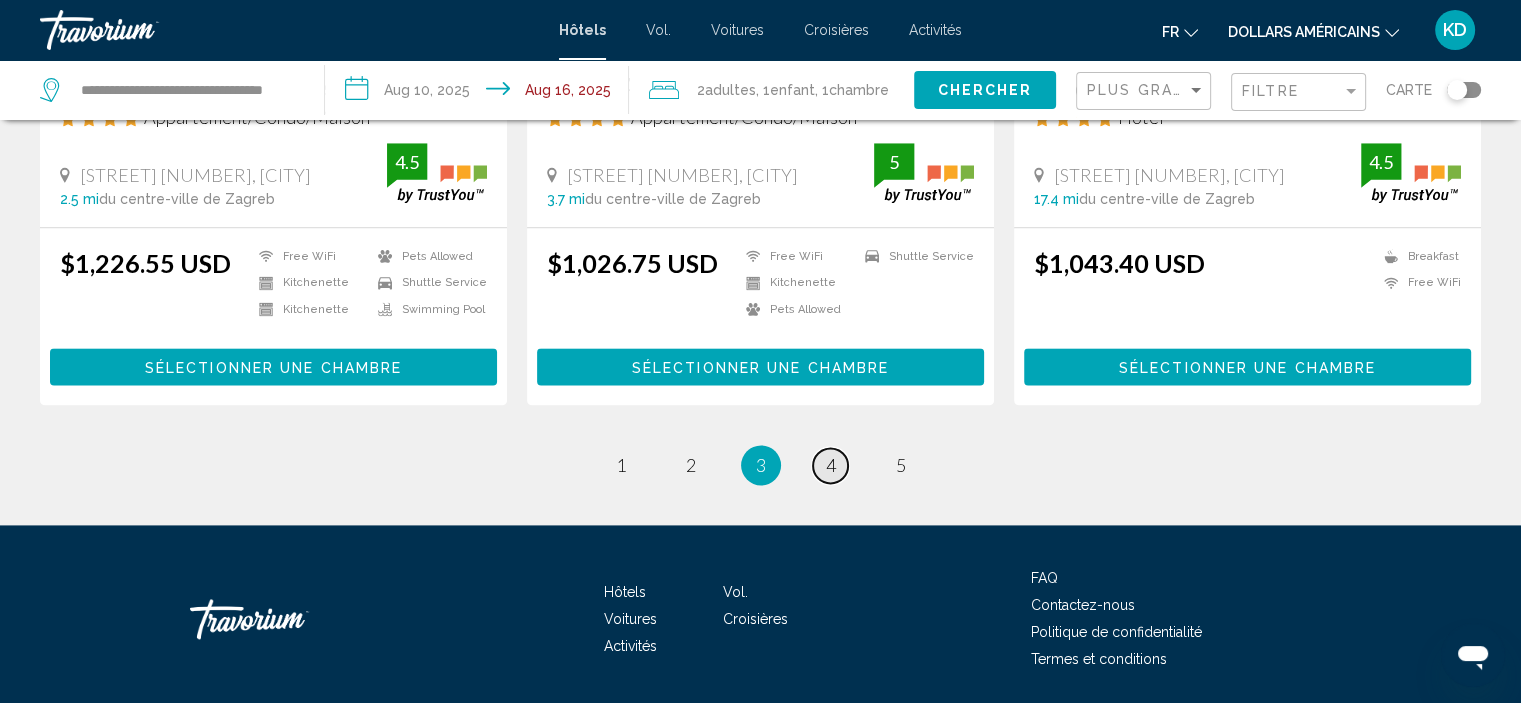 click on "4" at bounding box center [831, 465] 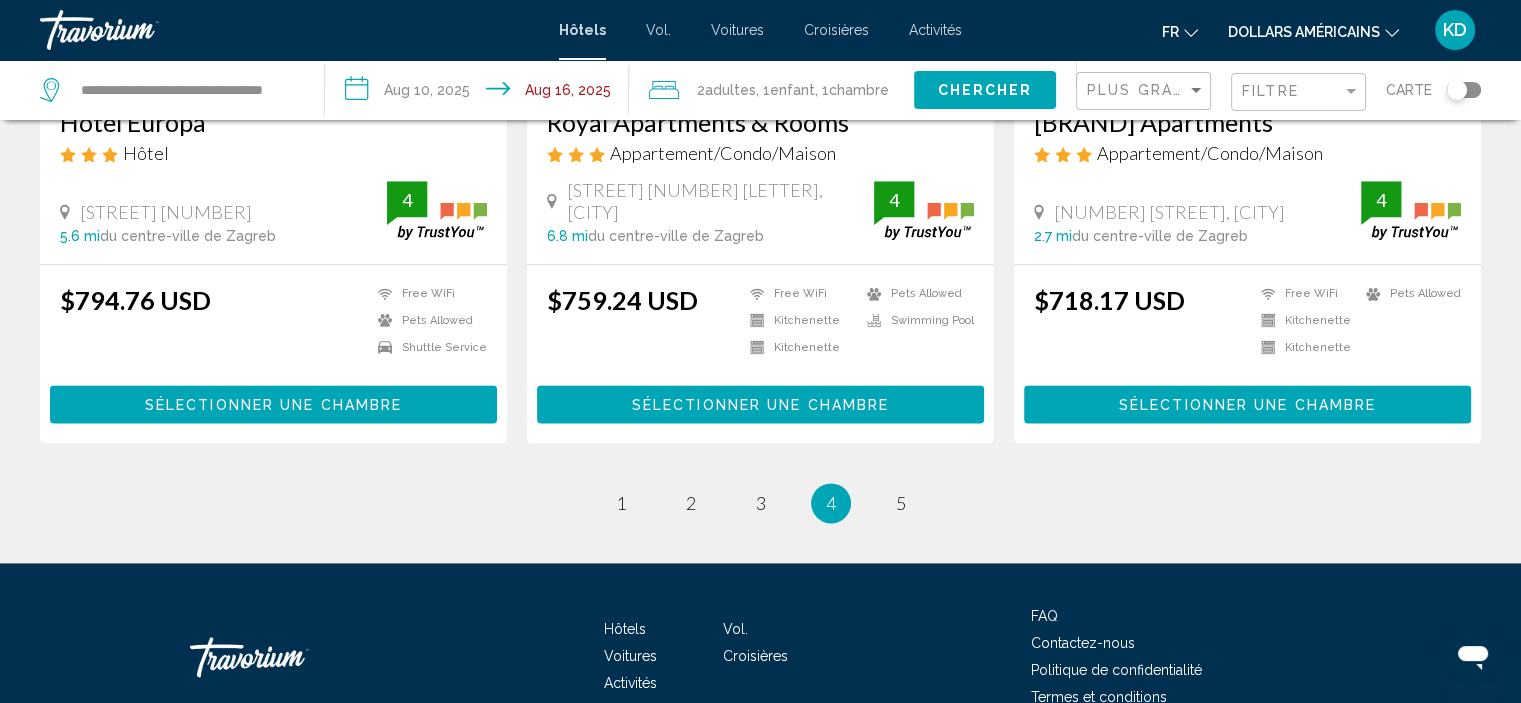 scroll, scrollTop: 2600, scrollLeft: 0, axis: vertical 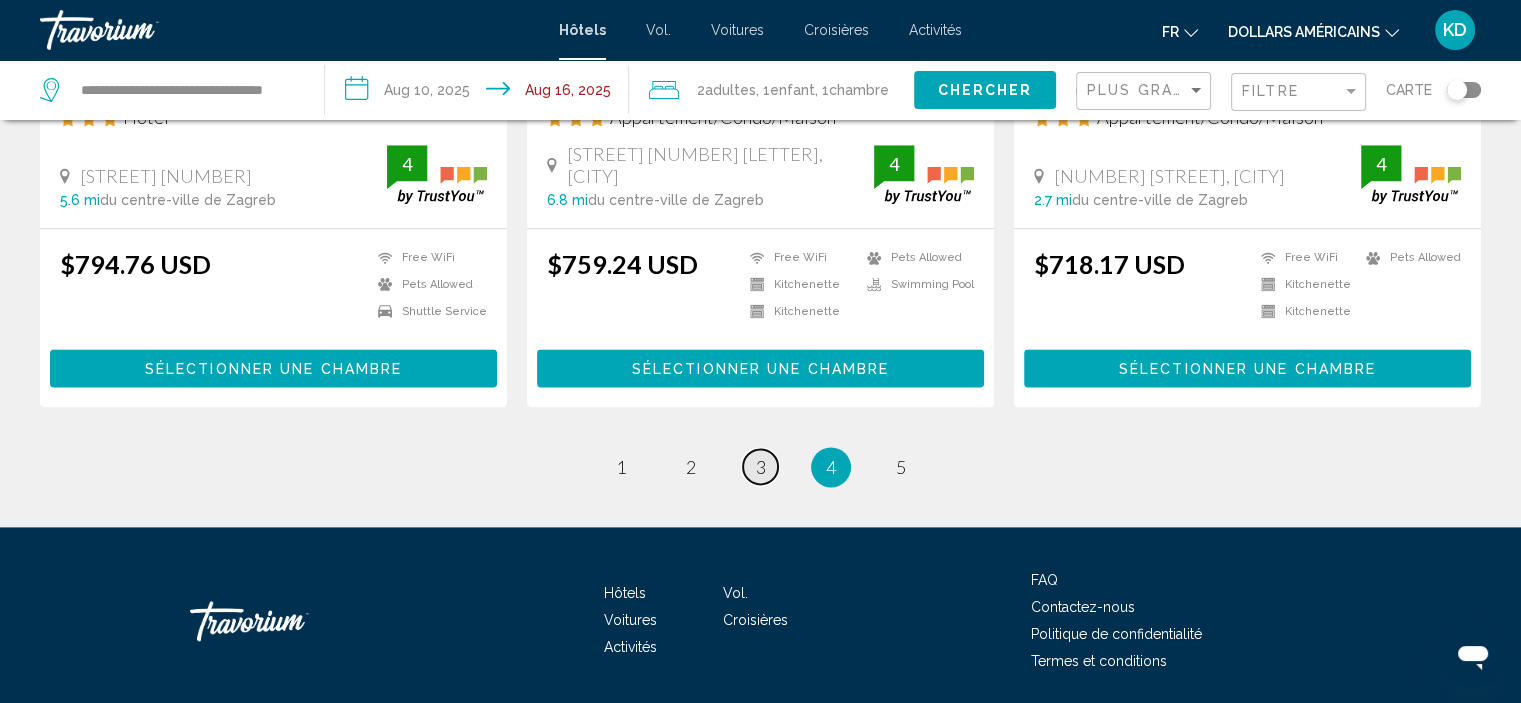 click on "3" at bounding box center (761, 467) 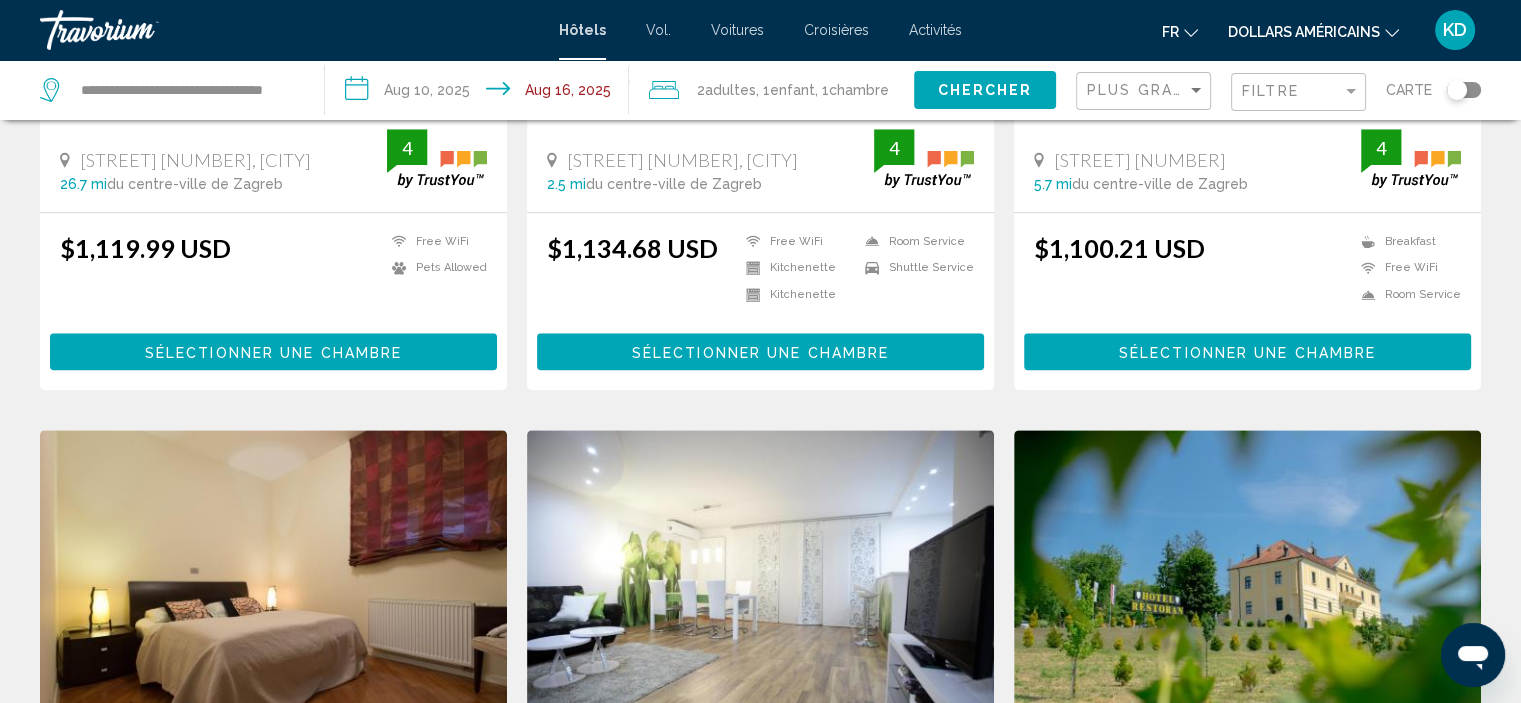 scroll, scrollTop: 2400, scrollLeft: 0, axis: vertical 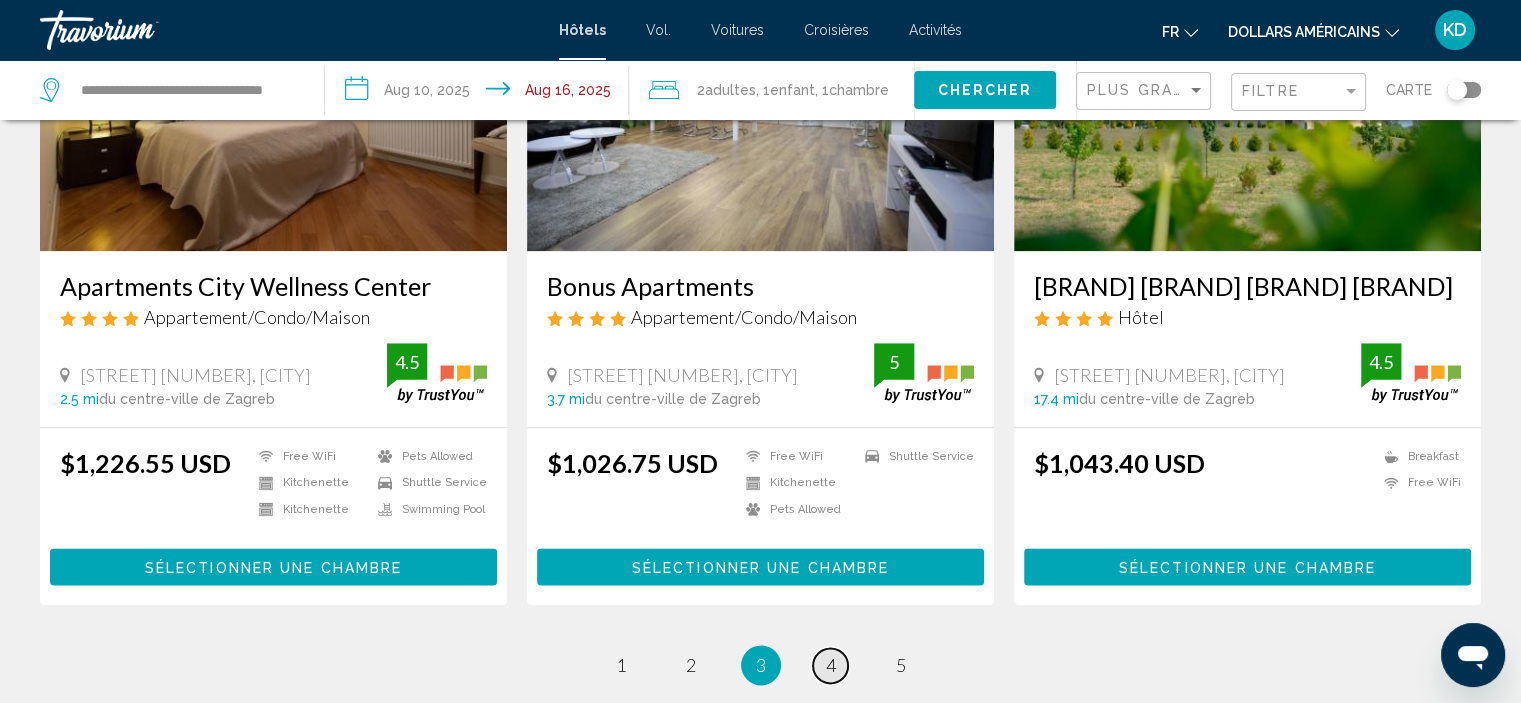click on "4" at bounding box center [831, 665] 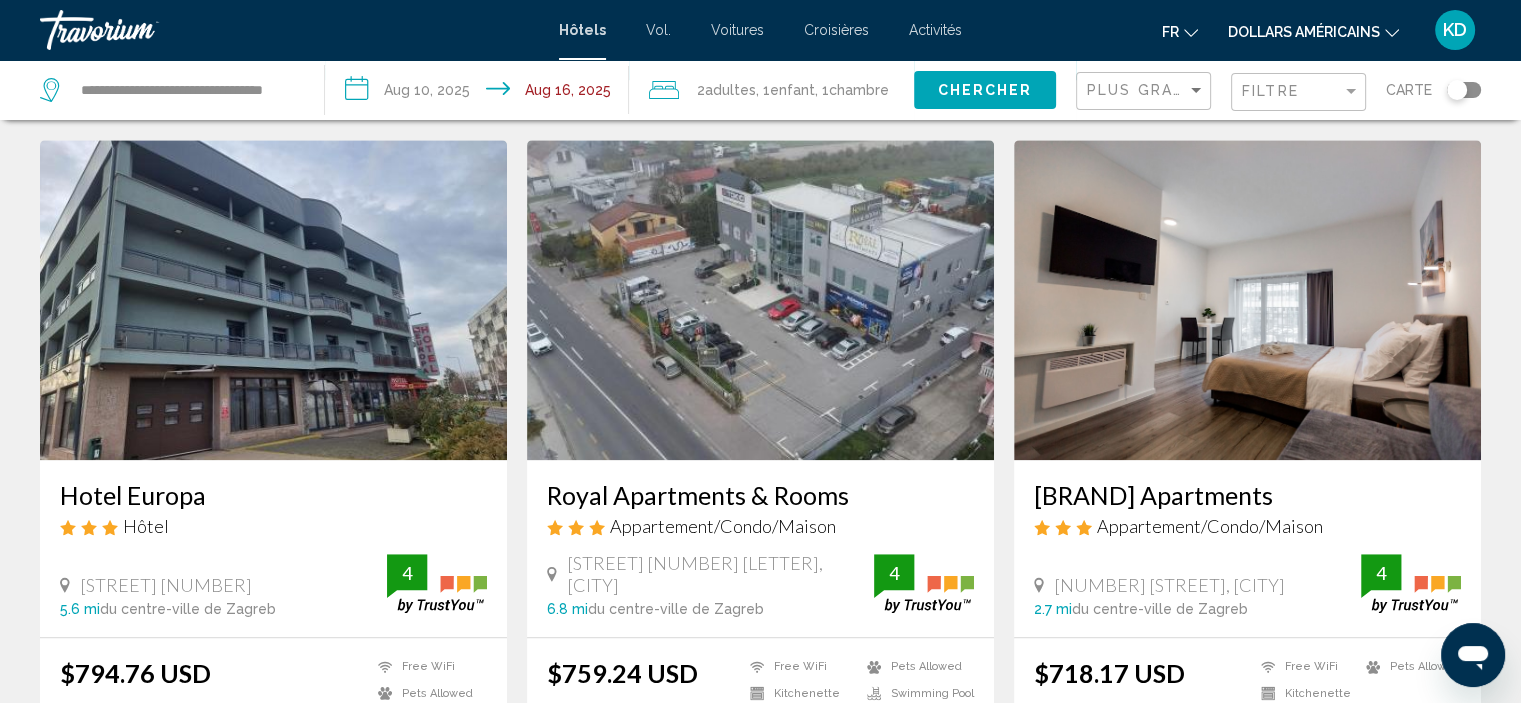 scroll, scrollTop: 2300, scrollLeft: 0, axis: vertical 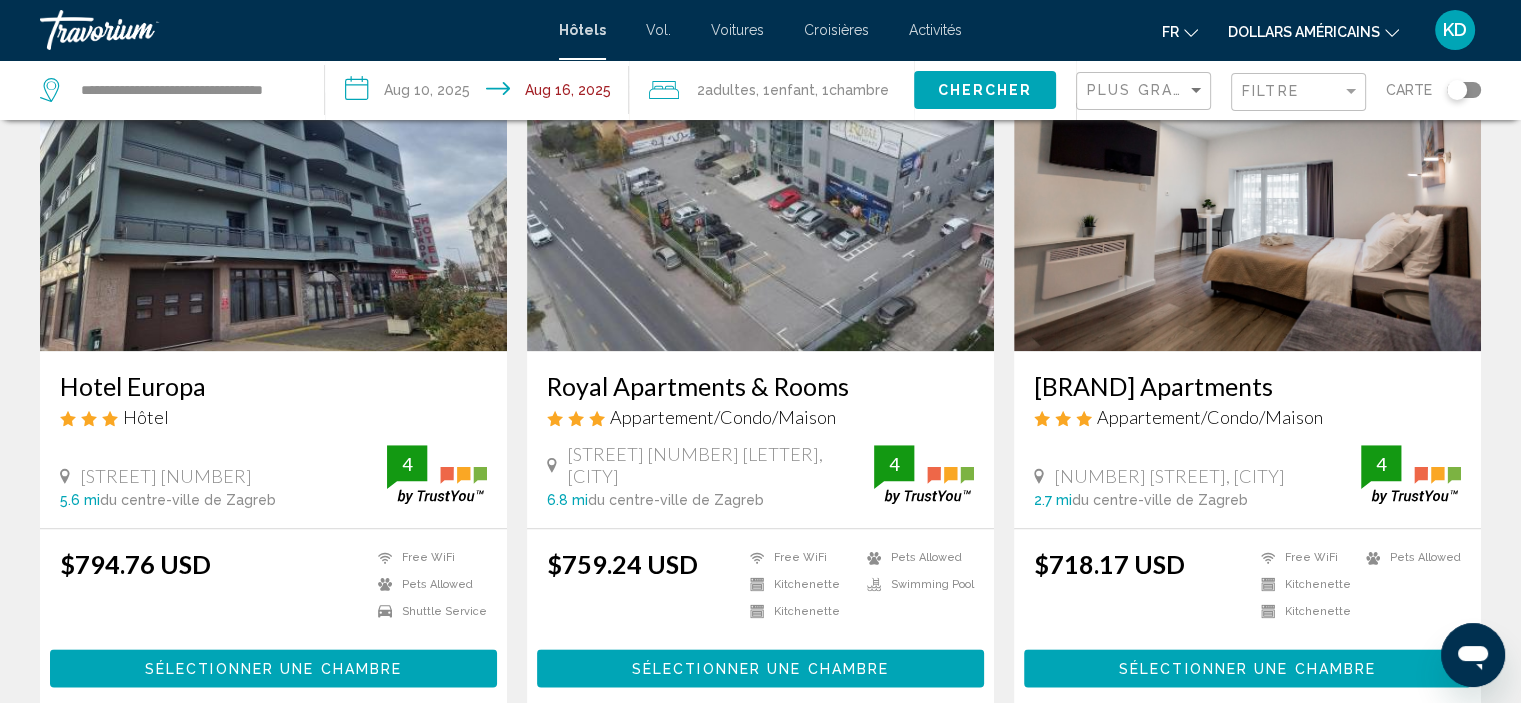 click on "Sélectionner une chambre" at bounding box center [760, 669] 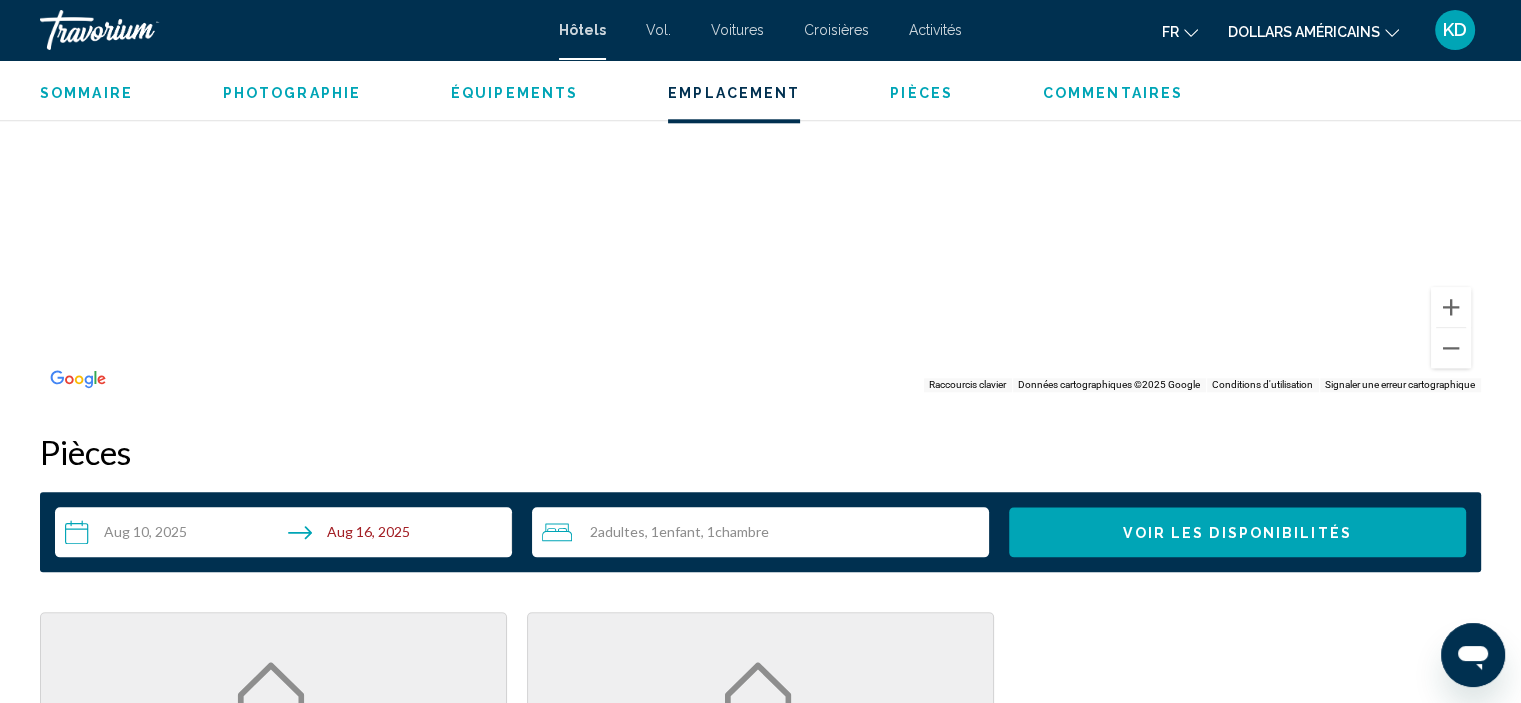 scroll, scrollTop: 1908, scrollLeft: 0, axis: vertical 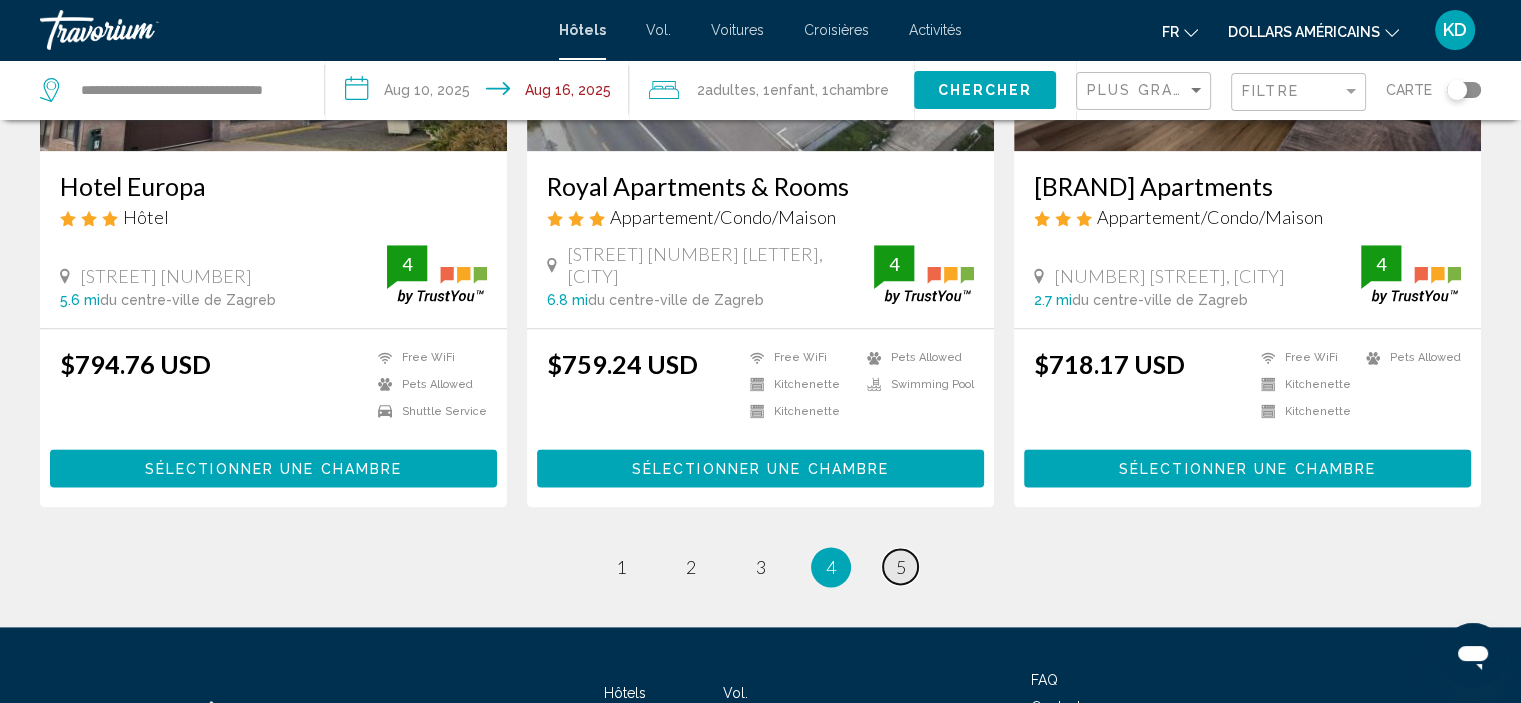 click on "5" at bounding box center (901, 567) 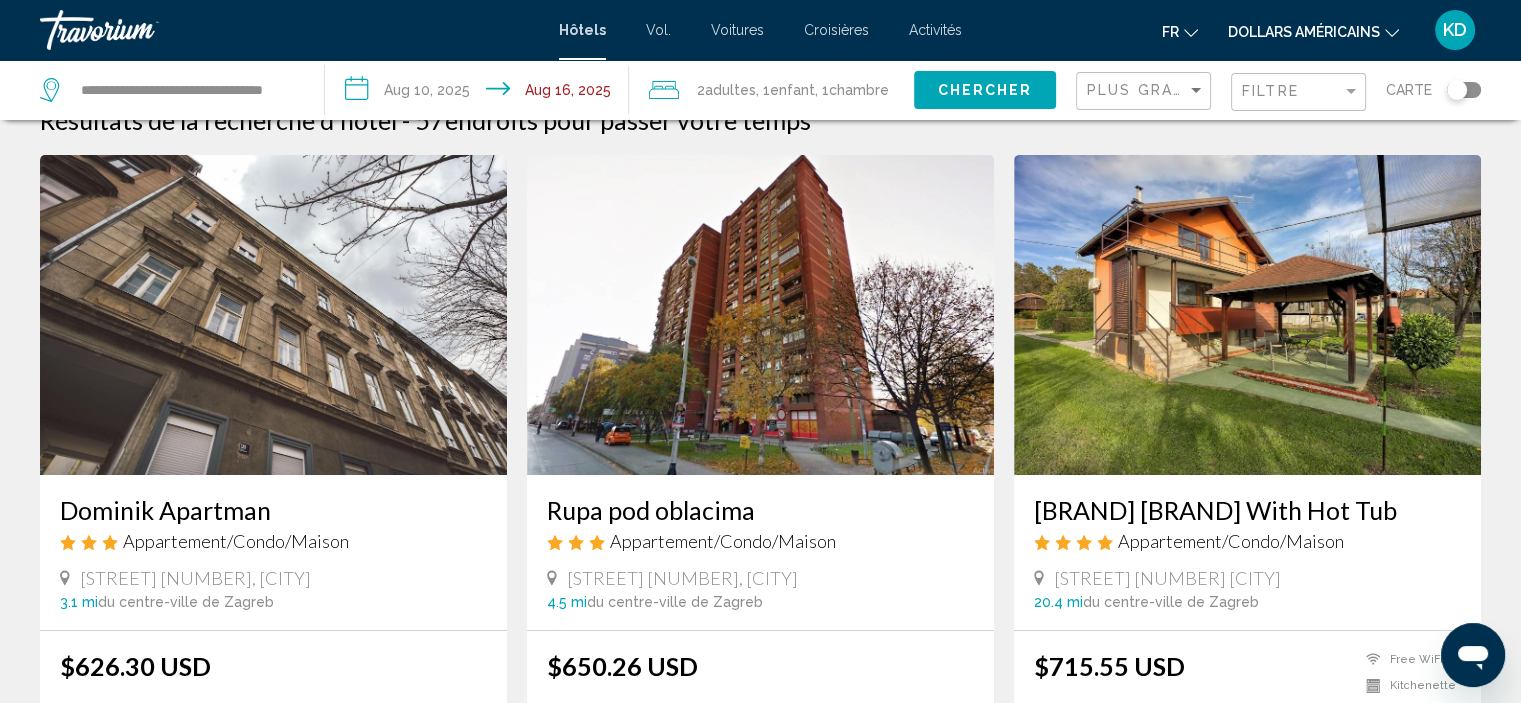 scroll, scrollTop: 0, scrollLeft: 0, axis: both 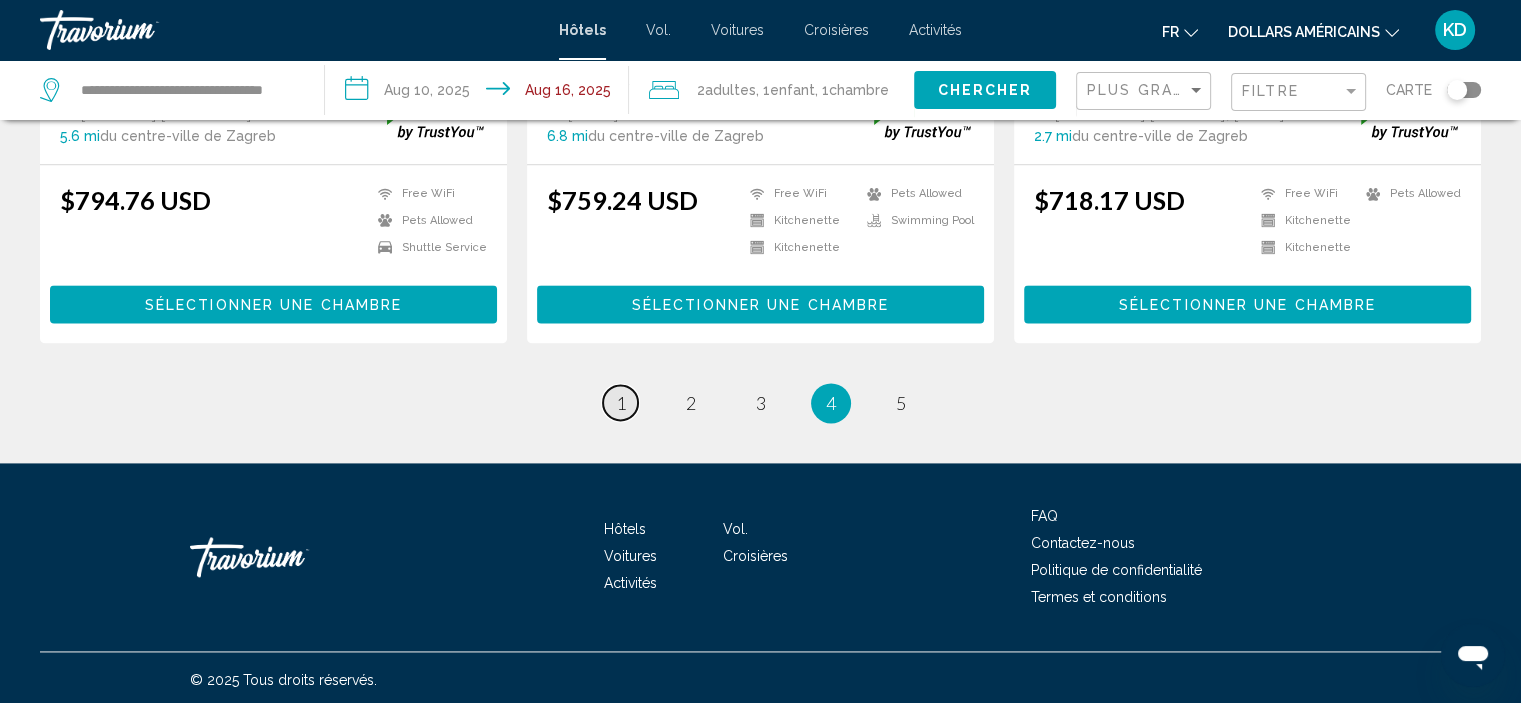 click on "1" at bounding box center (621, 403) 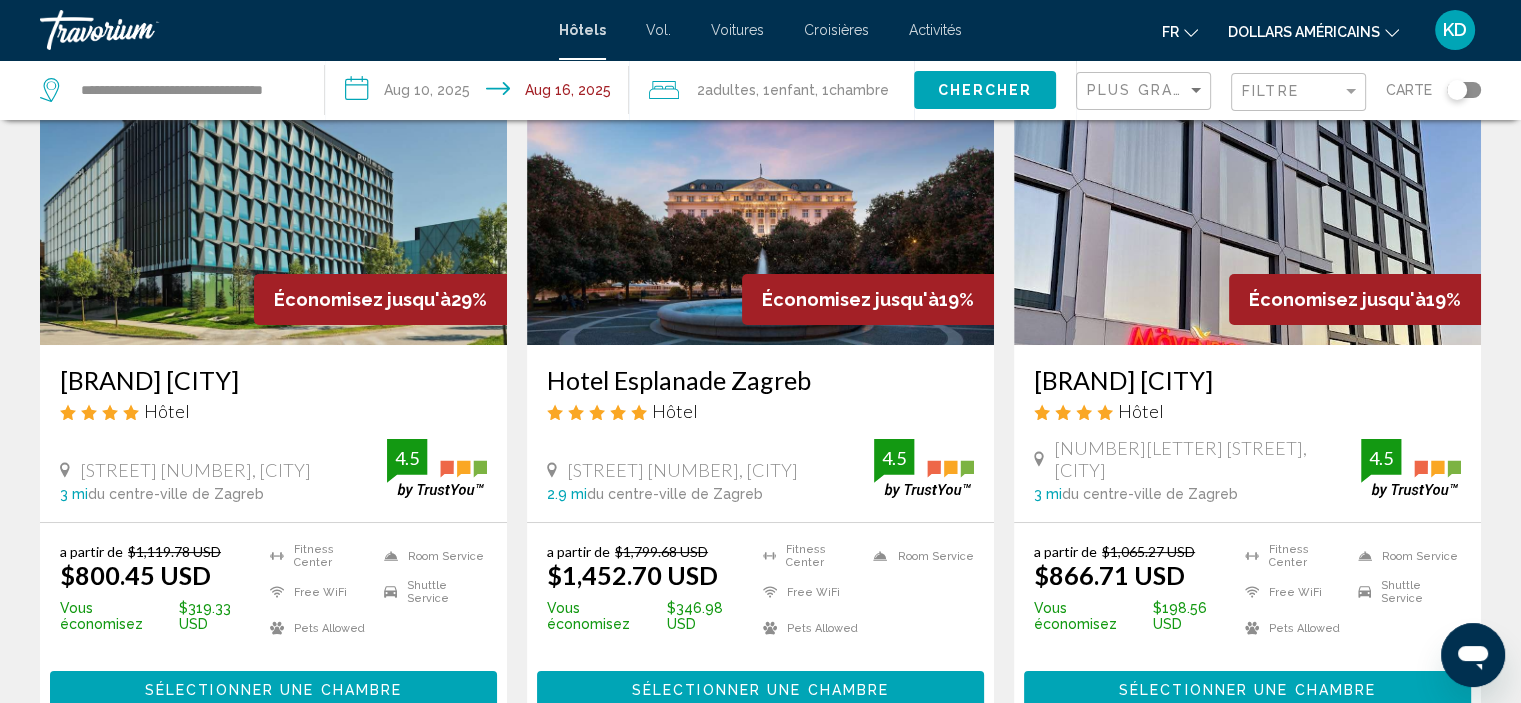 scroll, scrollTop: 200, scrollLeft: 0, axis: vertical 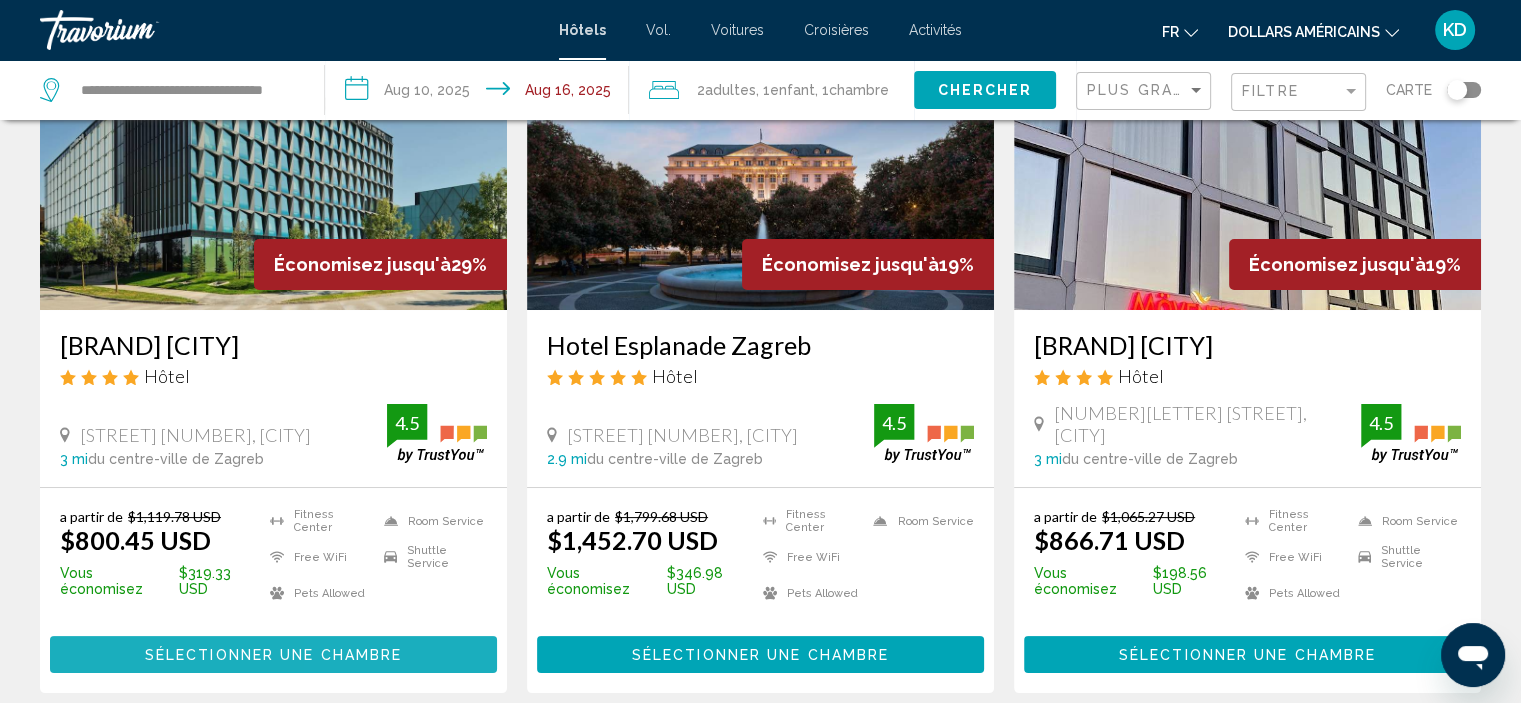 click on "Sélectionner une chambre" at bounding box center (273, 654) 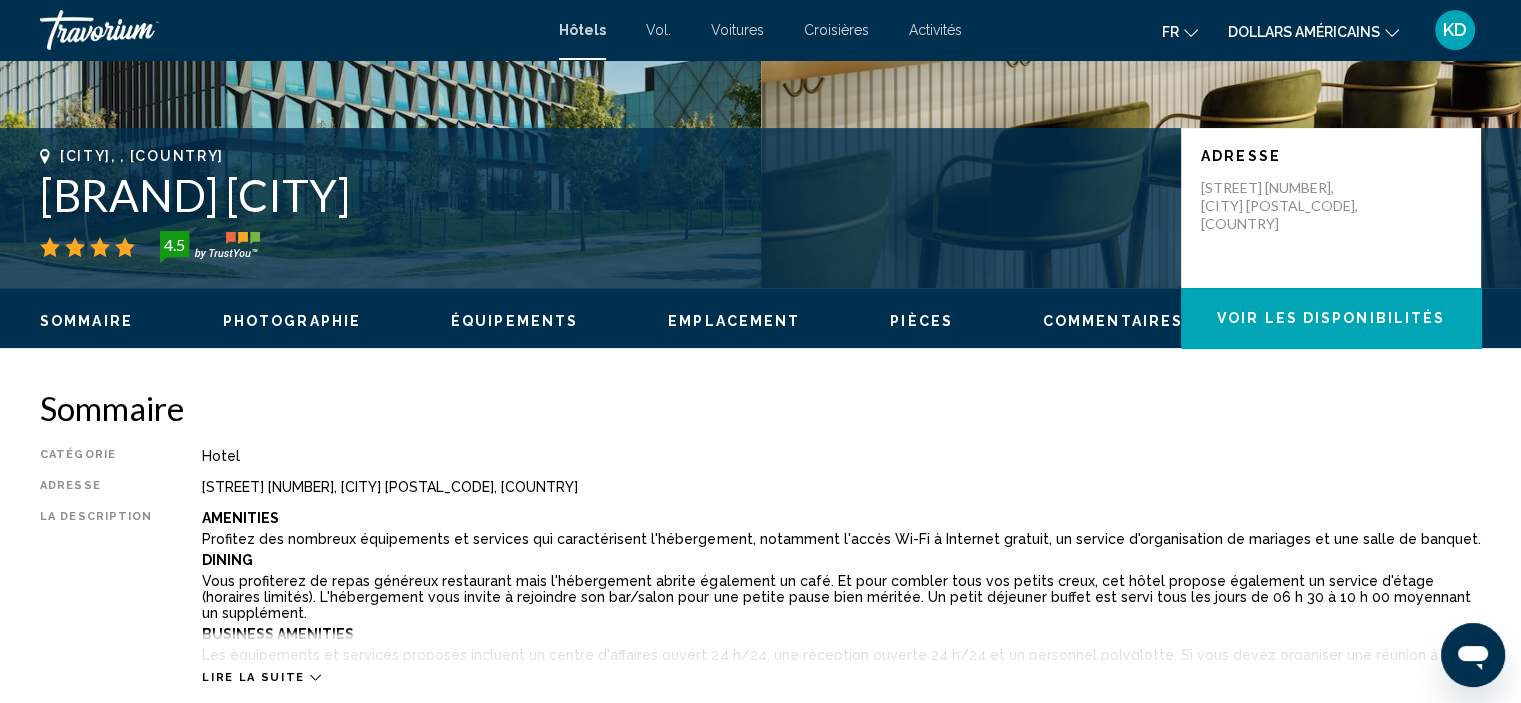 scroll, scrollTop: 508, scrollLeft: 0, axis: vertical 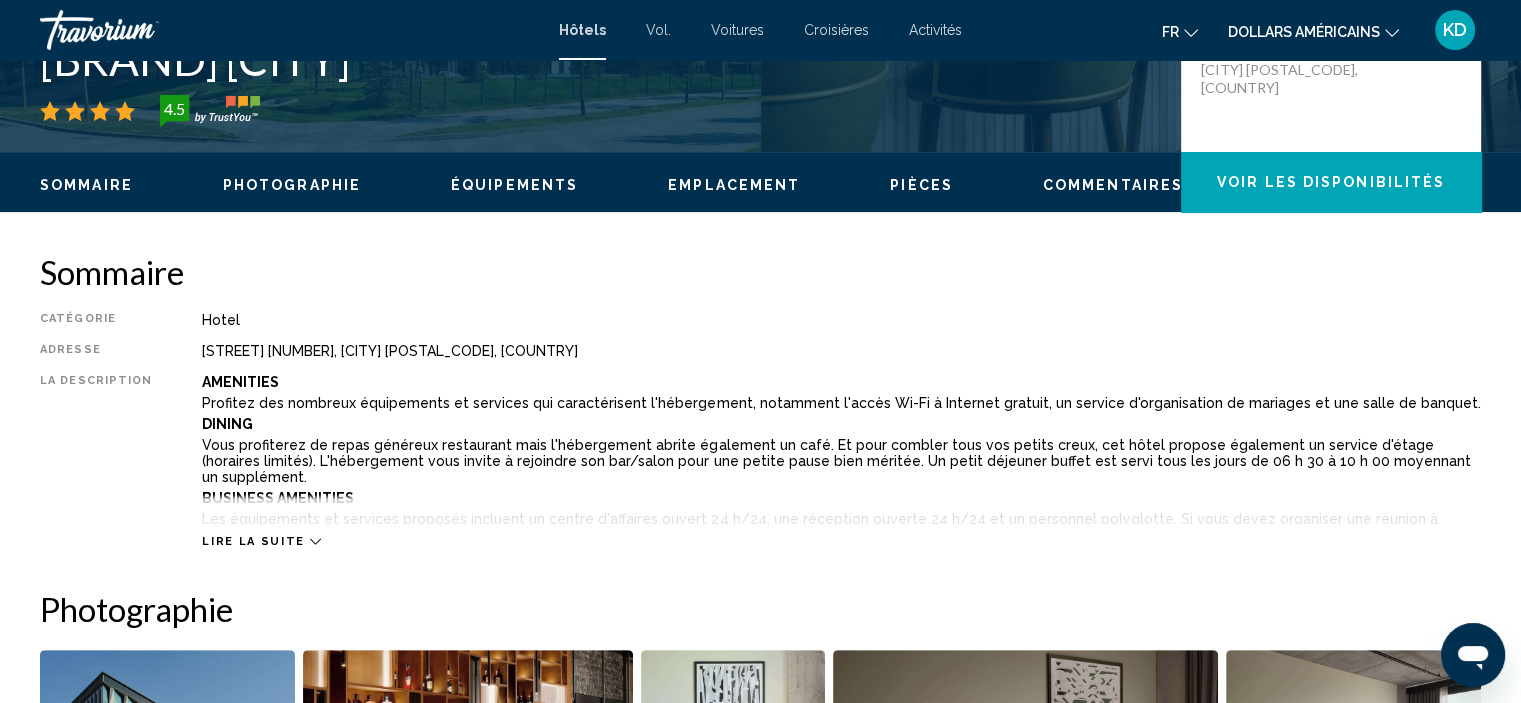 click 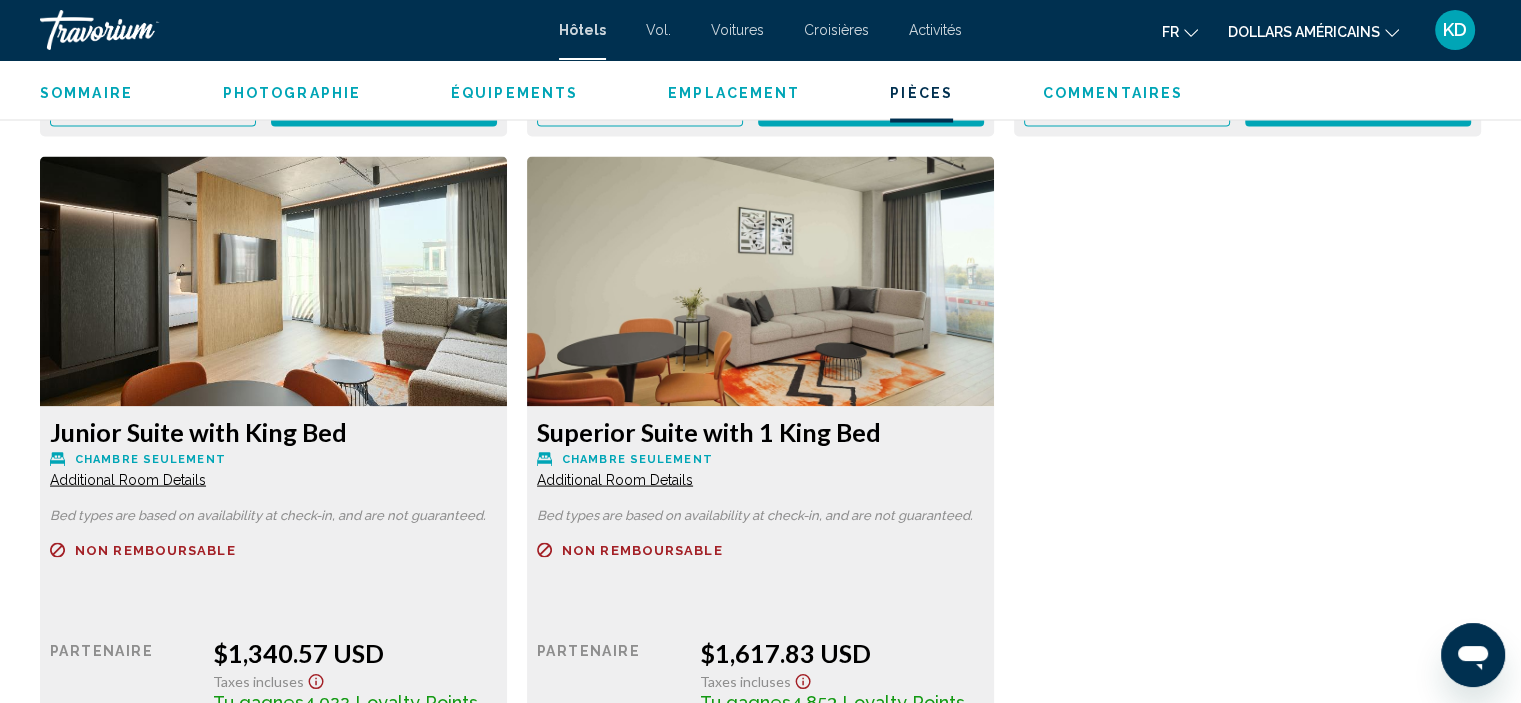 scroll, scrollTop: 3808, scrollLeft: 0, axis: vertical 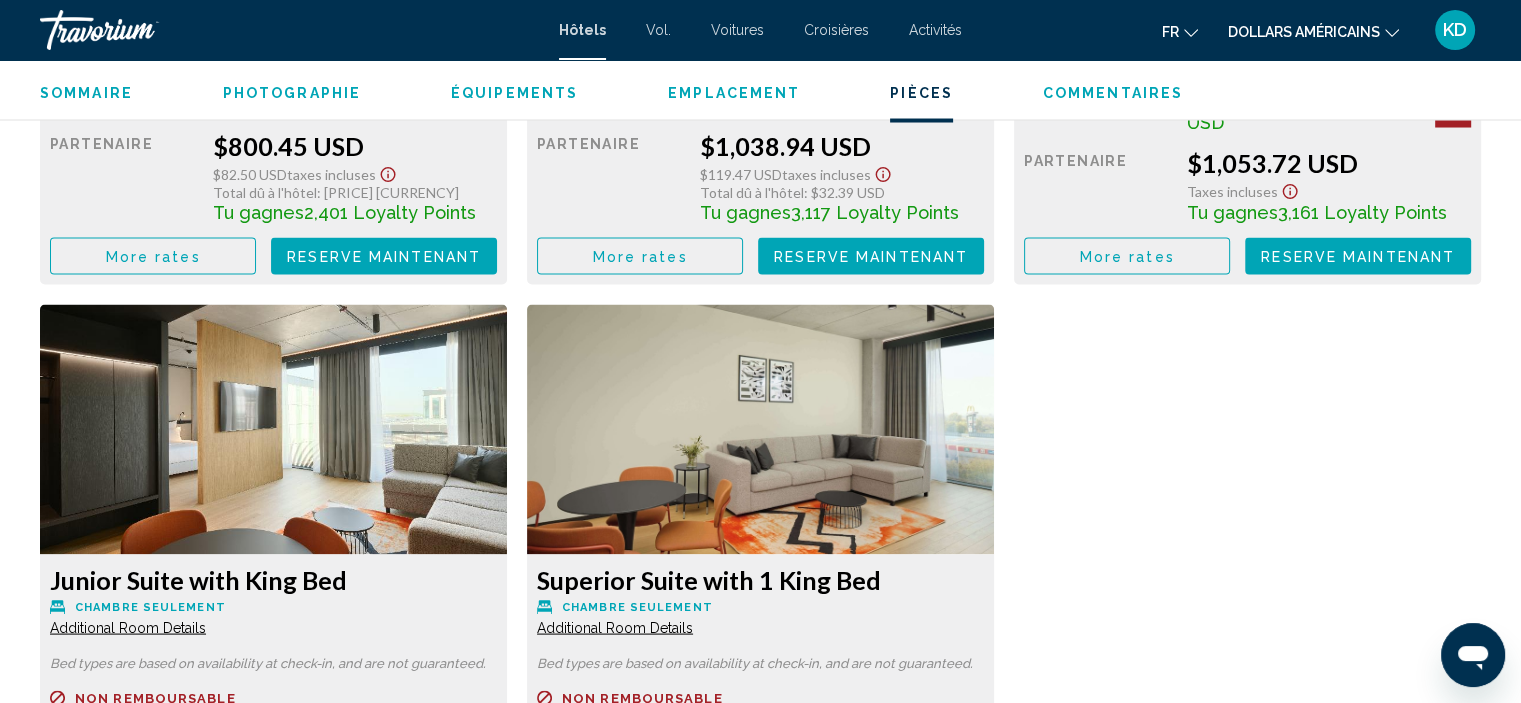 click on "More rates" at bounding box center (153, 257) 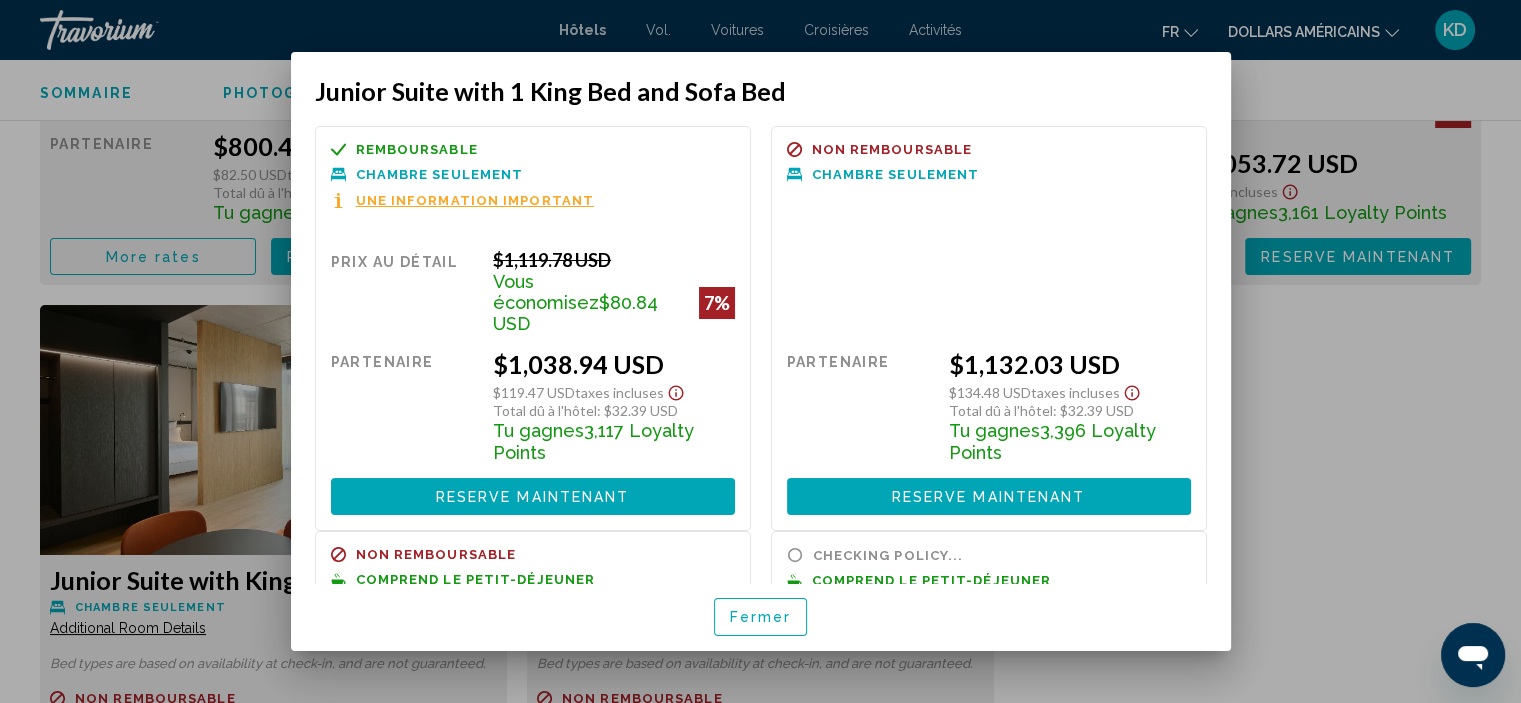 scroll, scrollTop: 0, scrollLeft: 0, axis: both 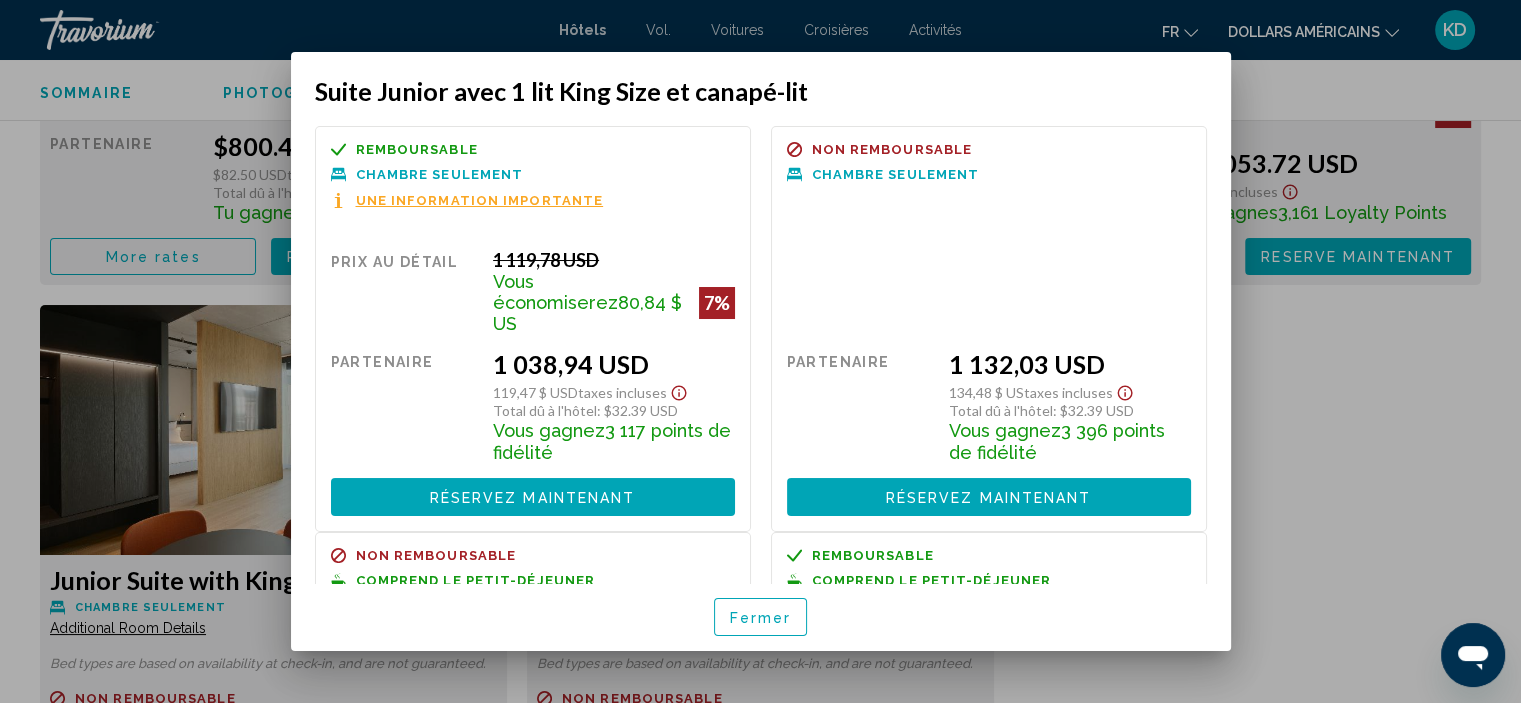 drag, startPoint x: 1233, startPoint y: 227, endPoint x: 1238, endPoint y: 295, distance: 68.18358 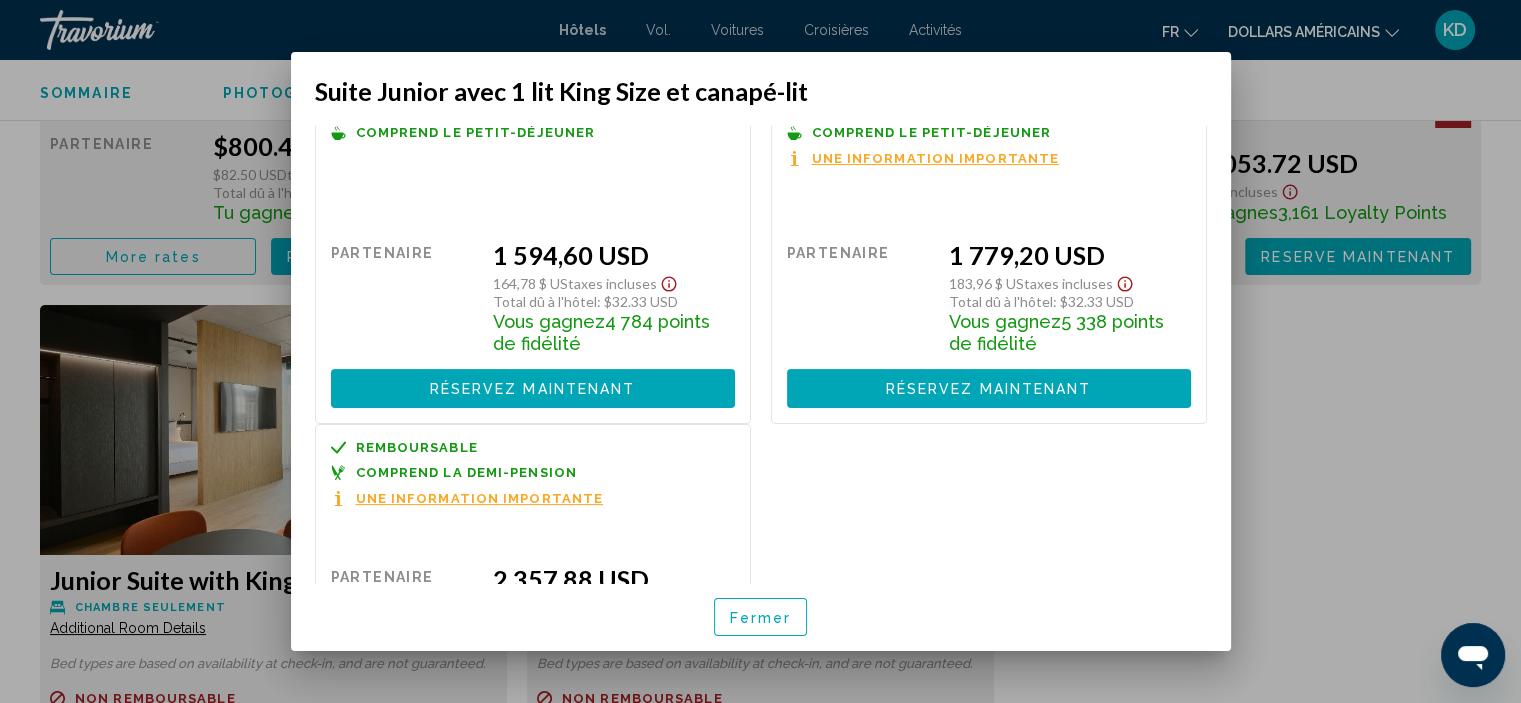scroll, scrollTop: 588, scrollLeft: 0, axis: vertical 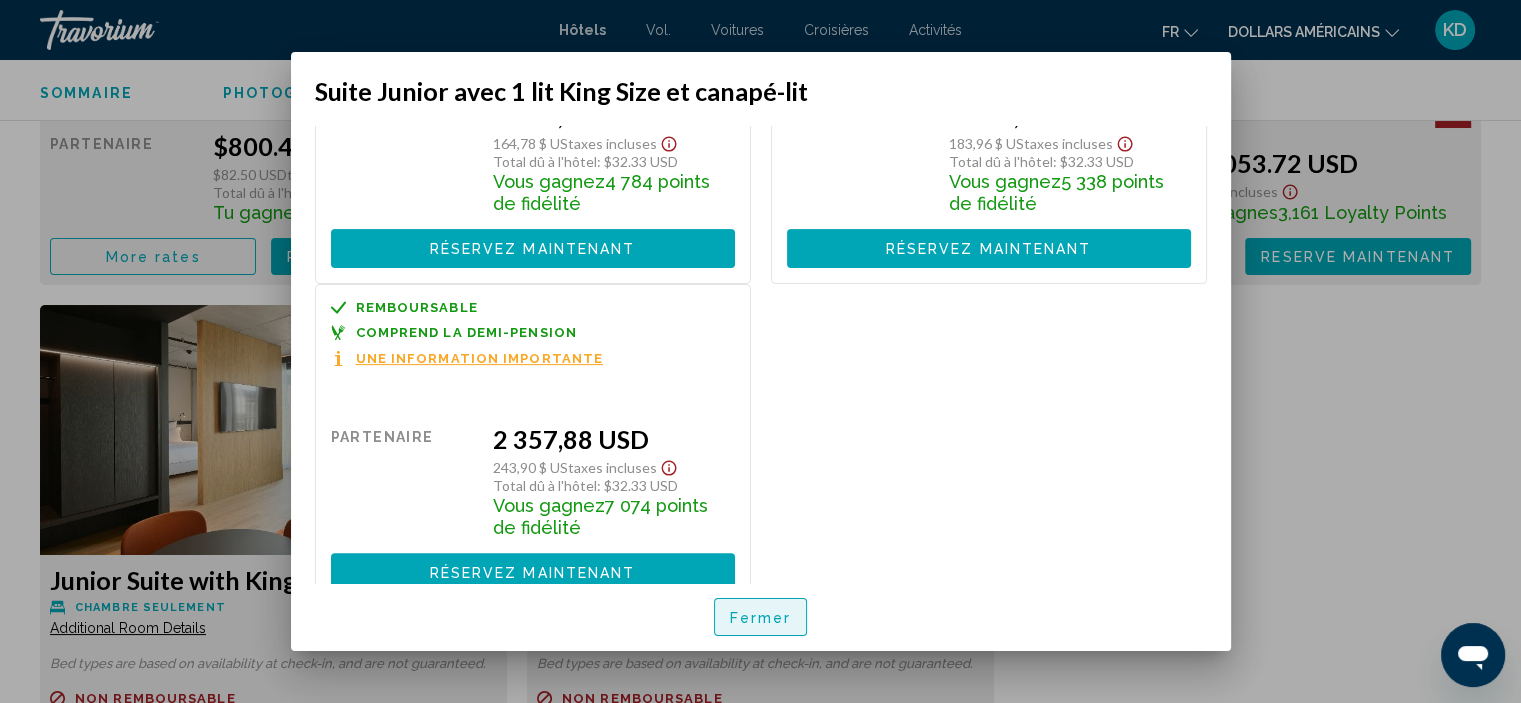 click on "Fermer" at bounding box center [761, 618] 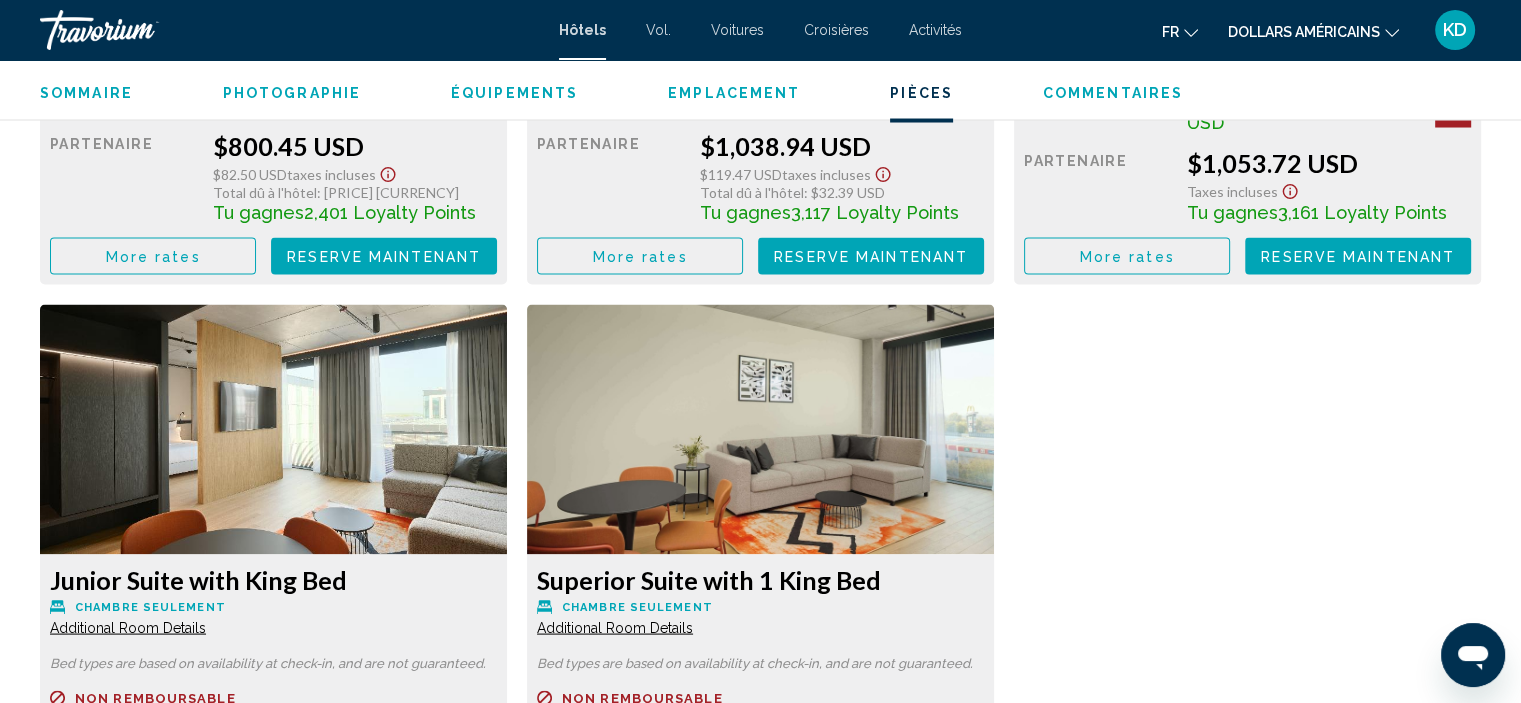 scroll, scrollTop: 3408, scrollLeft: 0, axis: vertical 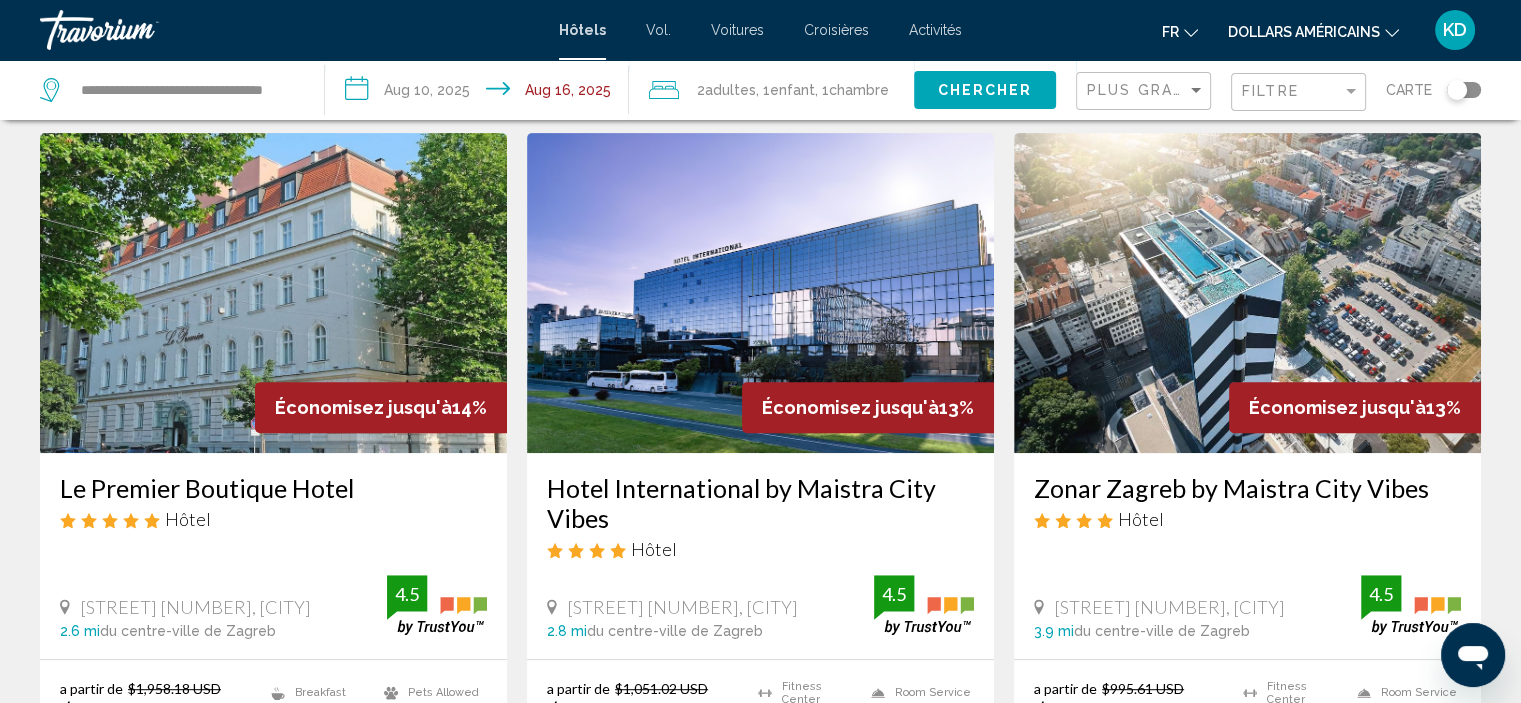 click at bounding box center (1247, 293) 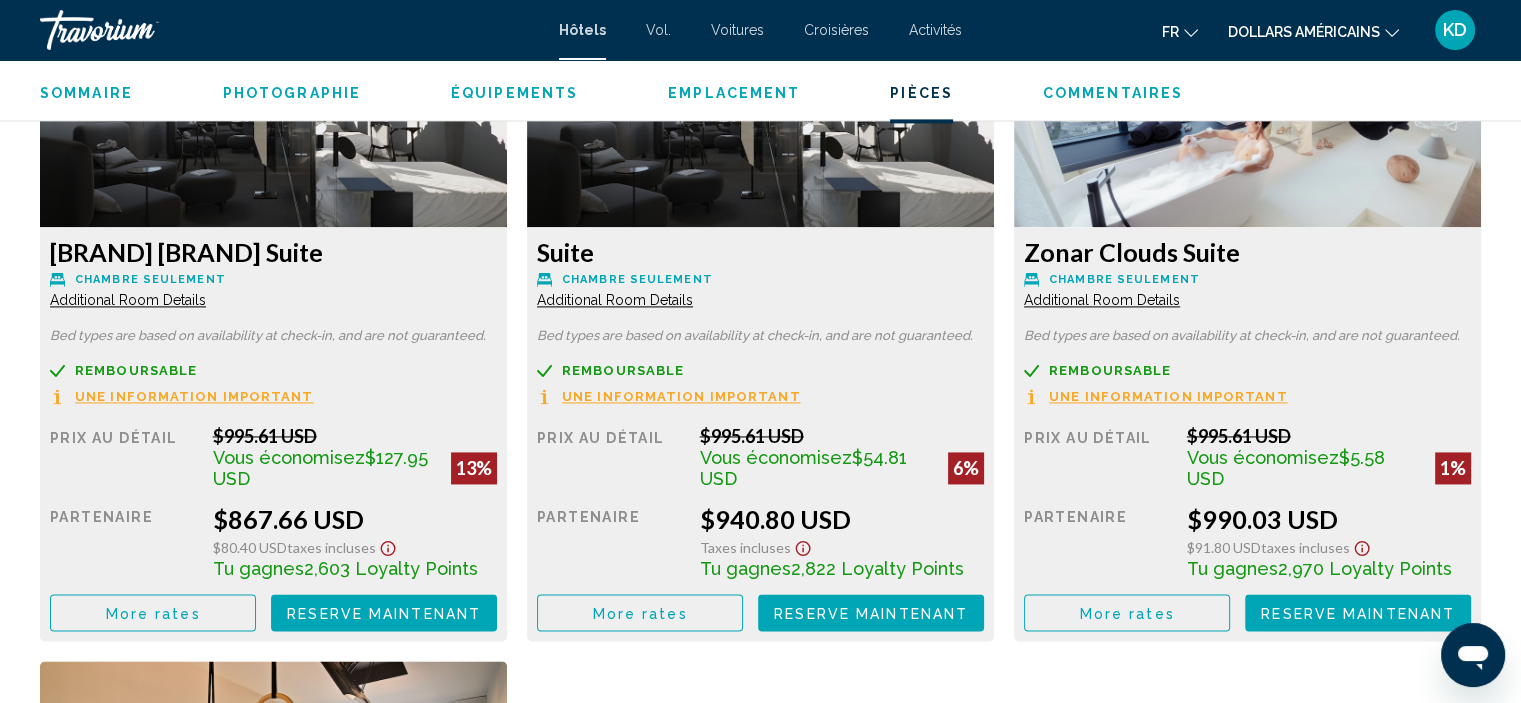 scroll, scrollTop: 2908, scrollLeft: 0, axis: vertical 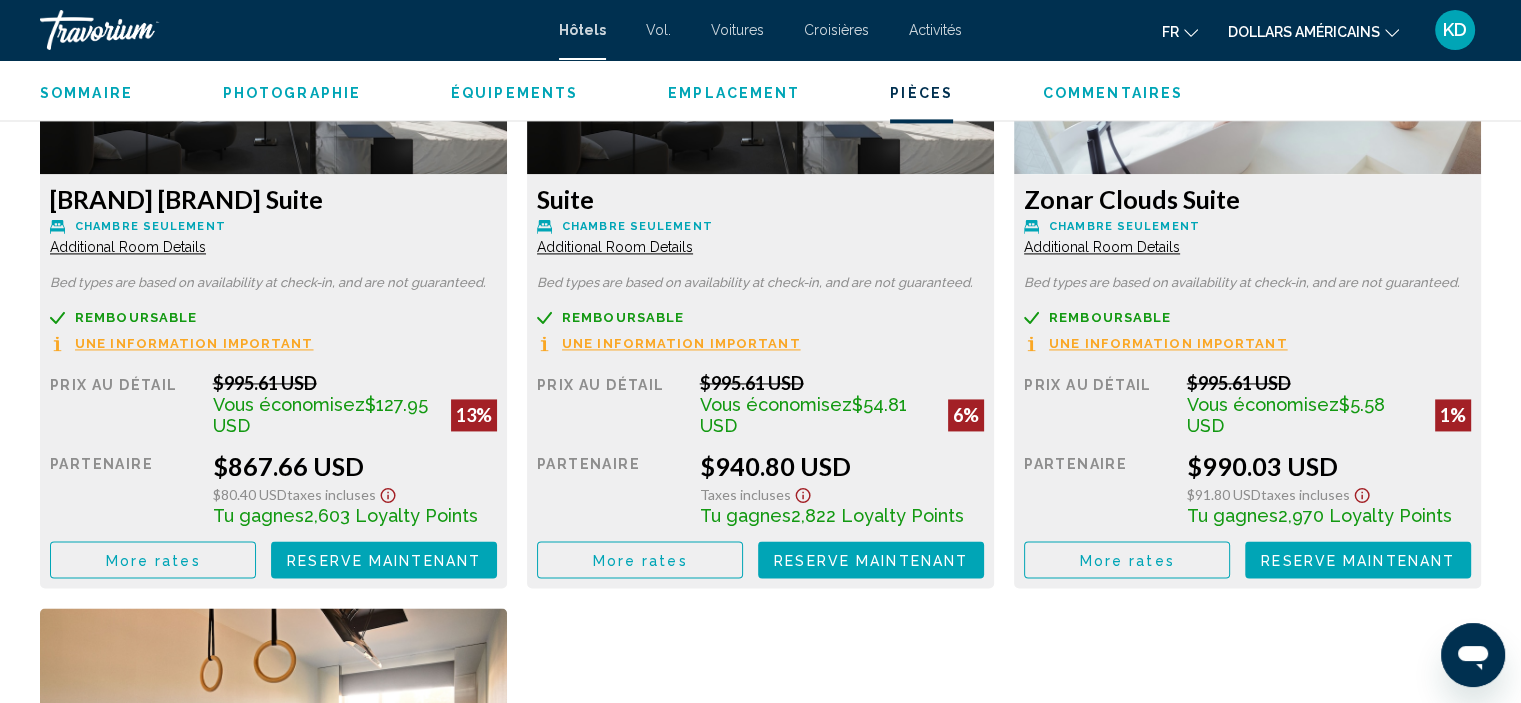click on "More rates" at bounding box center (153, 560) 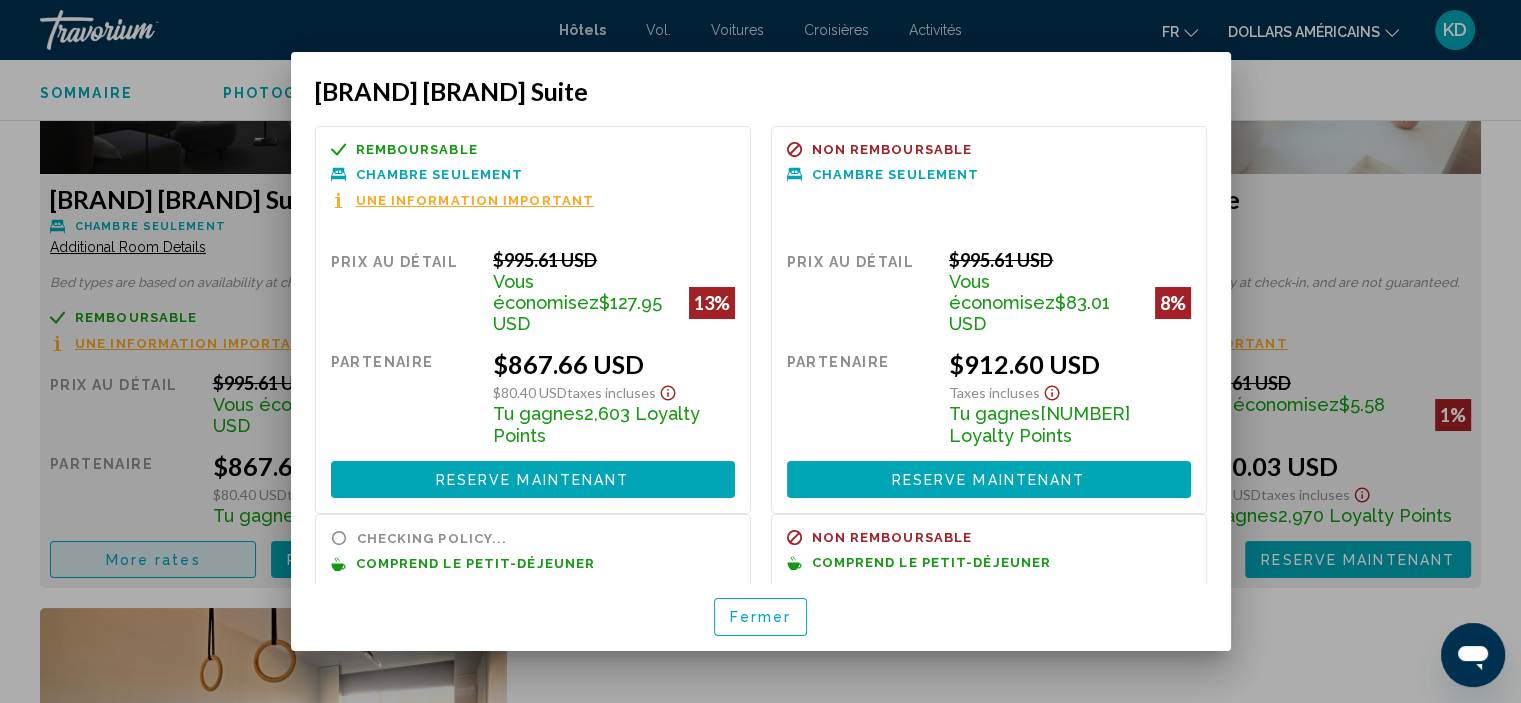 scroll, scrollTop: 0, scrollLeft: 0, axis: both 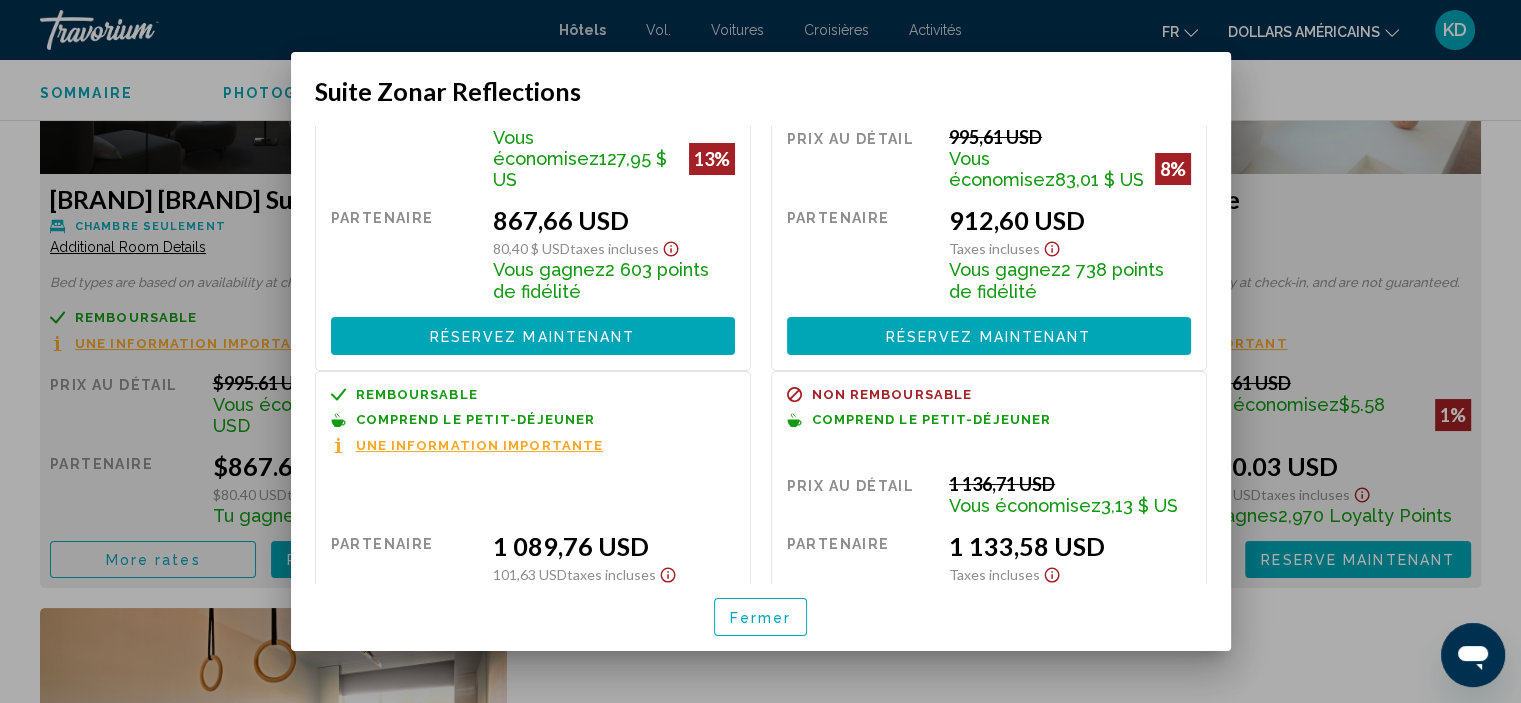 click at bounding box center (760, 351) 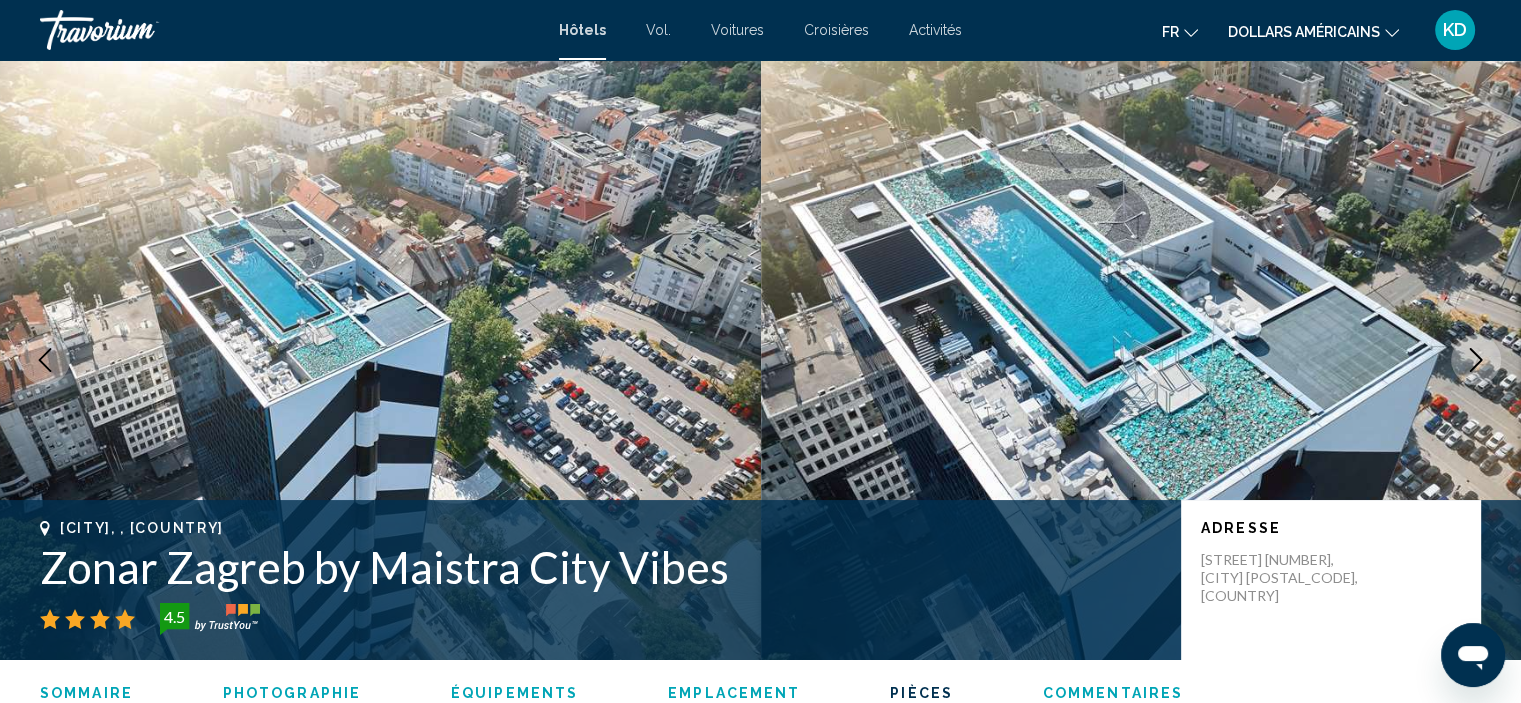 scroll, scrollTop: 2908, scrollLeft: 0, axis: vertical 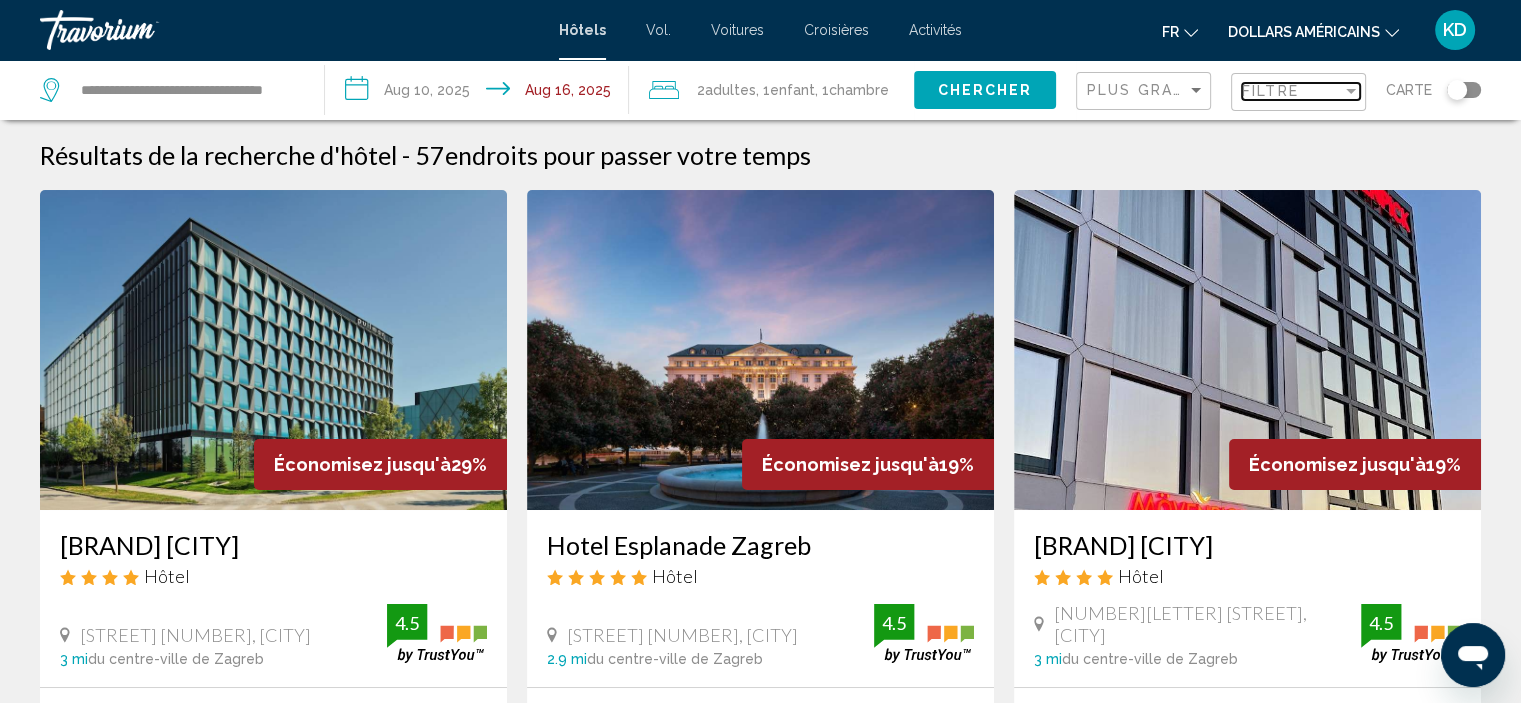 click at bounding box center (1351, 91) 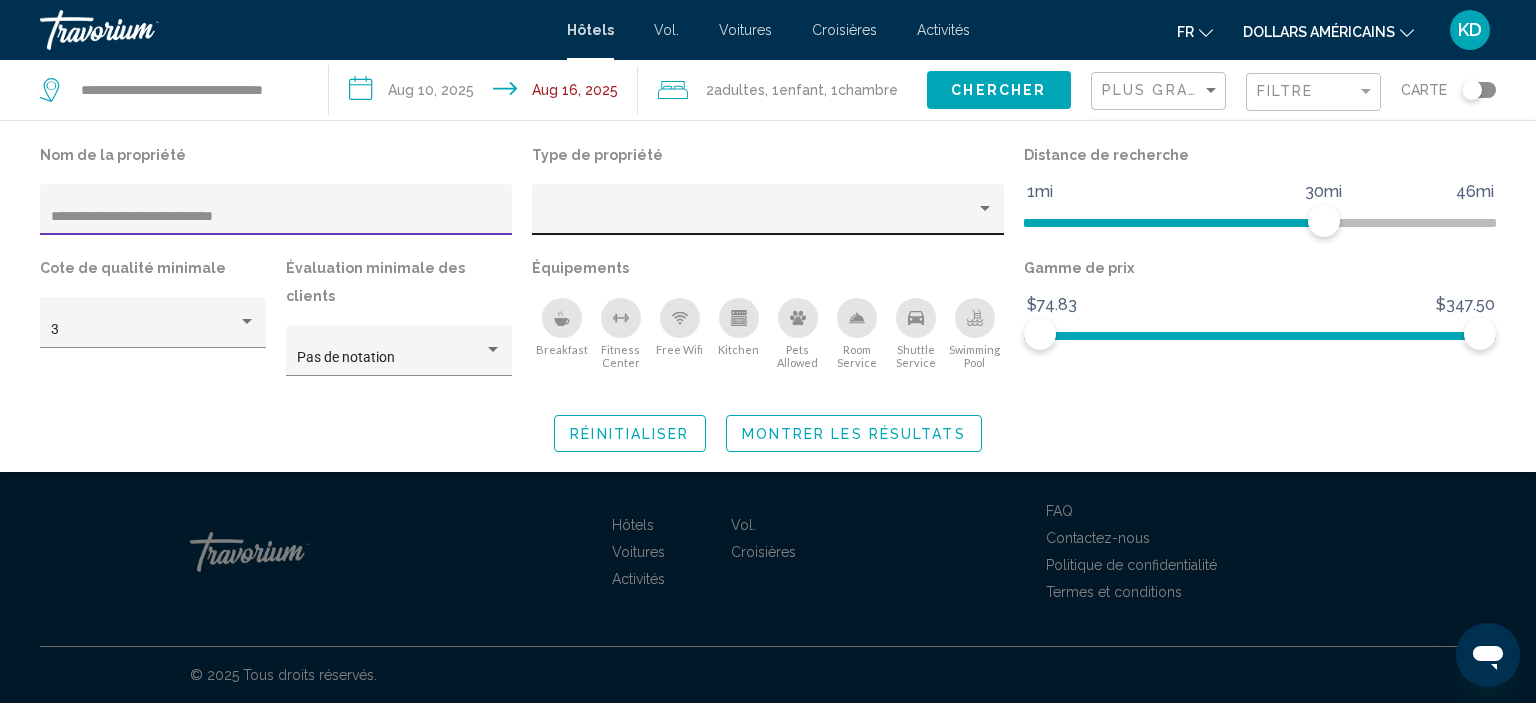 type on "**********" 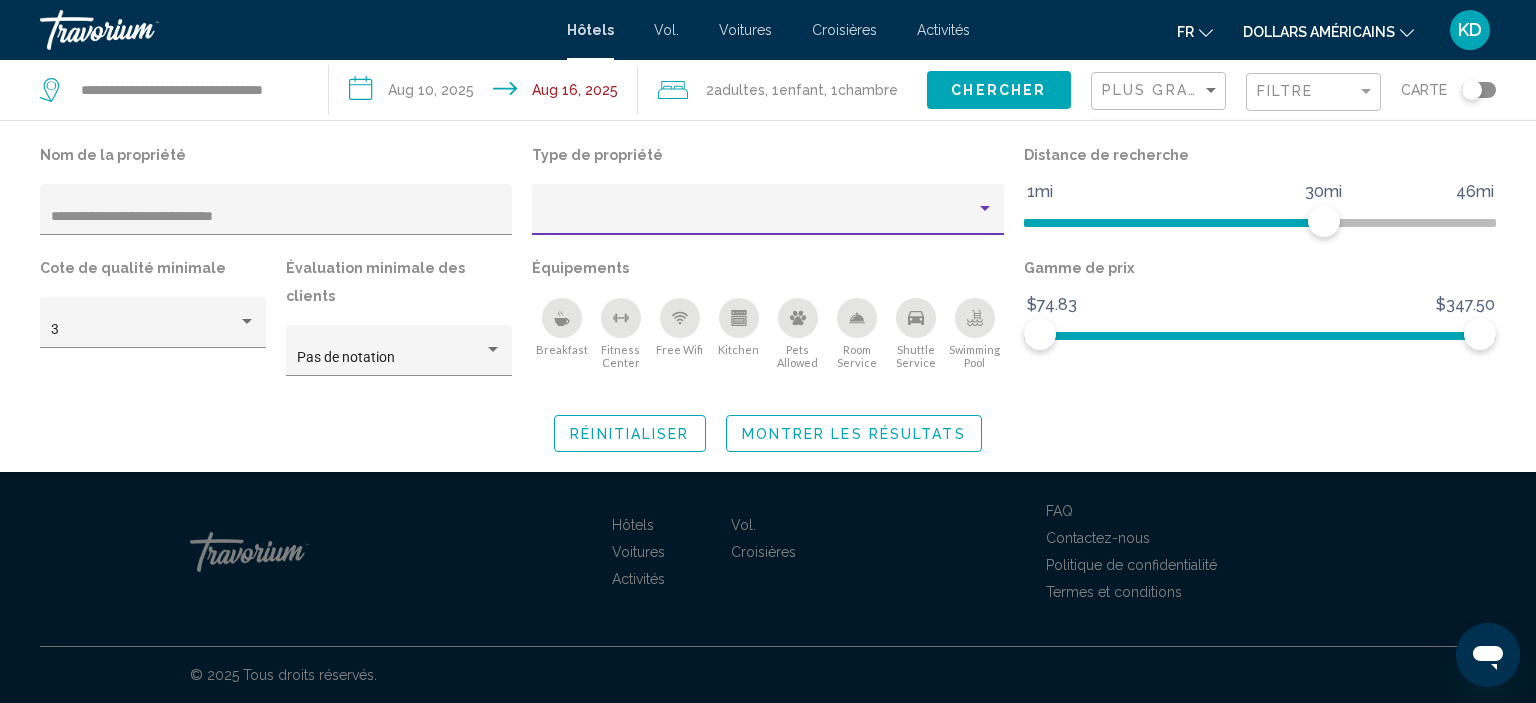 click at bounding box center [985, 209] 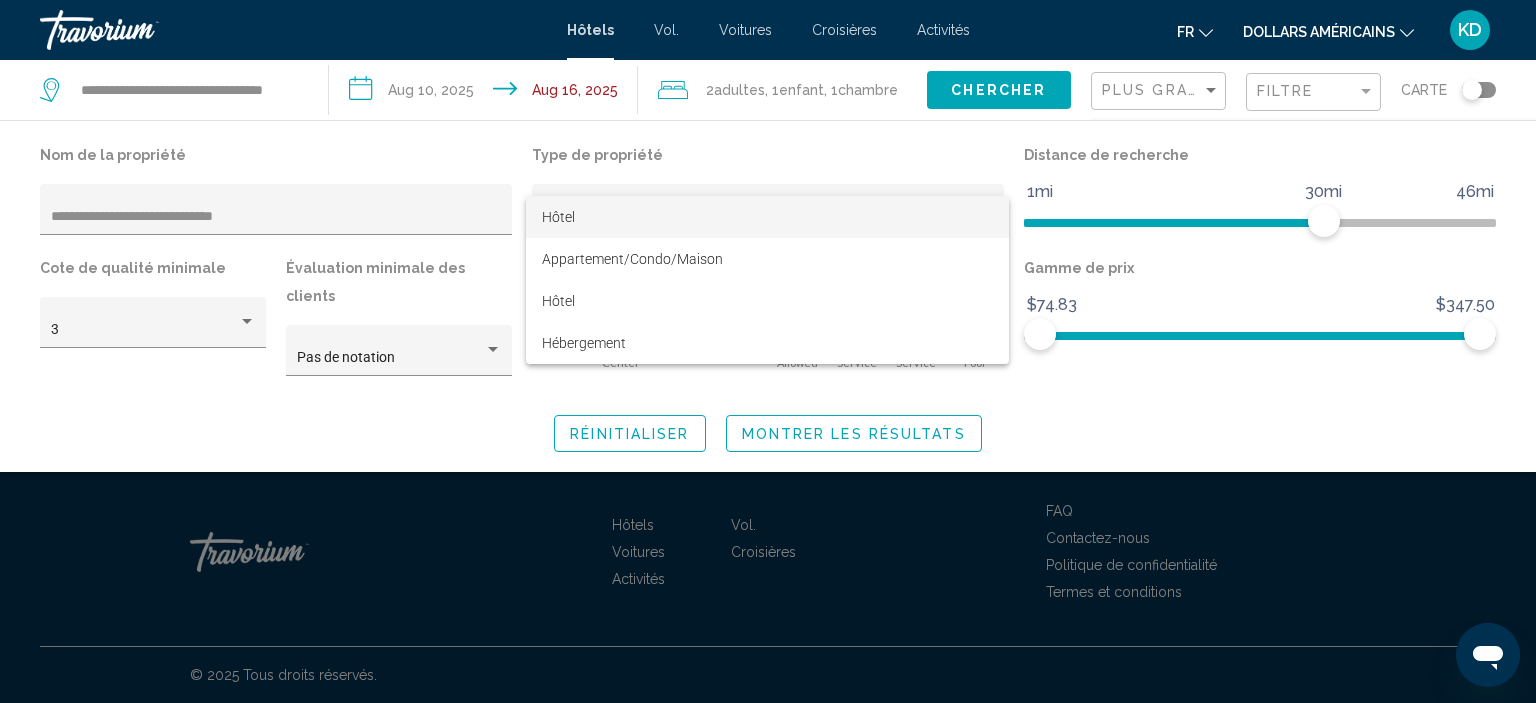 click on "Hôtel" at bounding box center [767, 217] 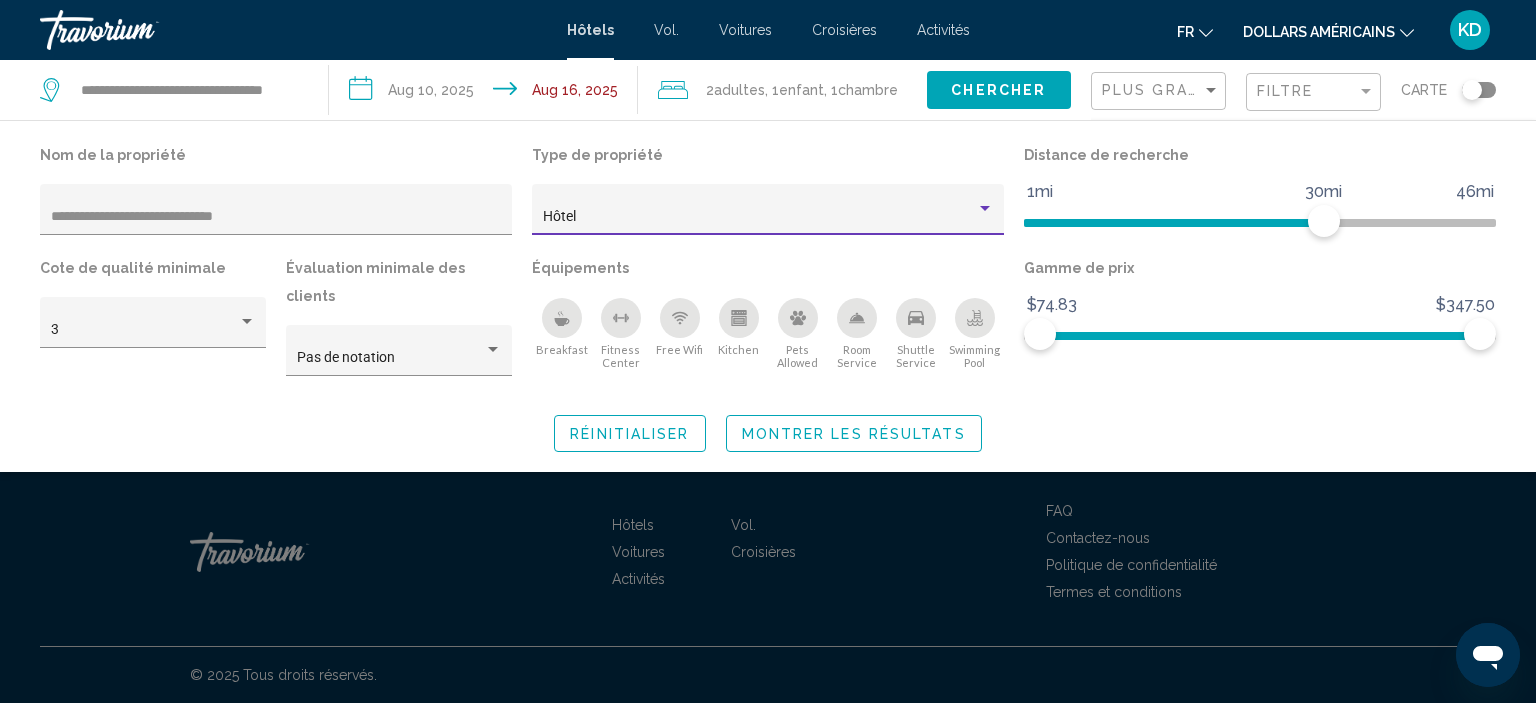 click on "Montrer les résultats" 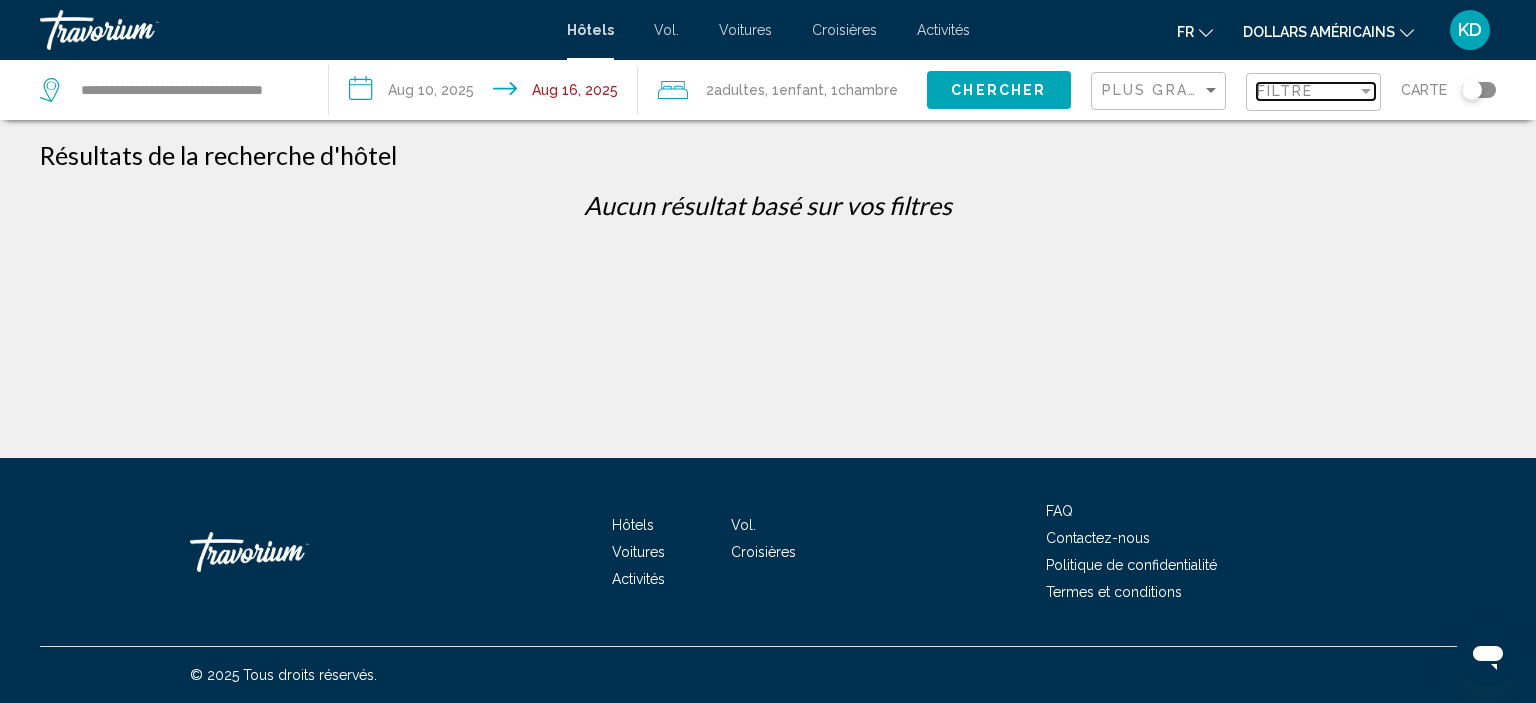 click at bounding box center (1366, 91) 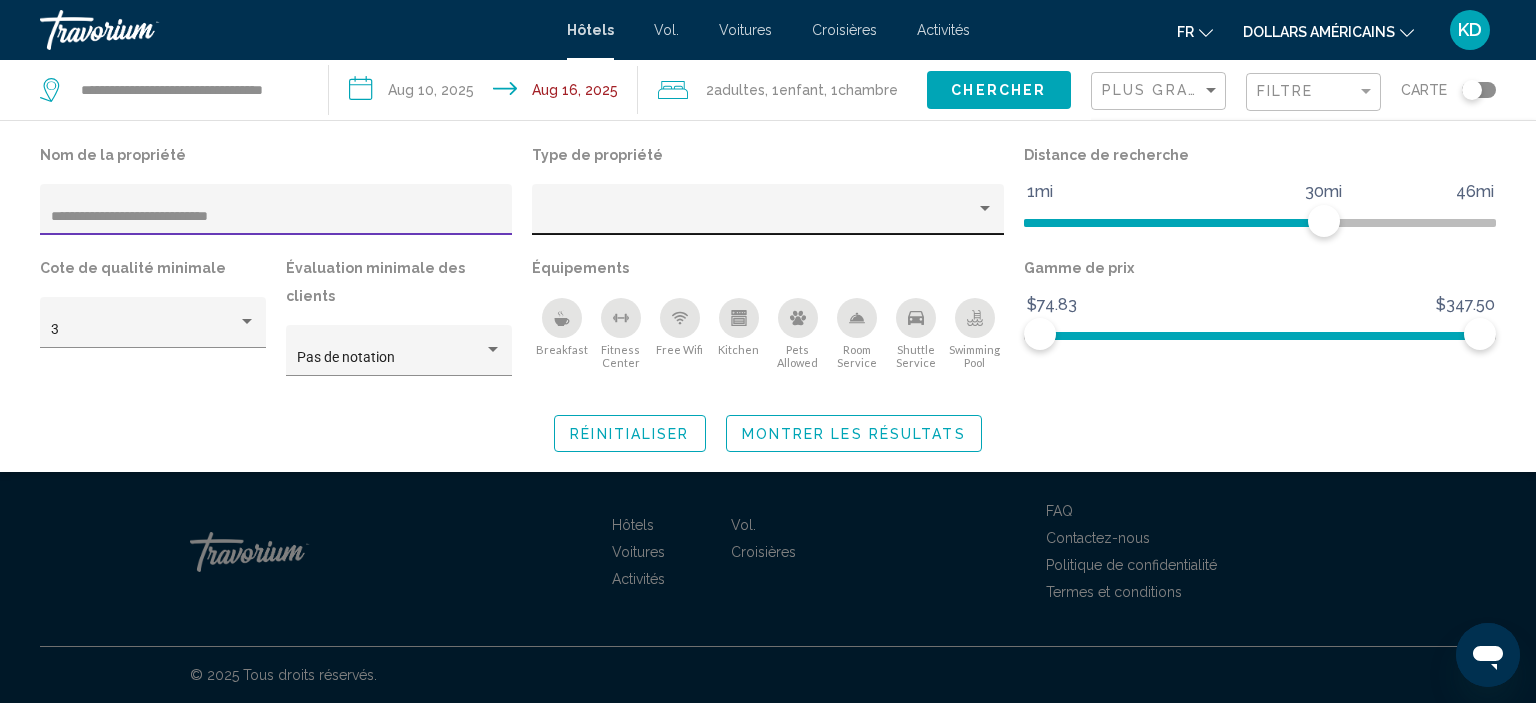 click at bounding box center (985, 208) 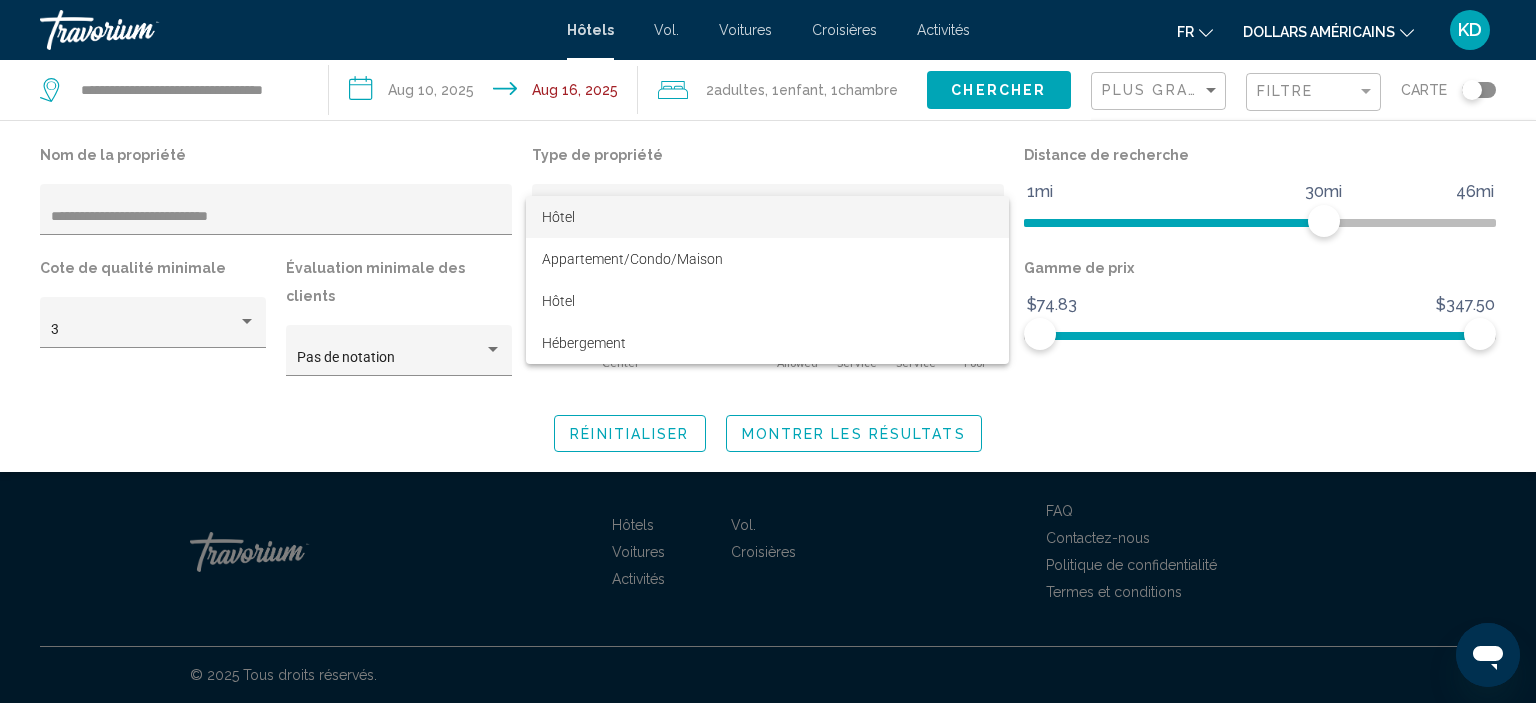 click on "Hôtel" at bounding box center (767, 217) 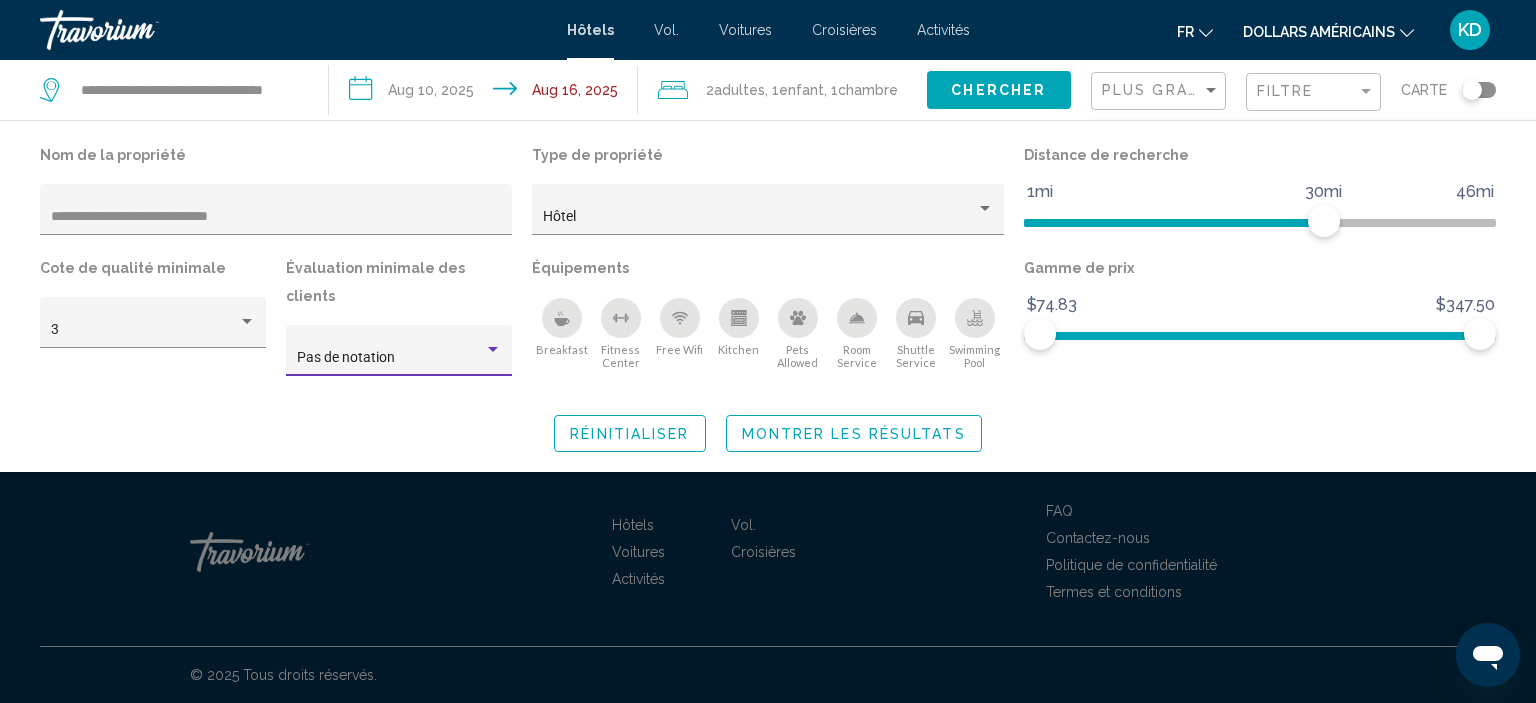 click at bounding box center (493, 349) 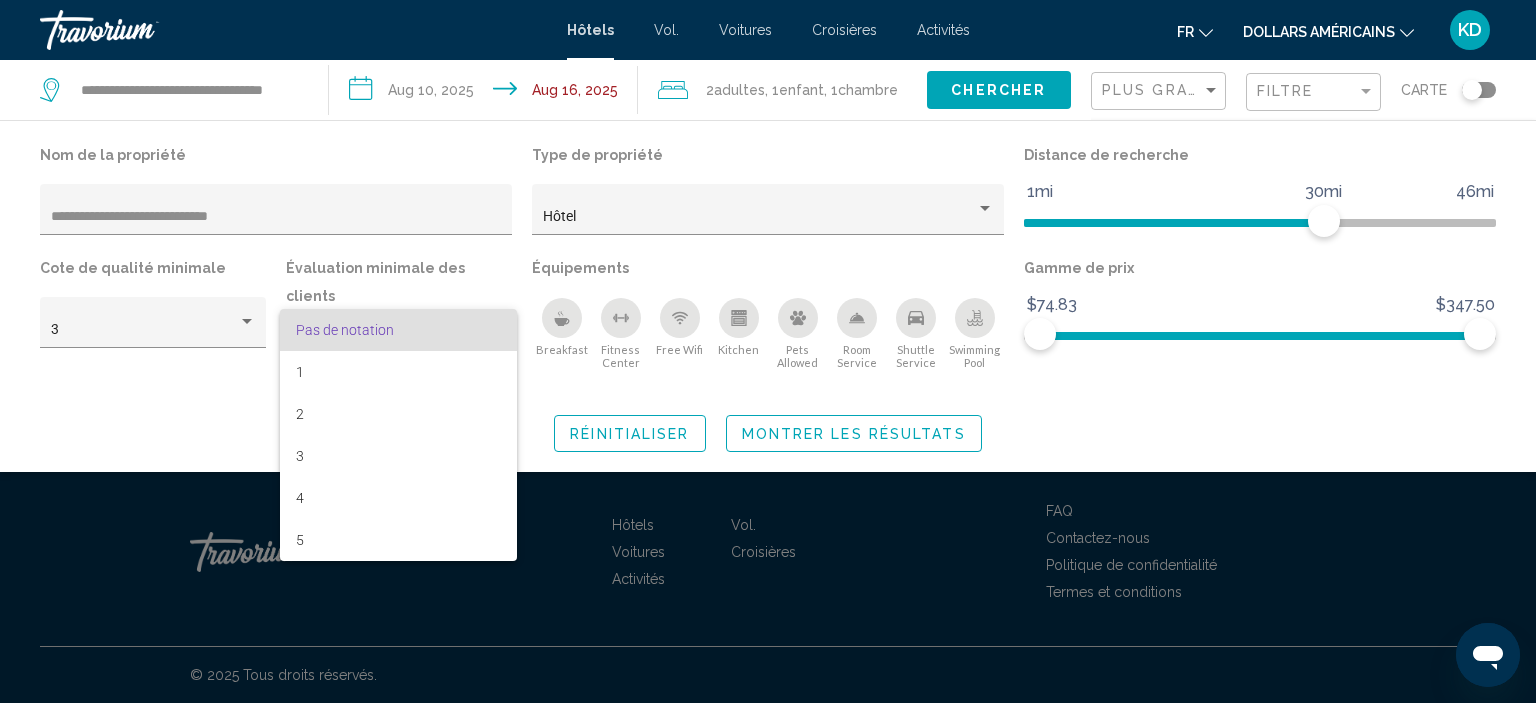 click at bounding box center (768, 351) 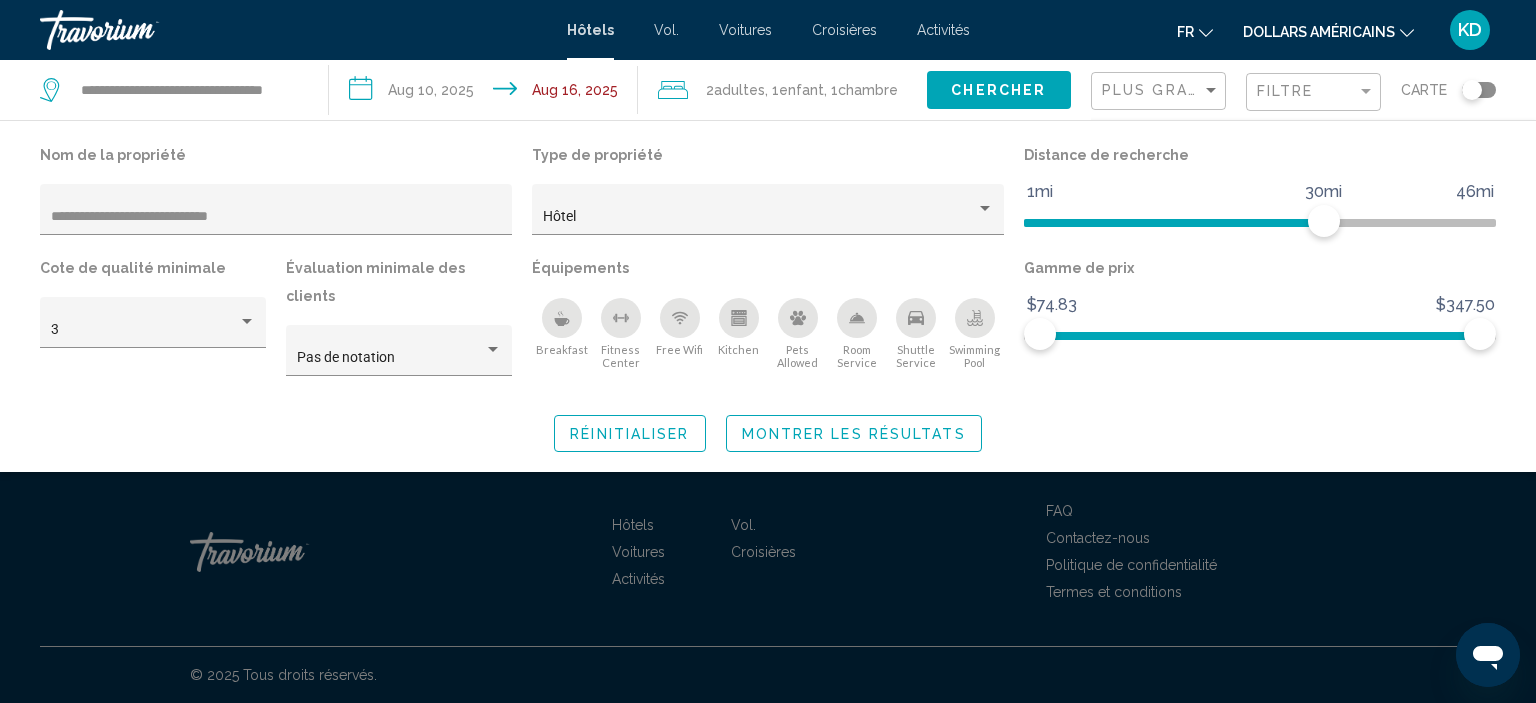 click 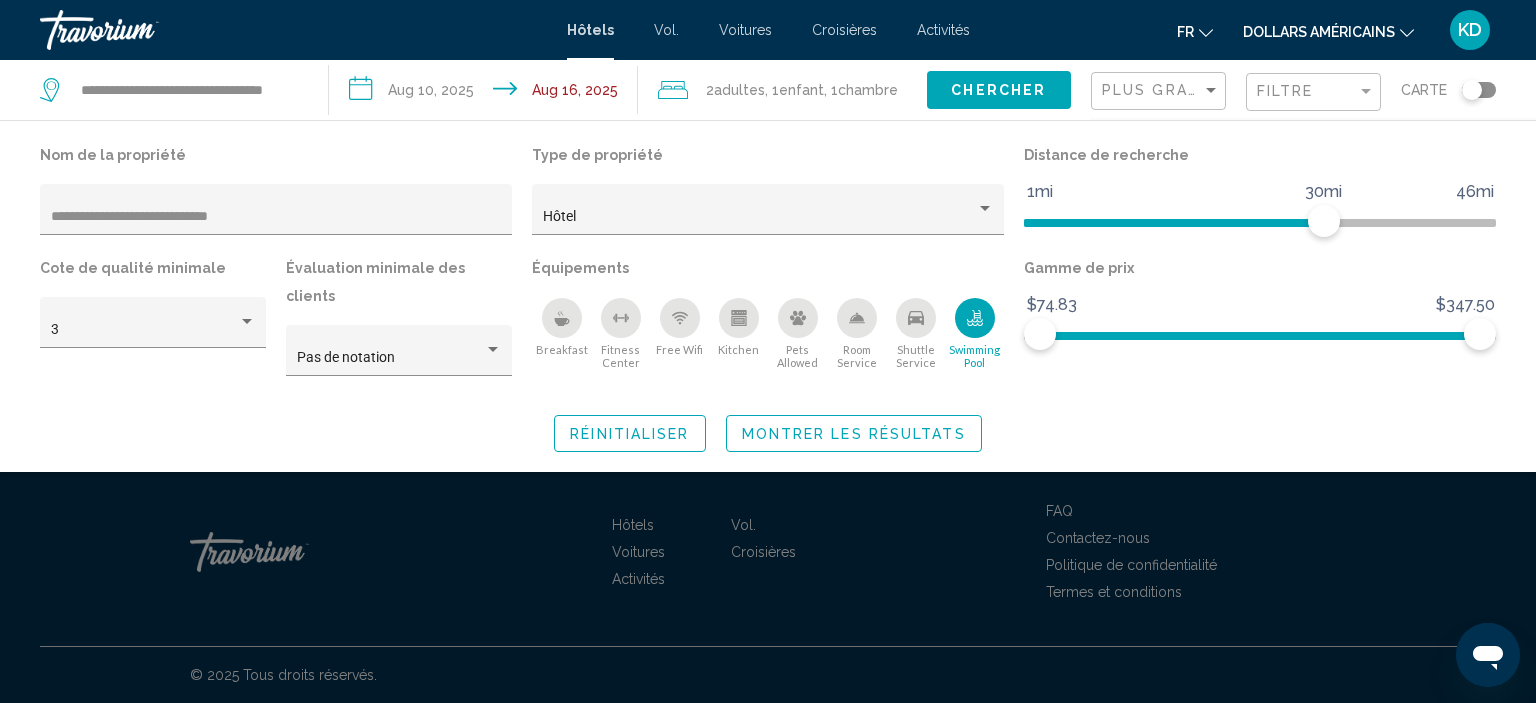 click 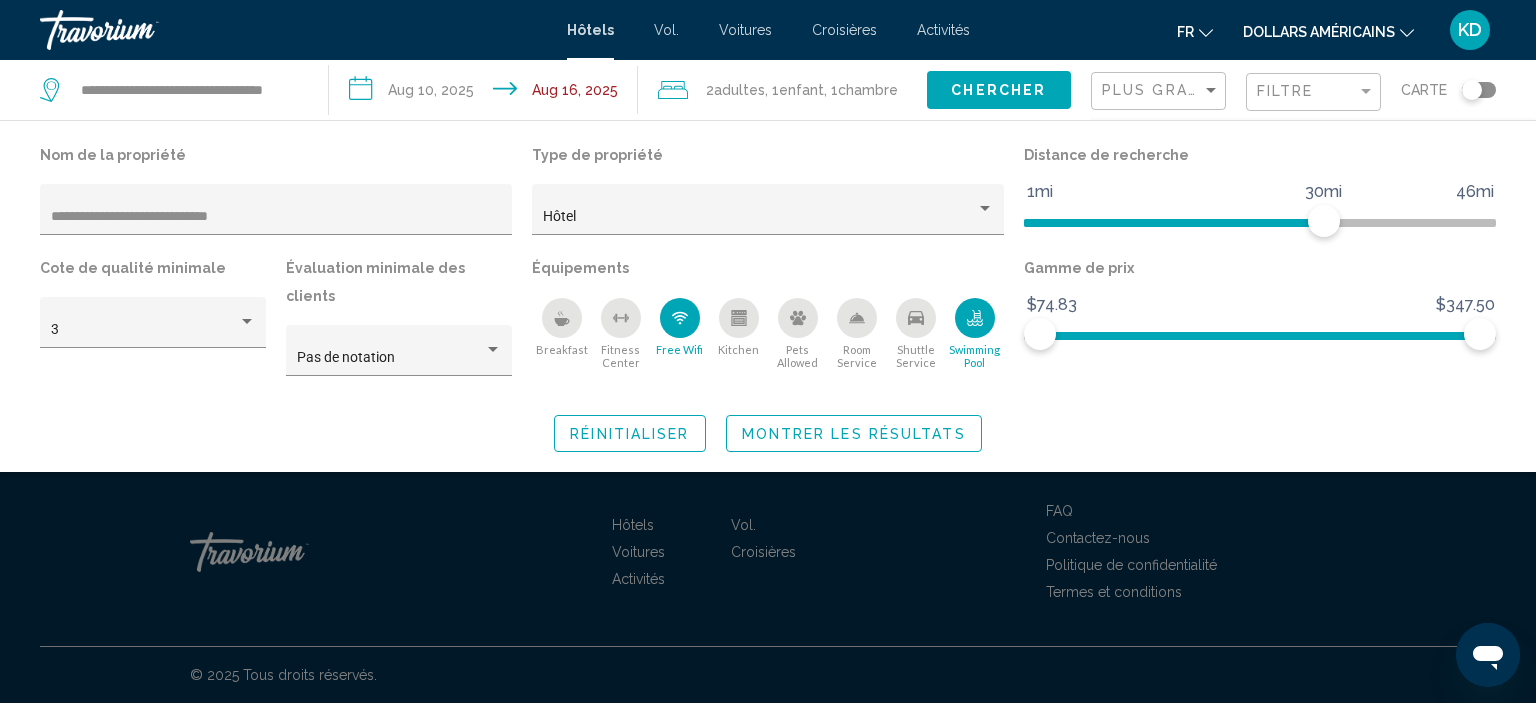 click on "Montrer les résultats" 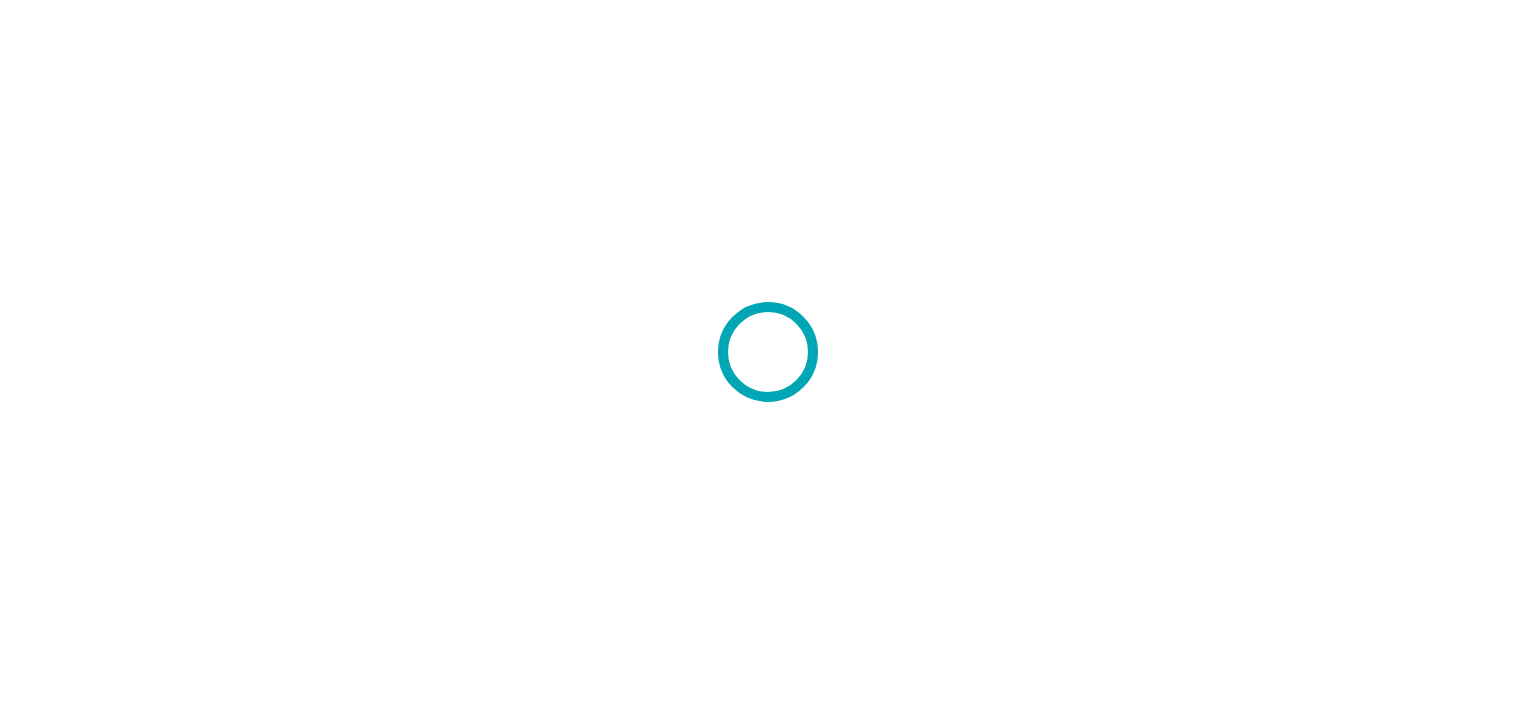scroll, scrollTop: 0, scrollLeft: 0, axis: both 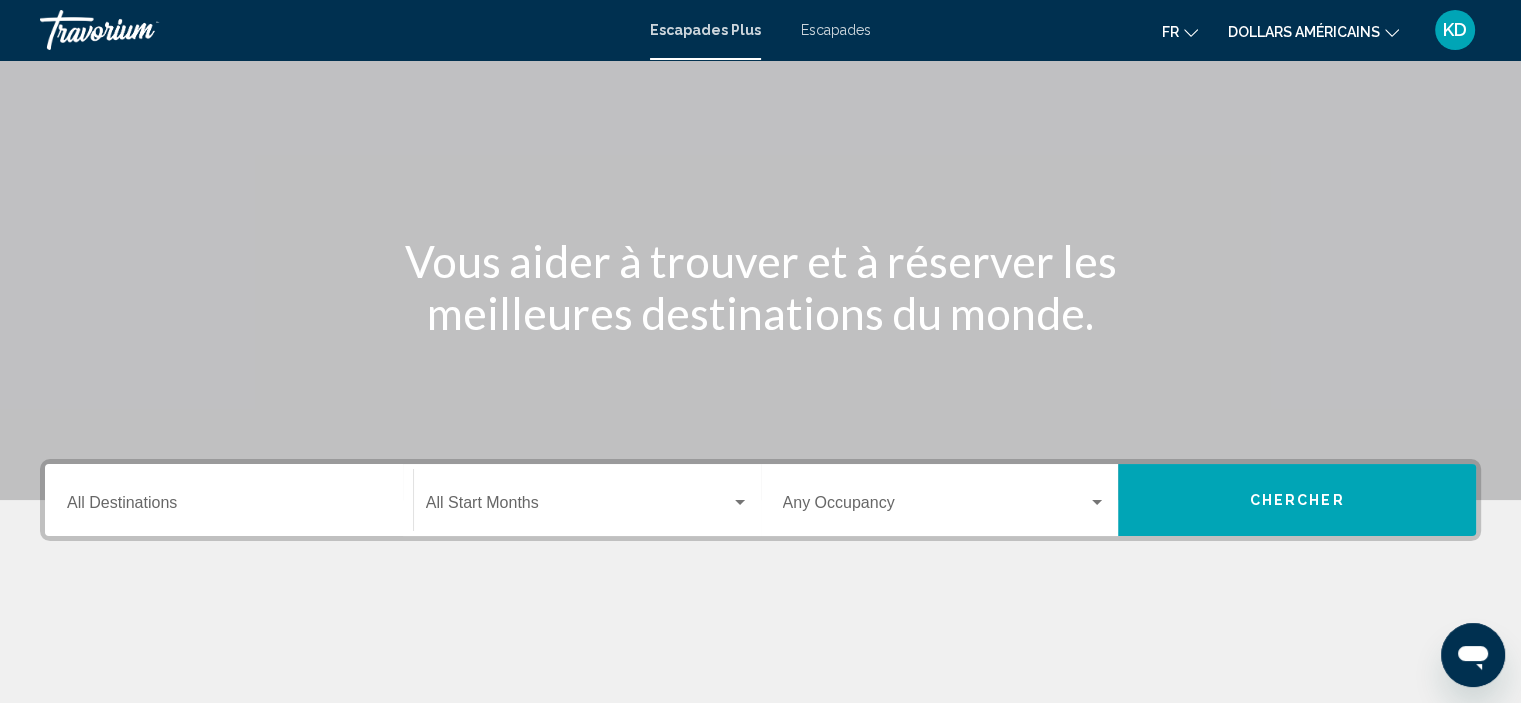 click on "Destination All Destinations" at bounding box center (229, 507) 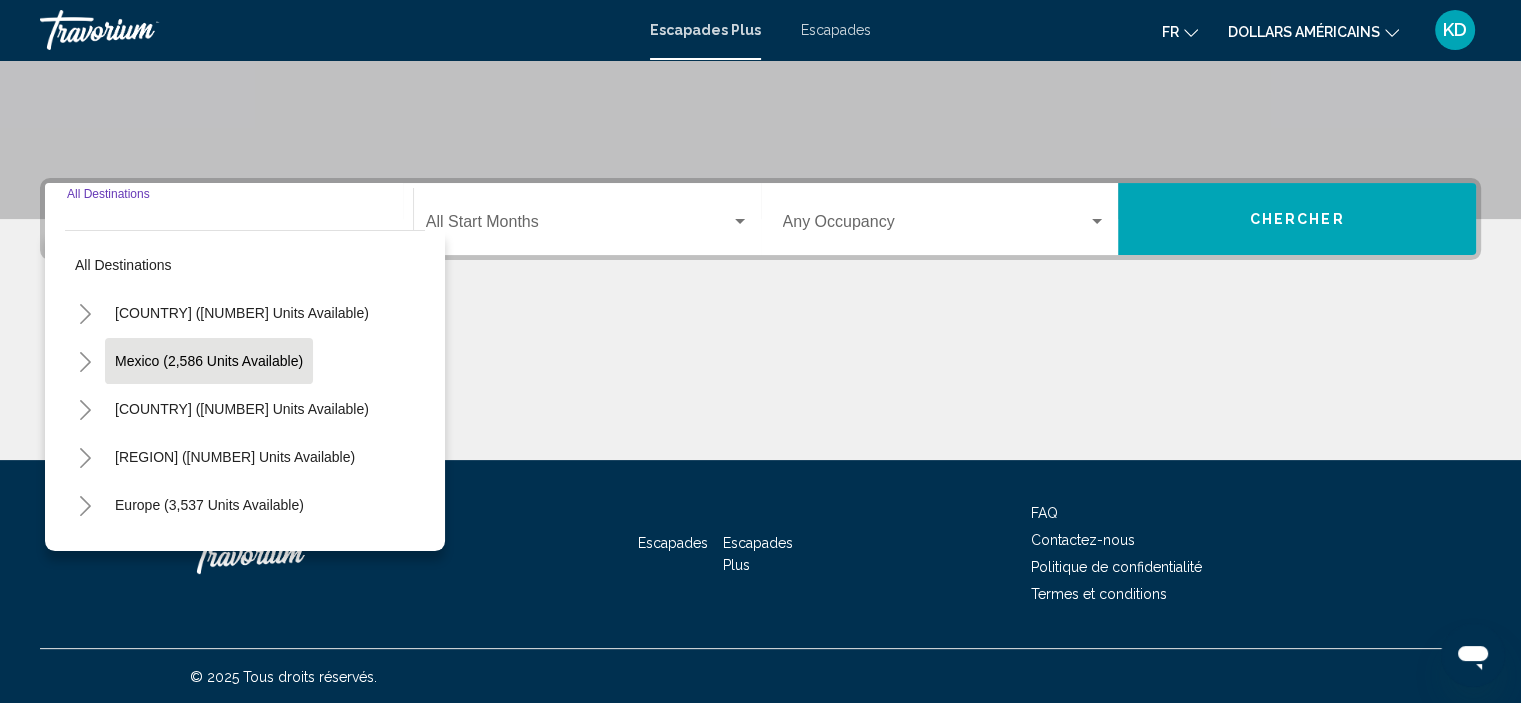 scroll, scrollTop: 382, scrollLeft: 0, axis: vertical 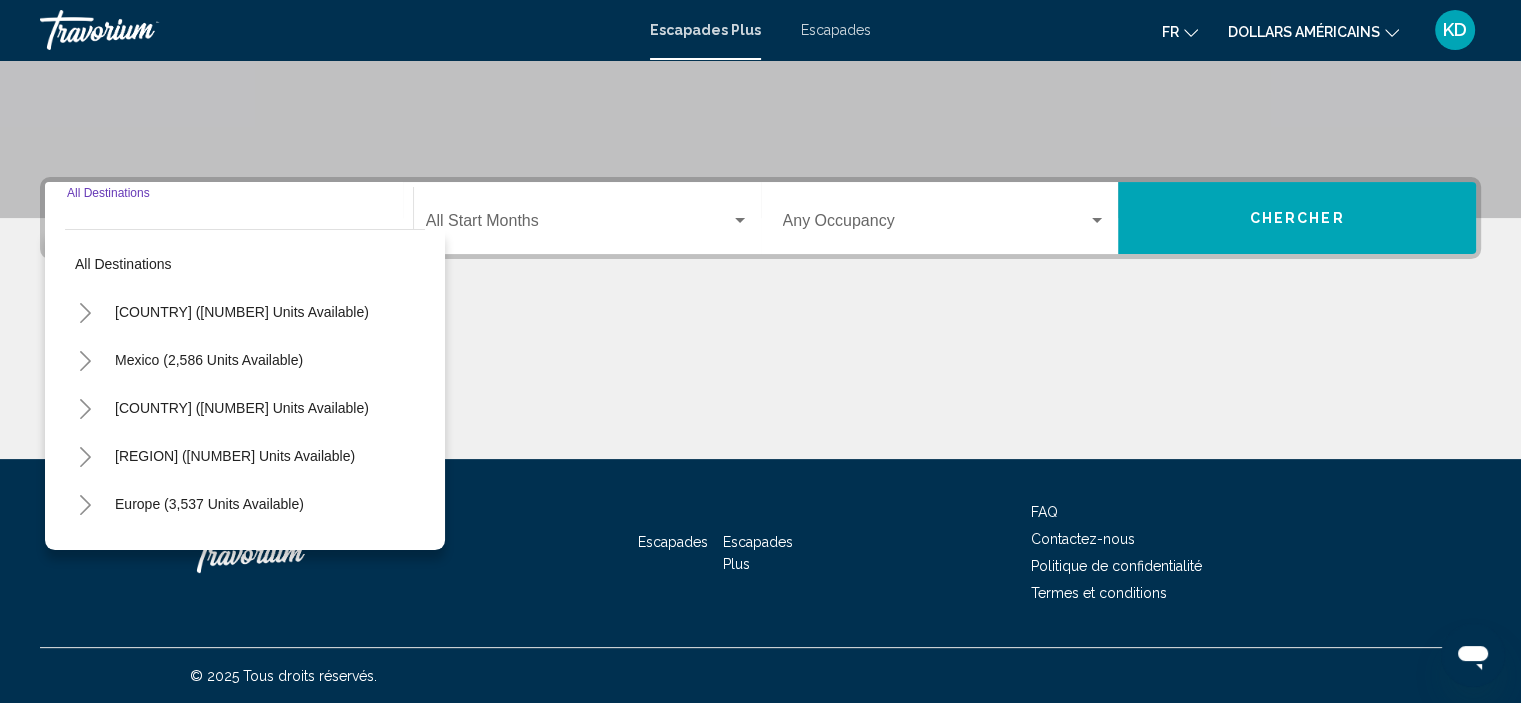 click on "Destination All Destinations" at bounding box center (229, 218) 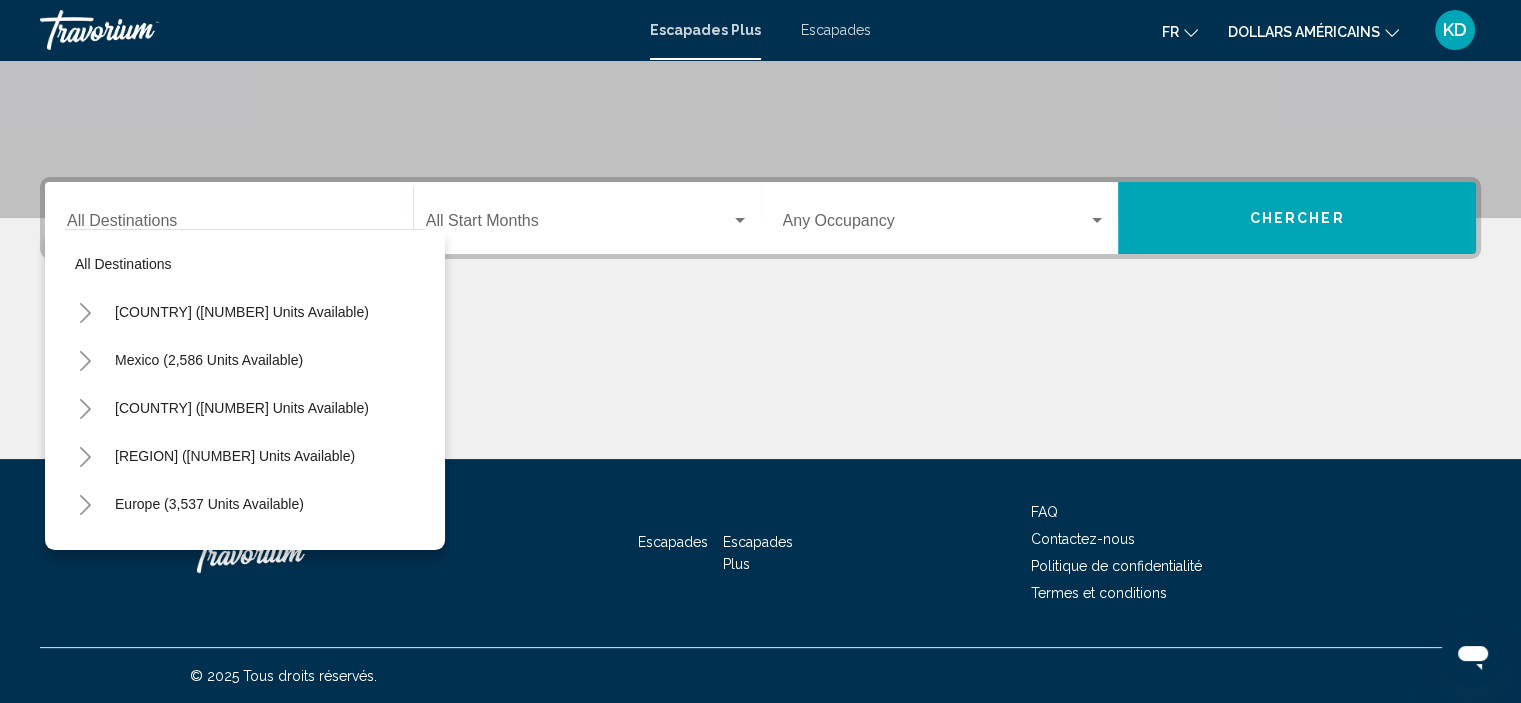 click on "All destinations
United States (45,228 units available)
Mexico (2,586 units available)
Canada (2,586 units available)
Caribbean & Atlantic Islands (1,828 units available)
Europe (3,537 units available)
Australia (236 units available)
South Pacific and Oceania (147 units available)
South America (4,326 units available)
Central America (231 units available)
Asia (2,395 units available)
Africa (61 units available)
Middle East (407 units available)" at bounding box center [245, 385] 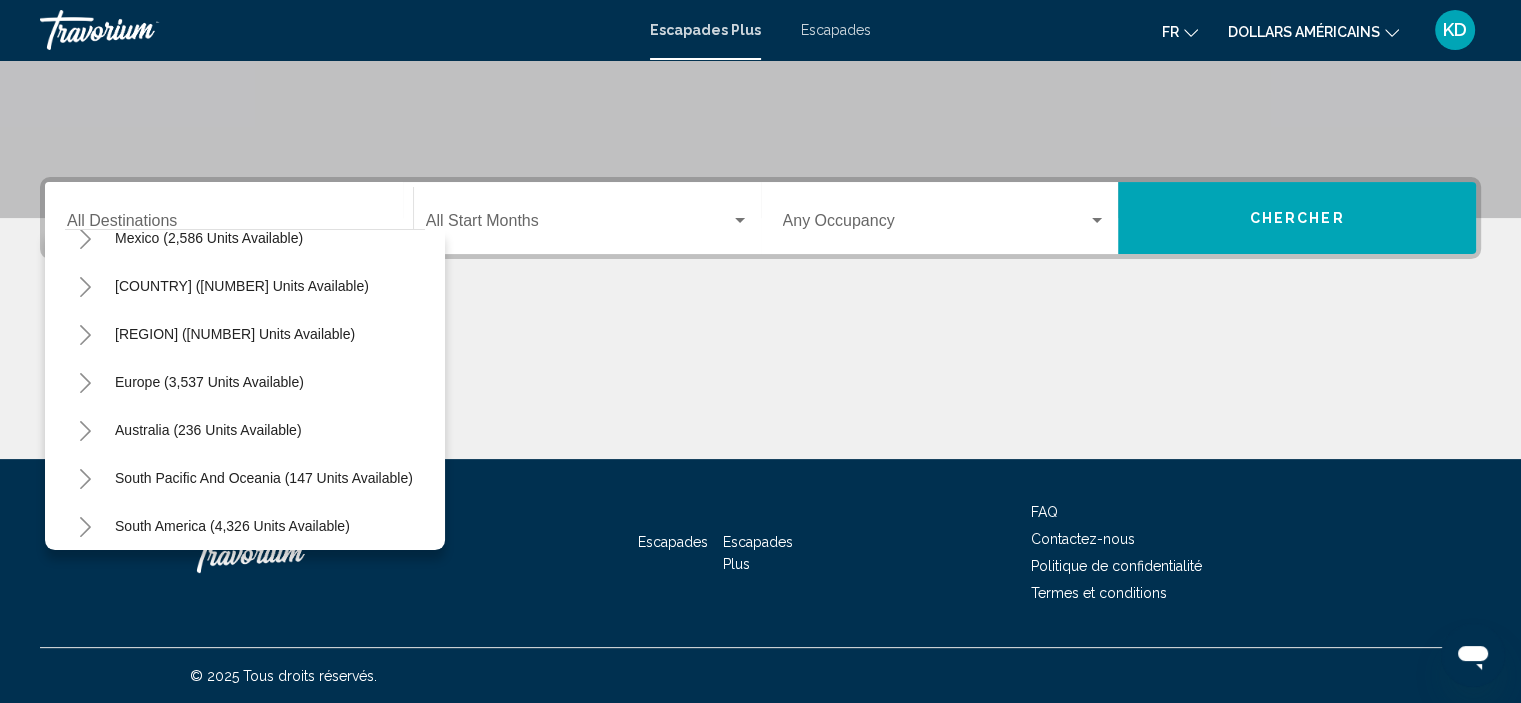 scroll, scrollTop: 134, scrollLeft: 0, axis: vertical 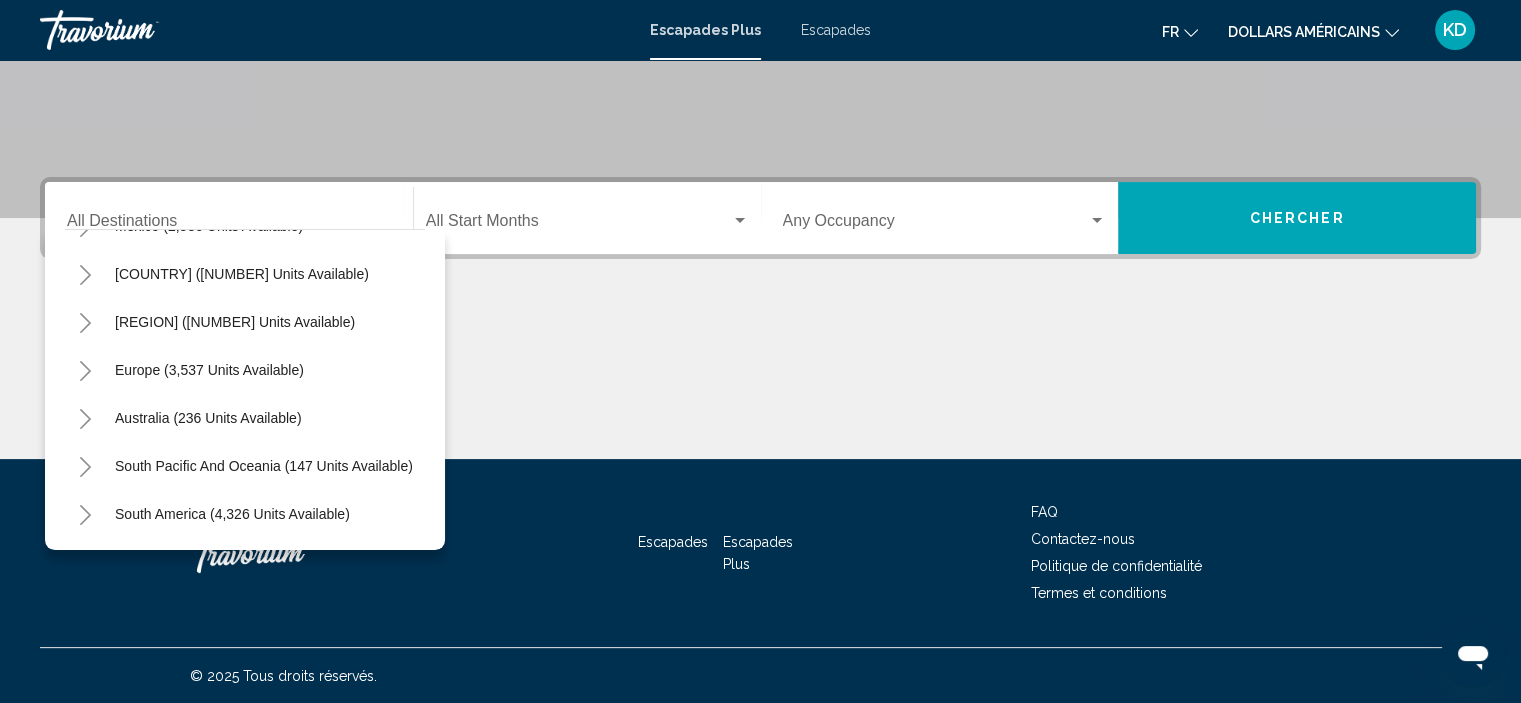 click 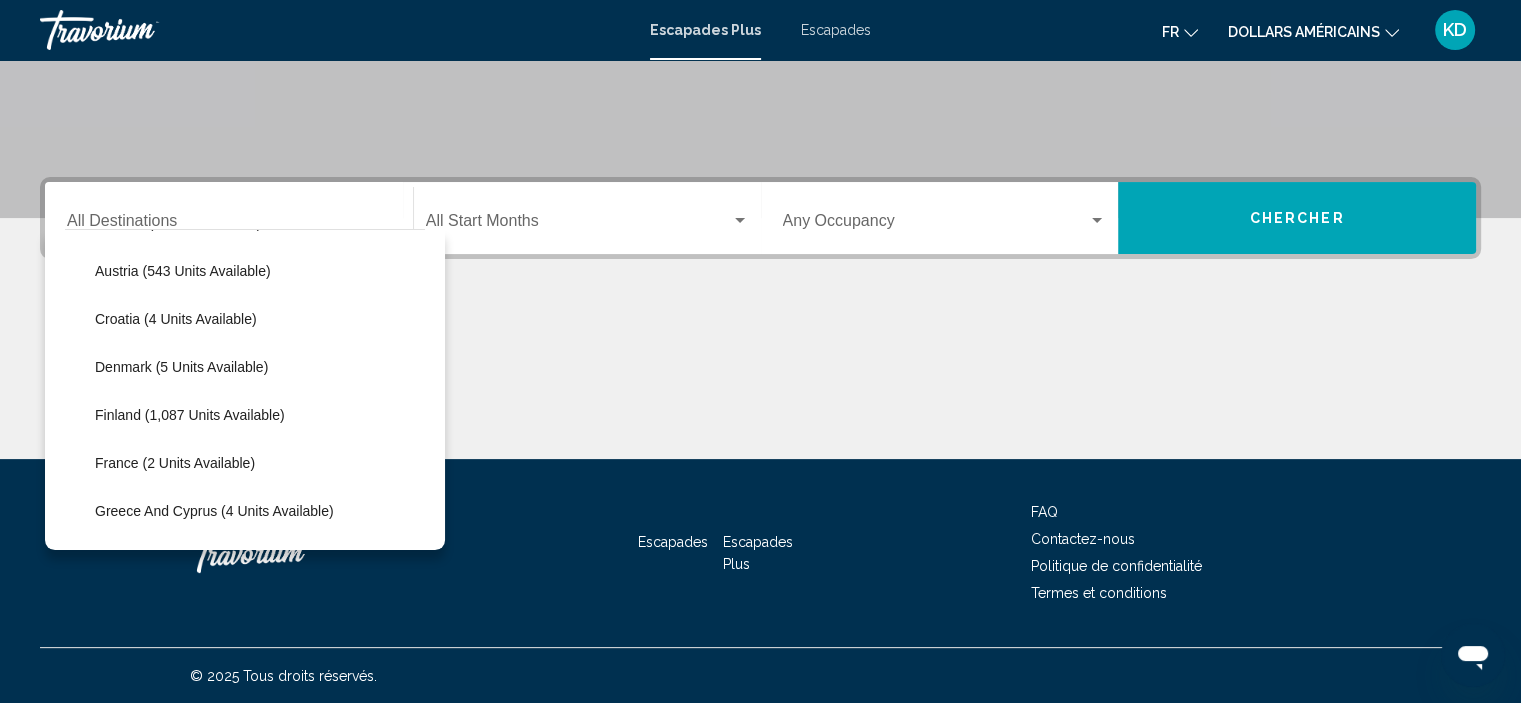 scroll, scrollTop: 343, scrollLeft: 0, axis: vertical 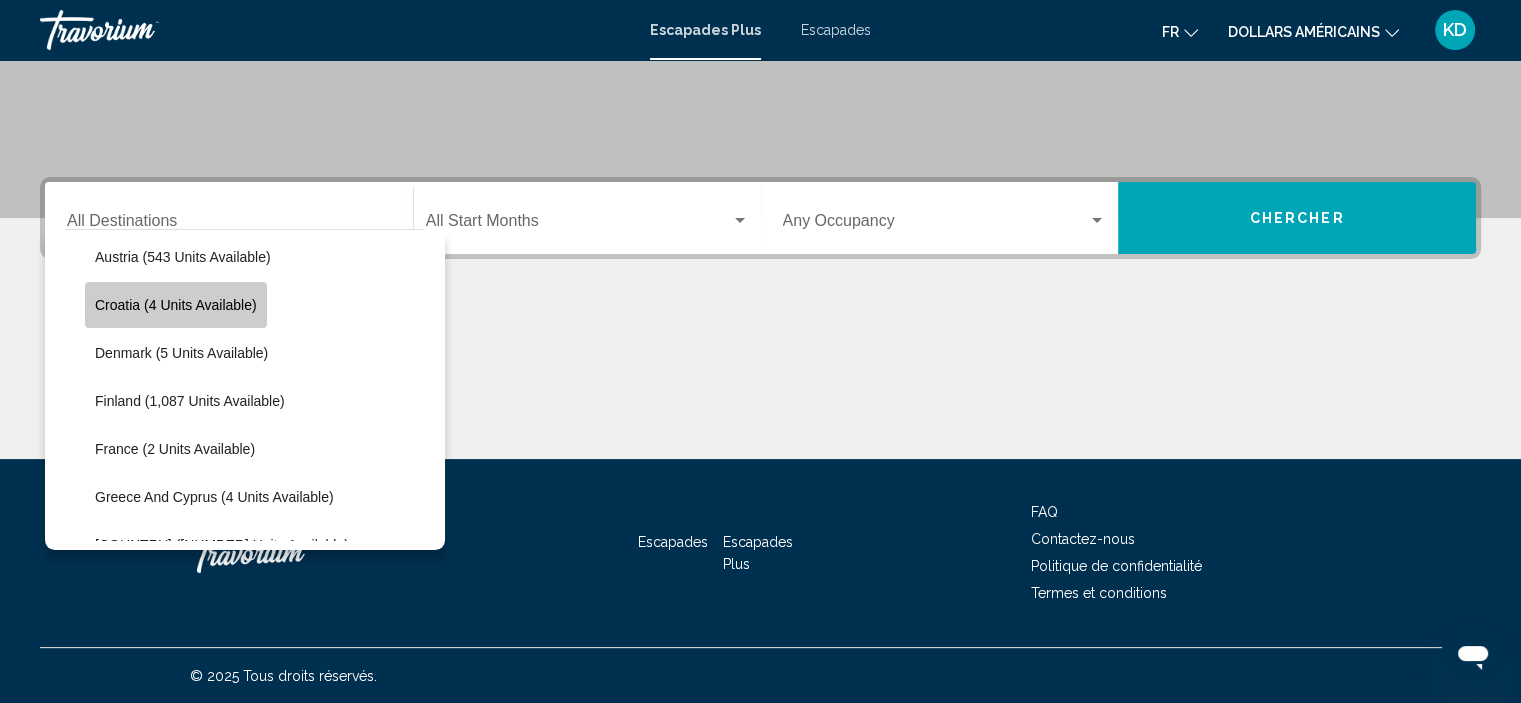 click on "Croatia (4 units available)" 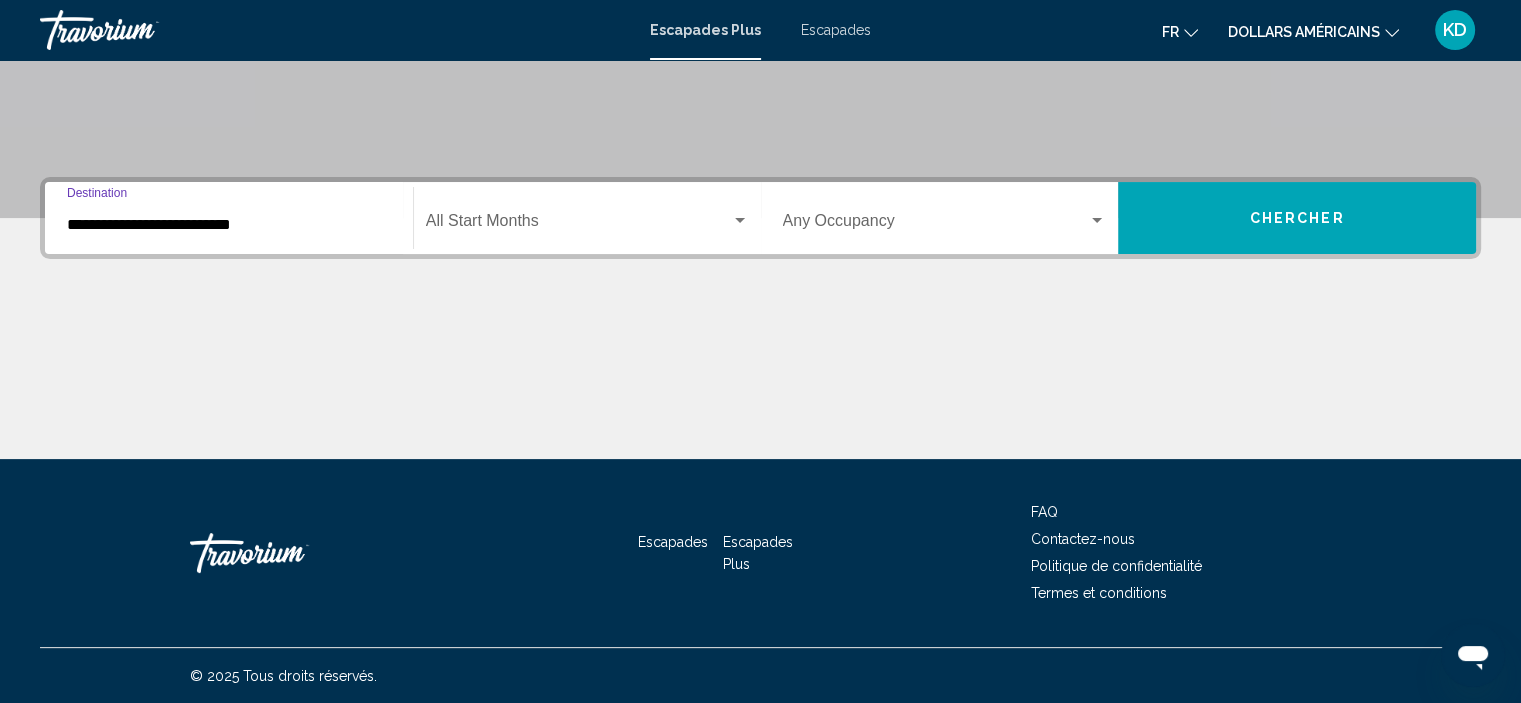 click at bounding box center (740, 221) 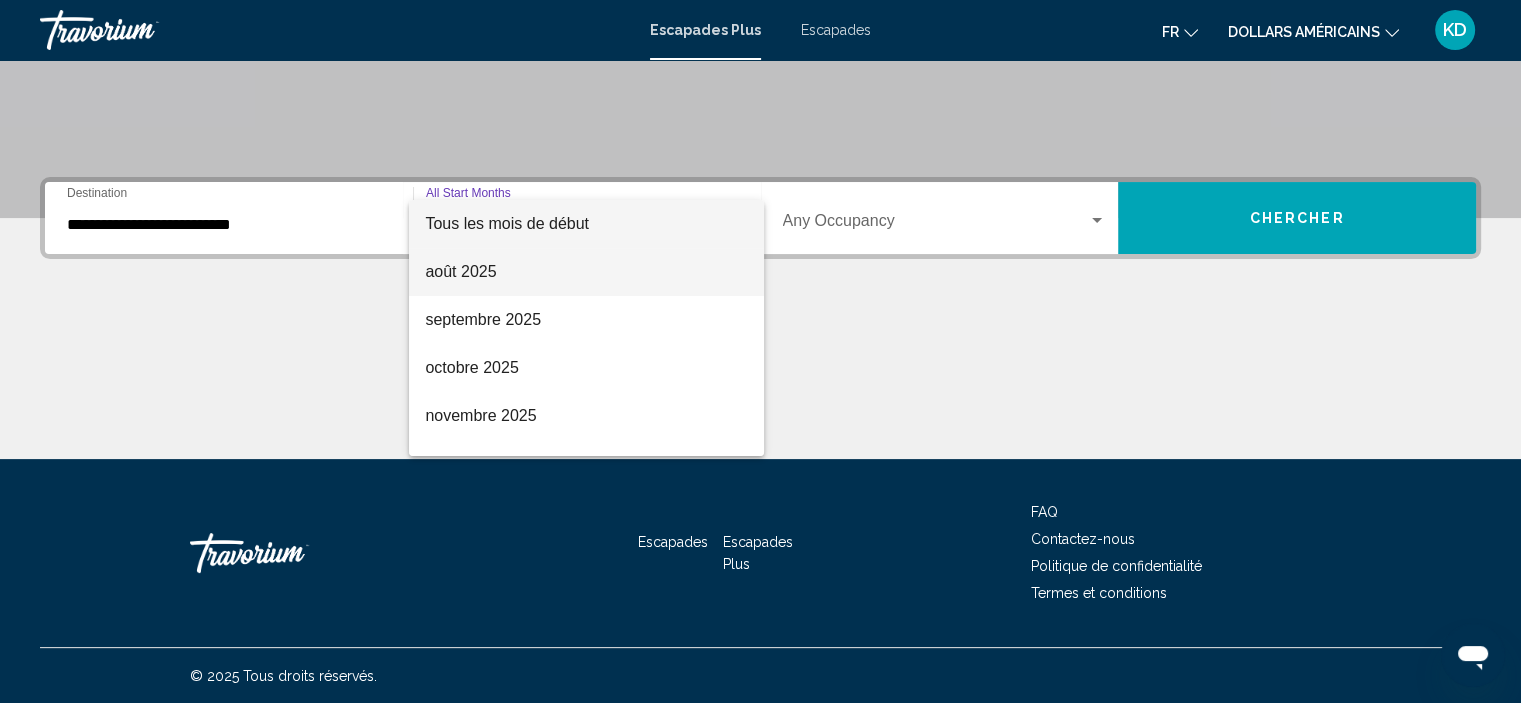 click on "août 2025" at bounding box center (586, 272) 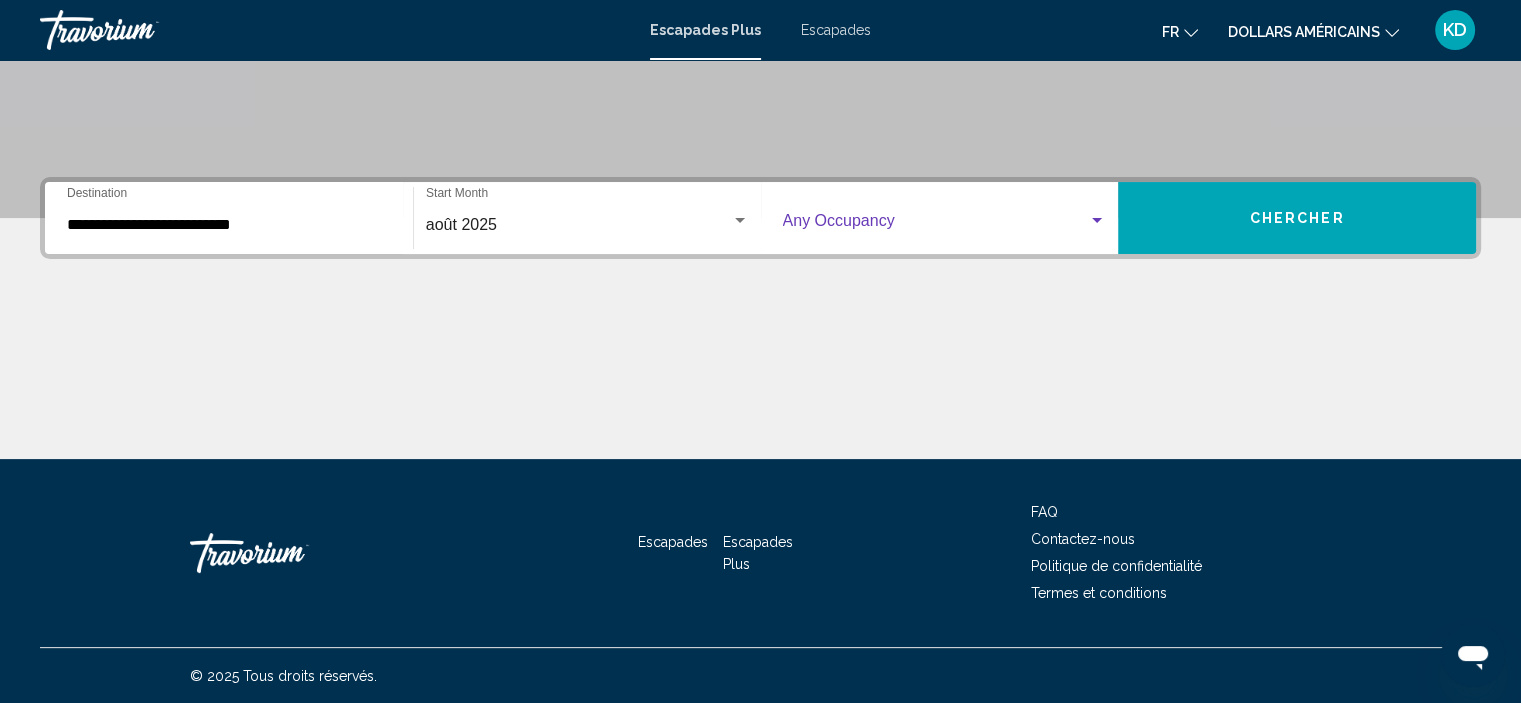 click at bounding box center [1097, 221] 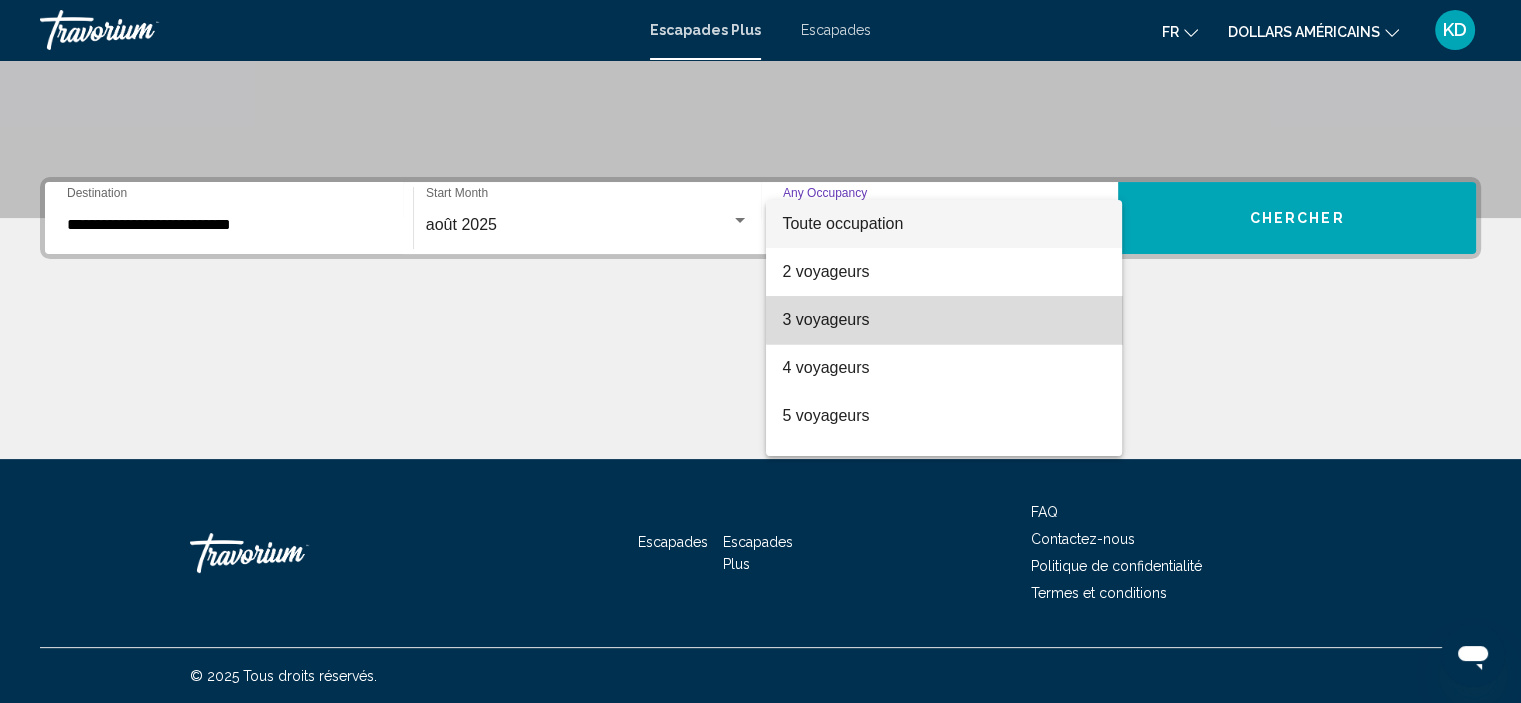 drag, startPoint x: 1007, startPoint y: 320, endPoint x: 1104, endPoint y: 270, distance: 109.128365 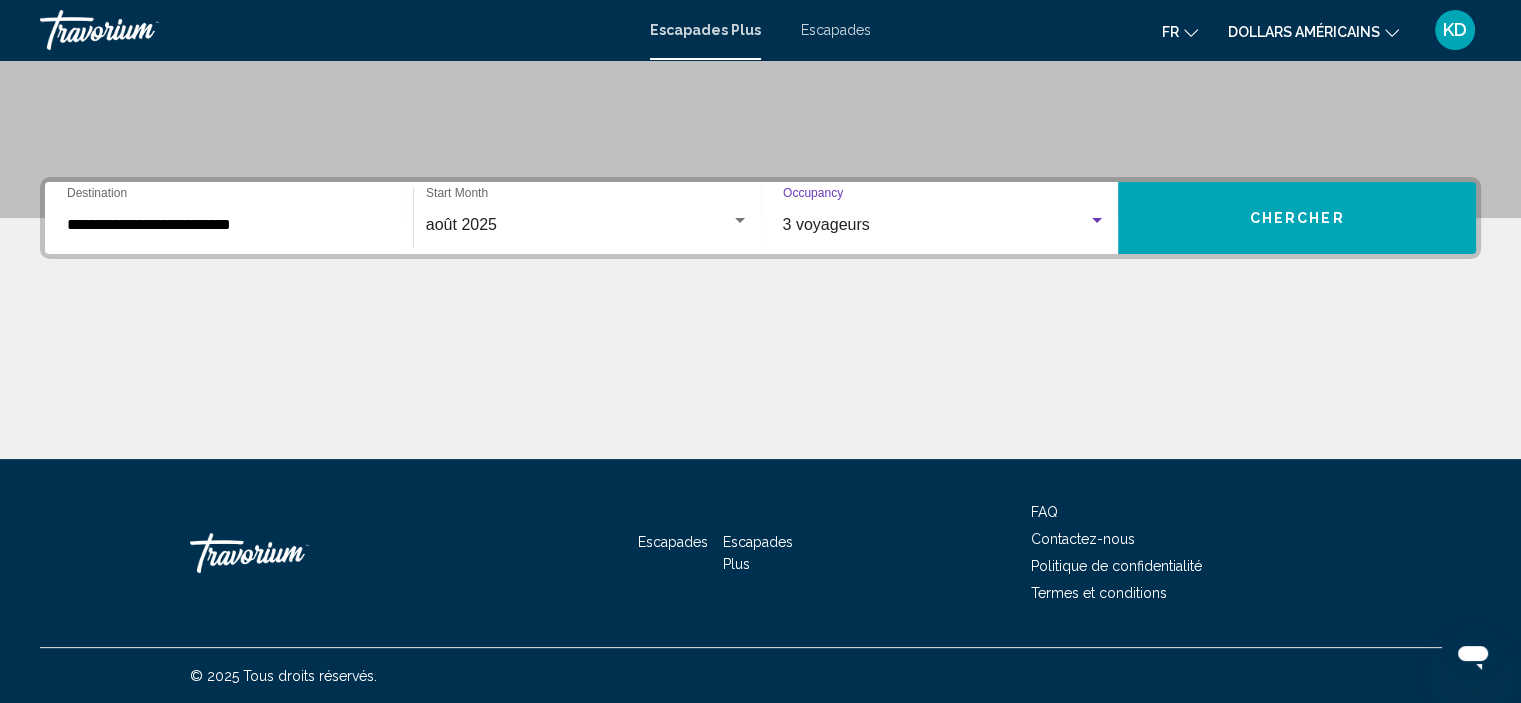 click on "Chercher" at bounding box center (1297, 219) 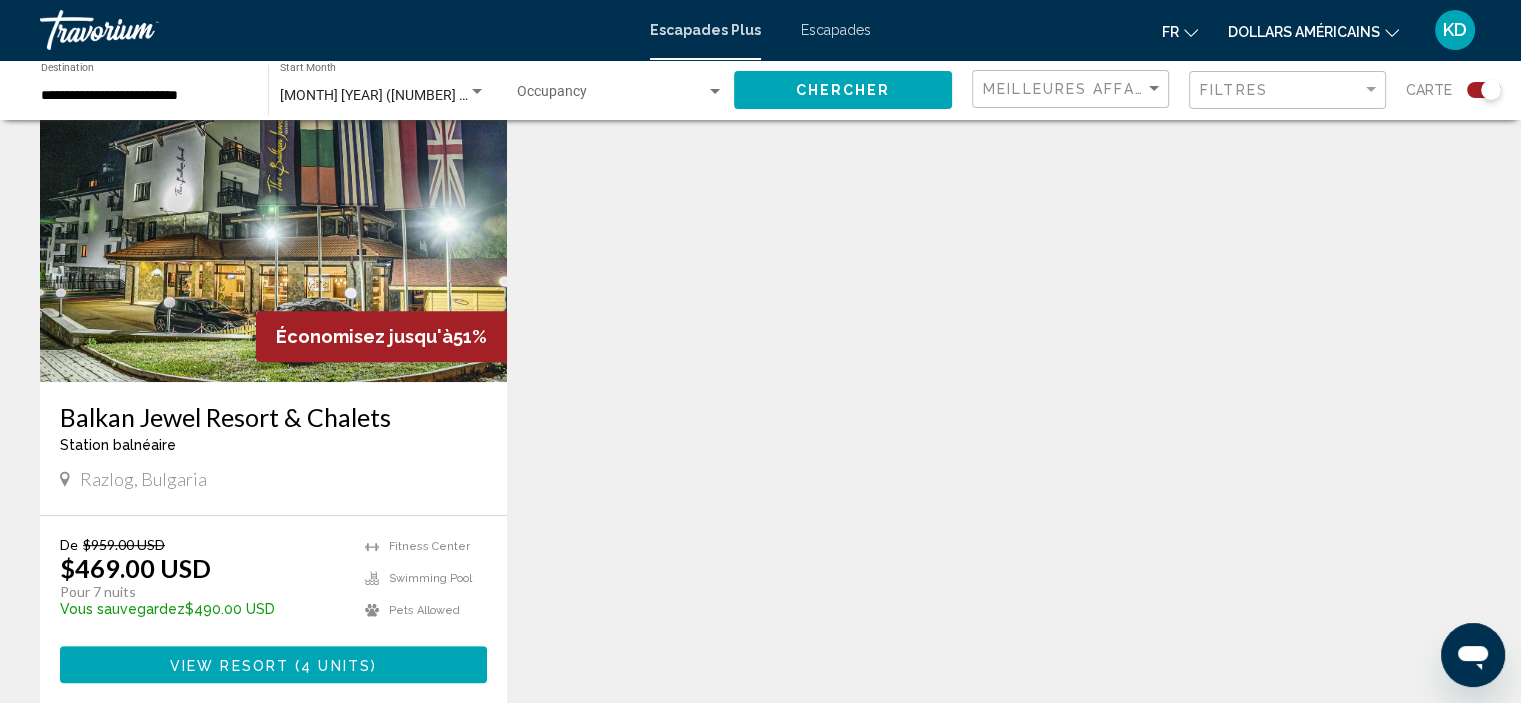 scroll, scrollTop: 800, scrollLeft: 0, axis: vertical 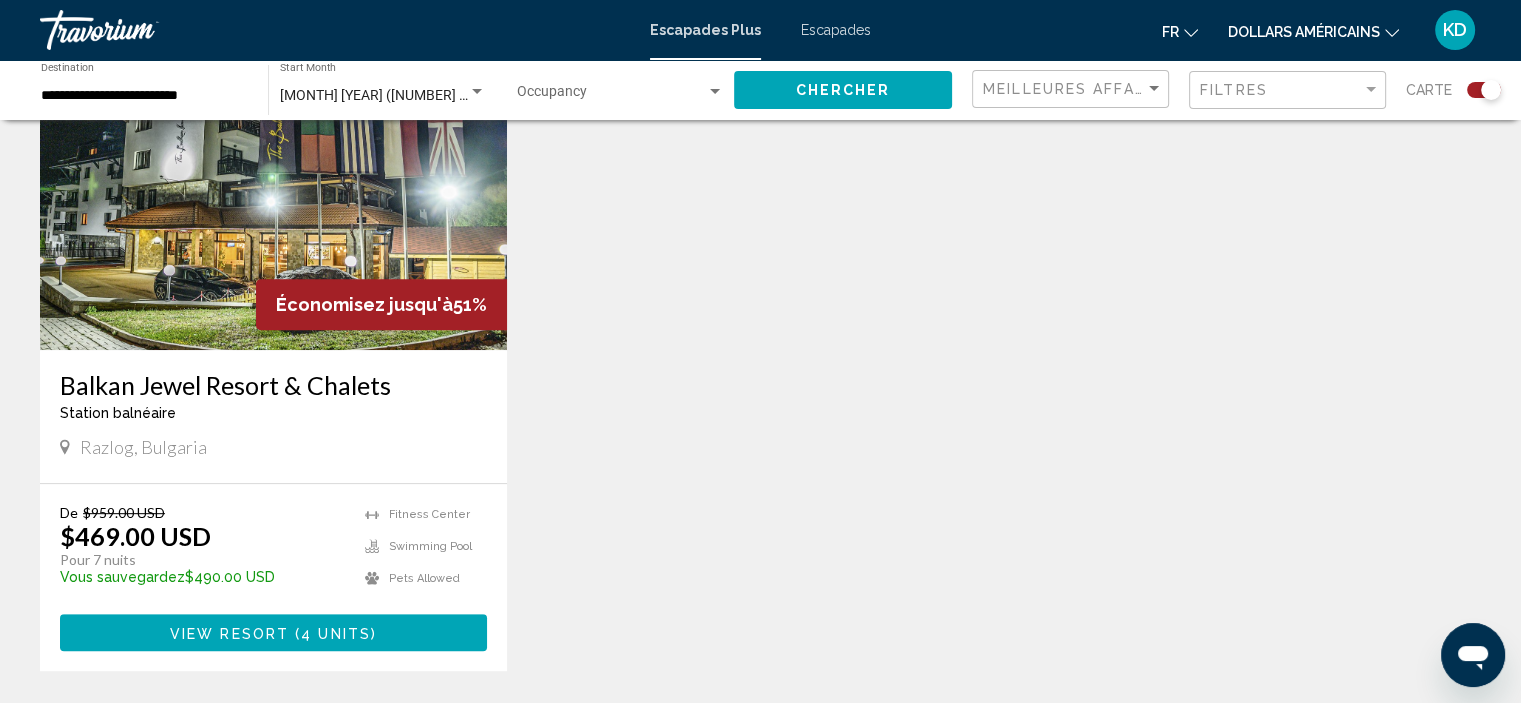click on "( 4 units )" at bounding box center (333, 633) 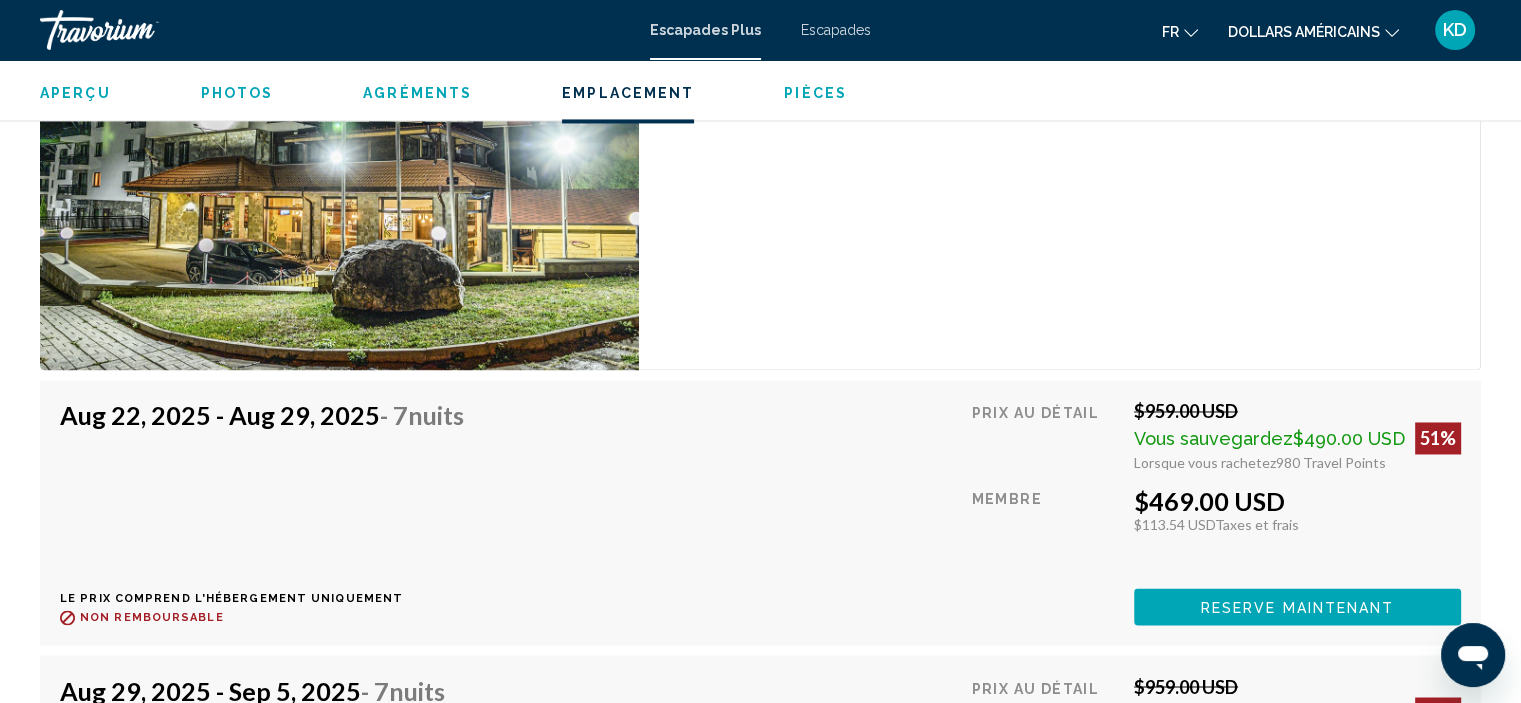 scroll, scrollTop: 3147, scrollLeft: 0, axis: vertical 